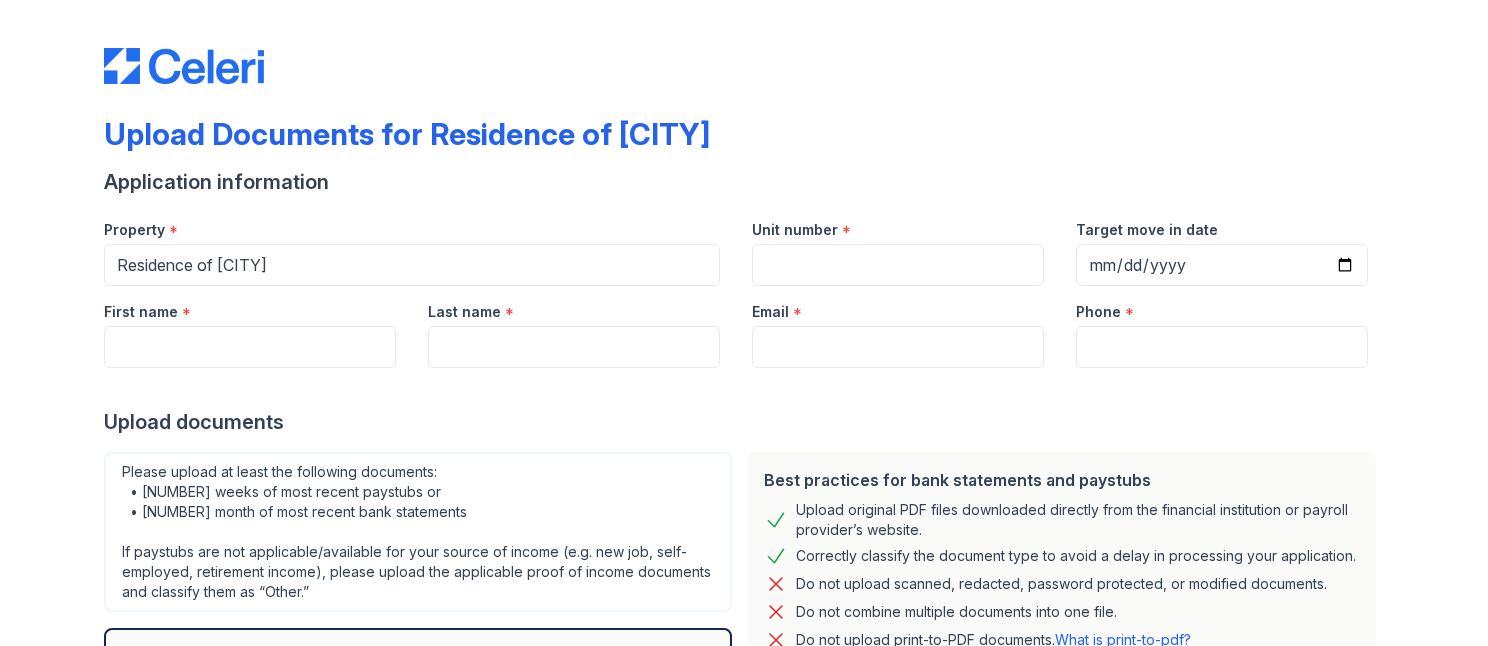 scroll, scrollTop: 0, scrollLeft: 0, axis: both 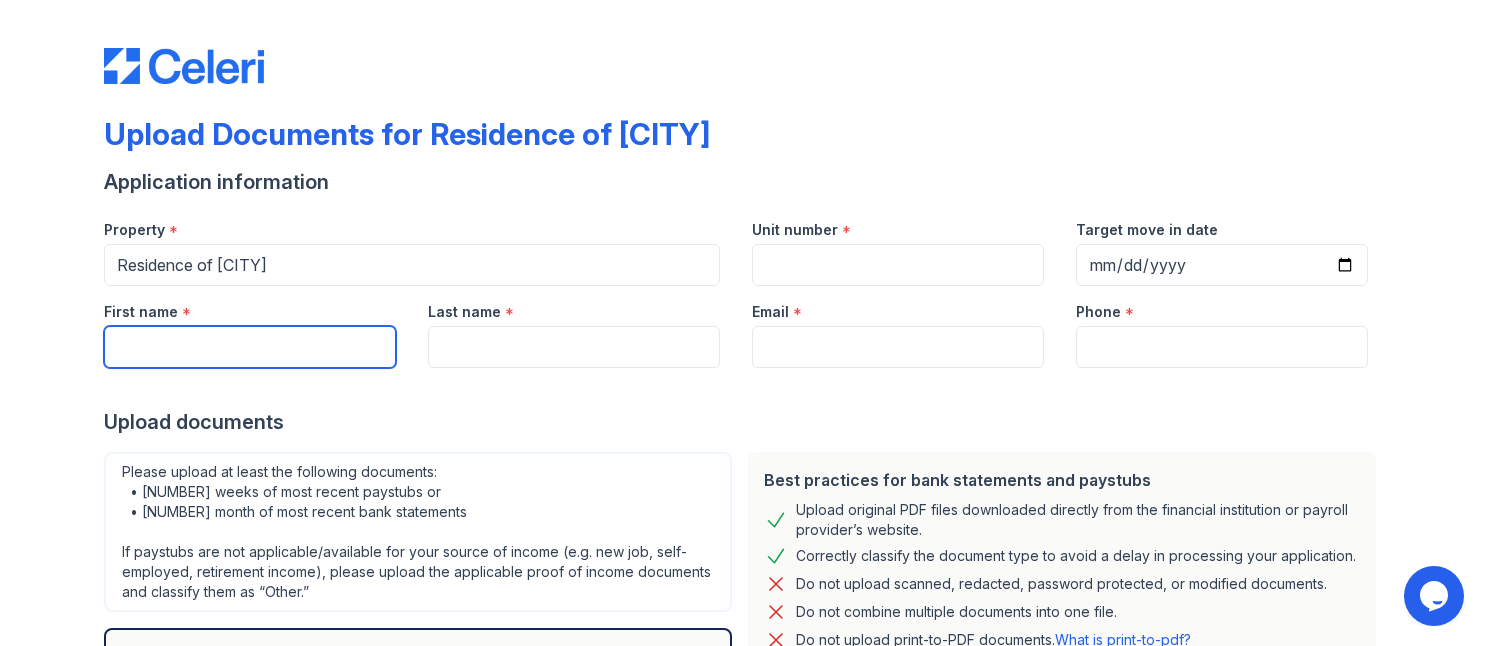click on "First name" at bounding box center [250, 347] 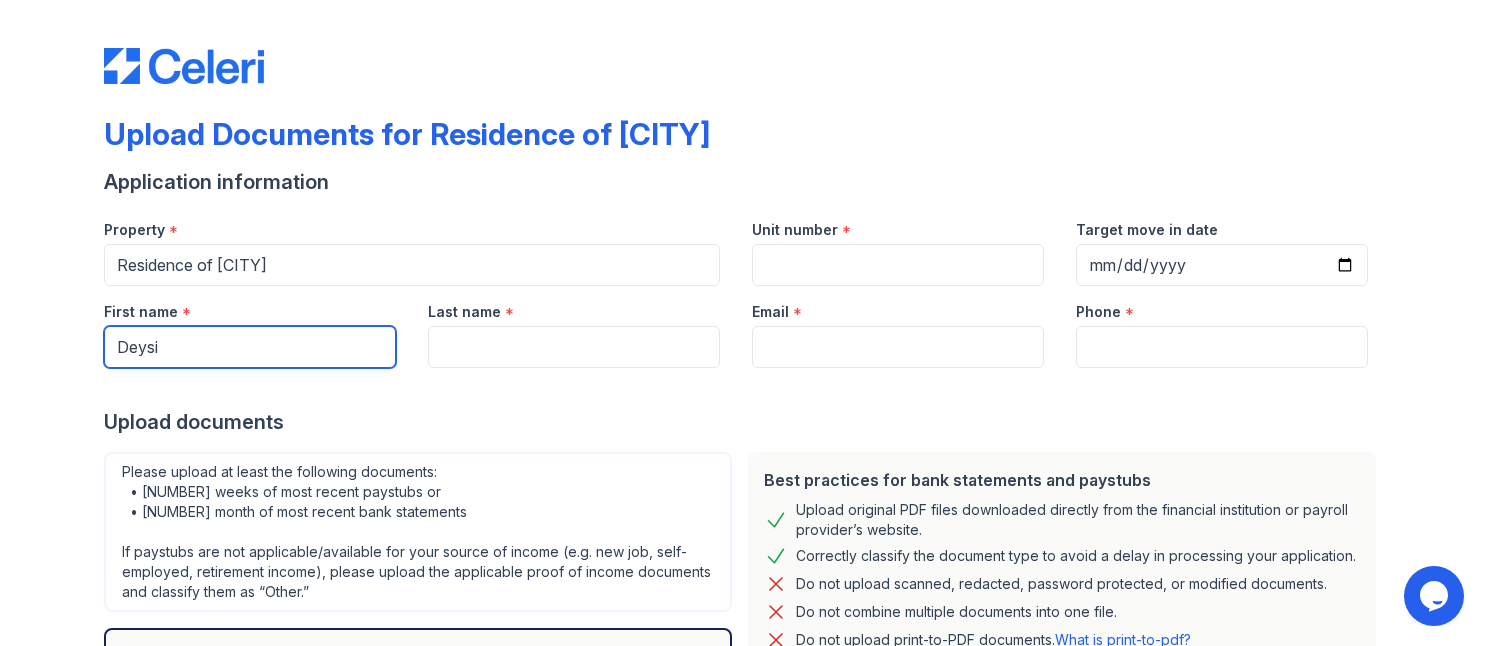 type on "Deysi" 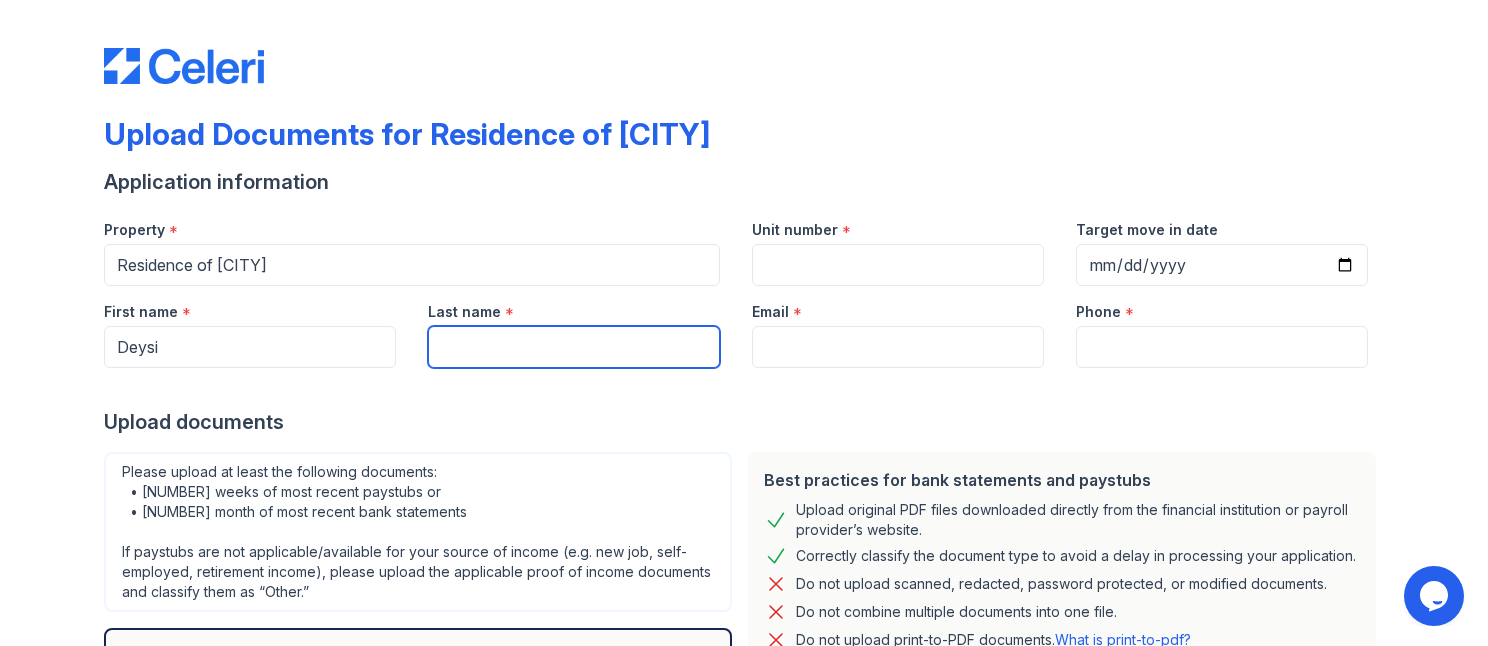 click on "Last name" at bounding box center [574, 347] 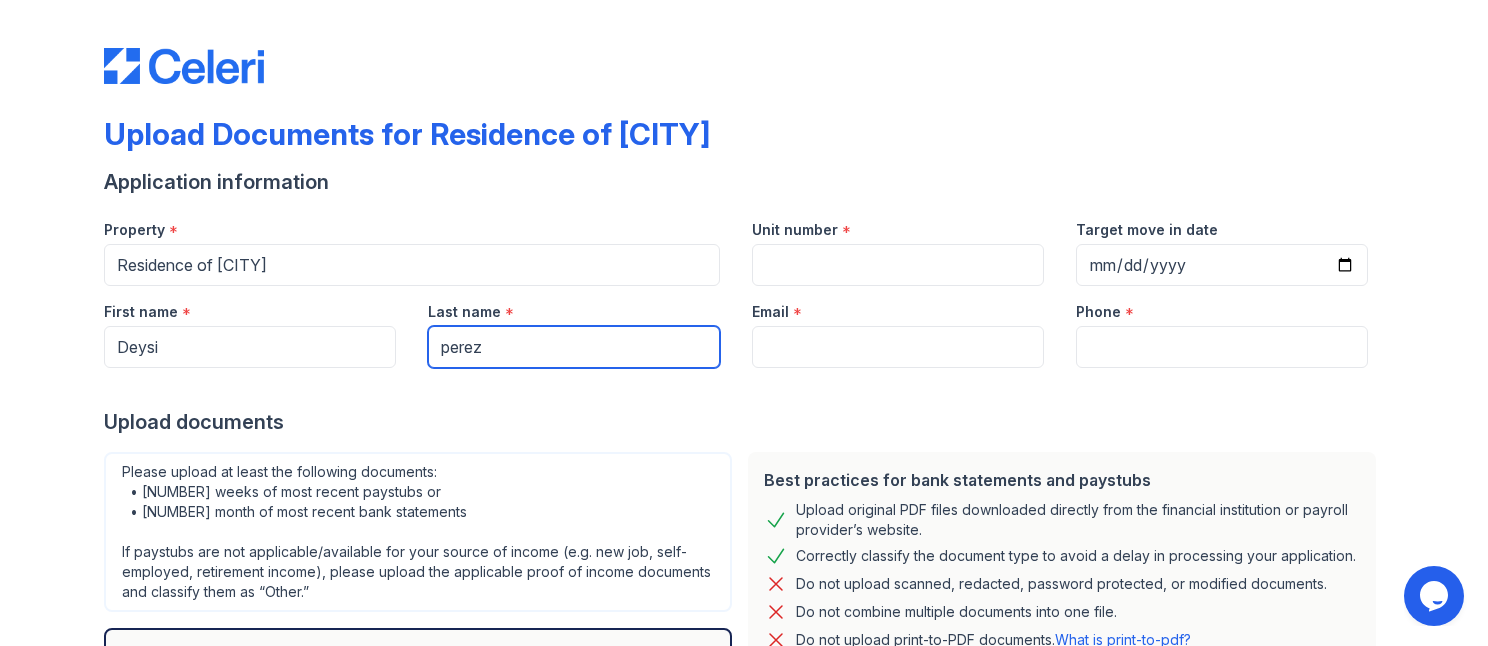 type on "perez" 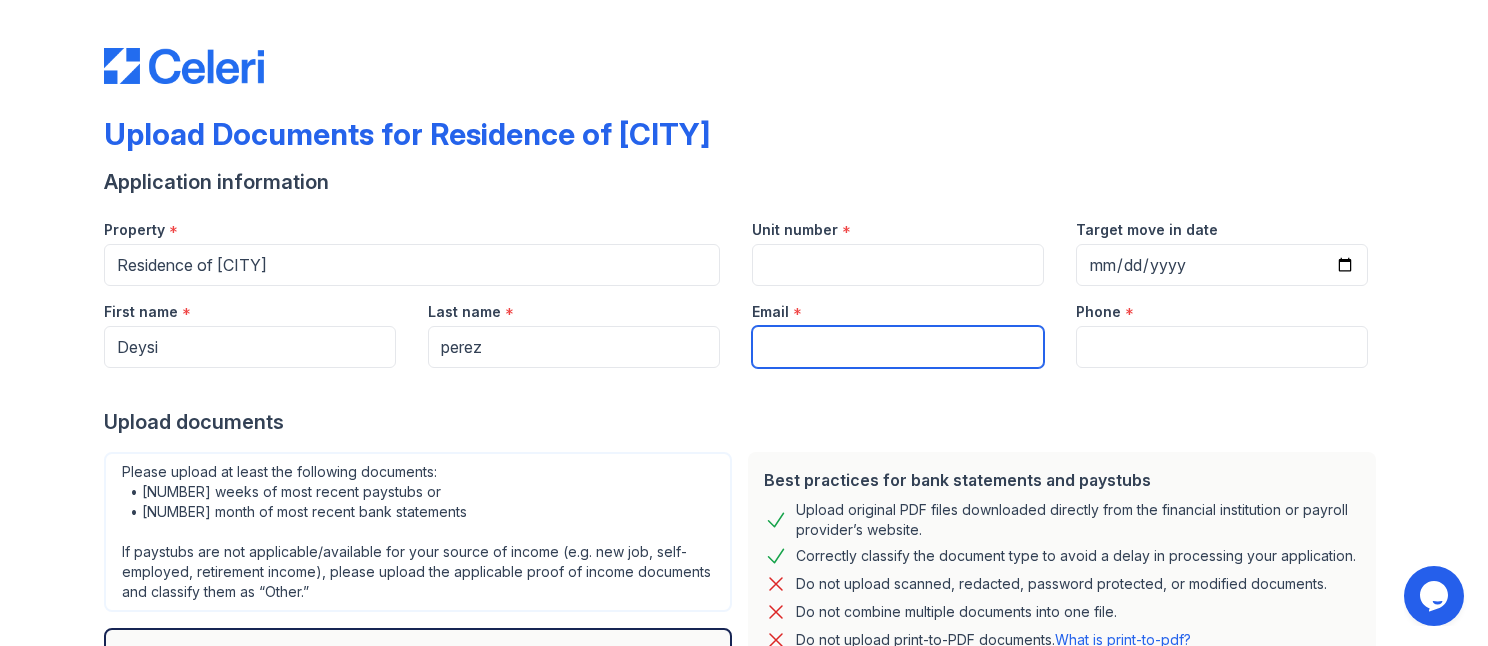 click on "Email" at bounding box center [898, 347] 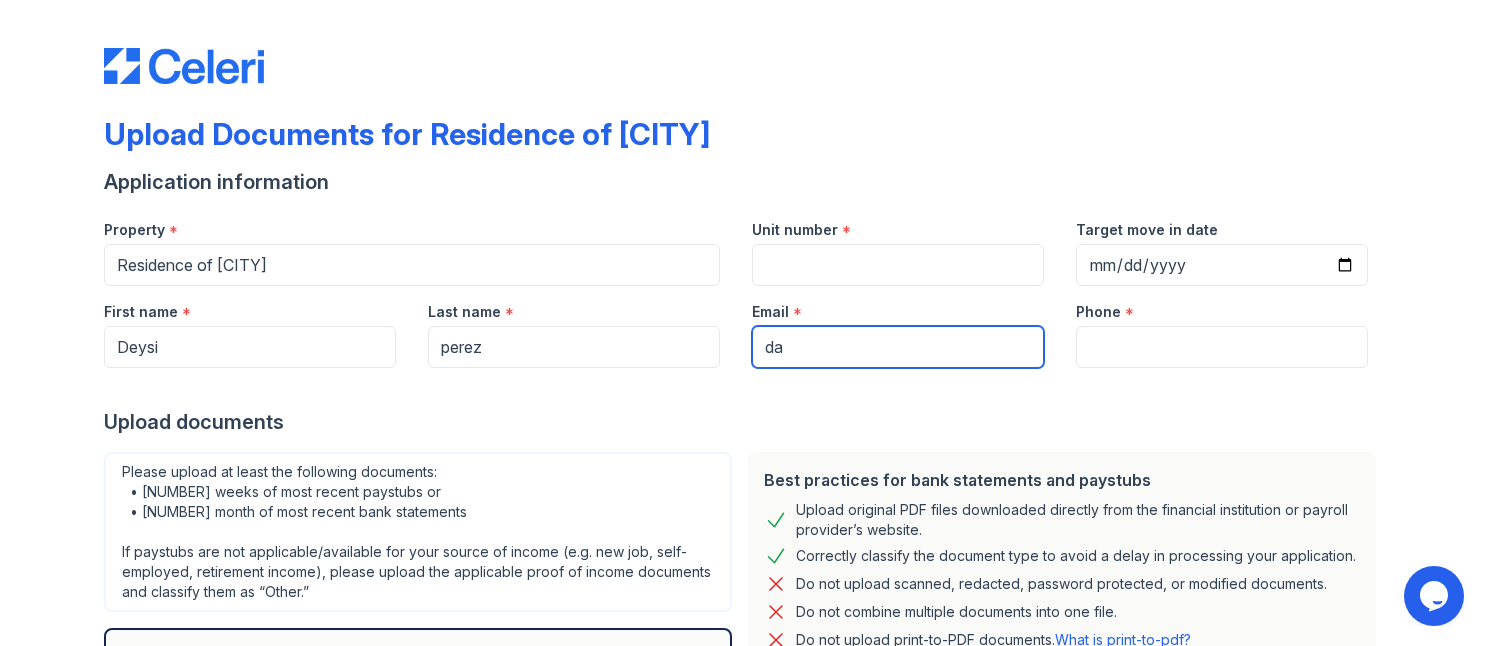 type on "[EMAIL]" 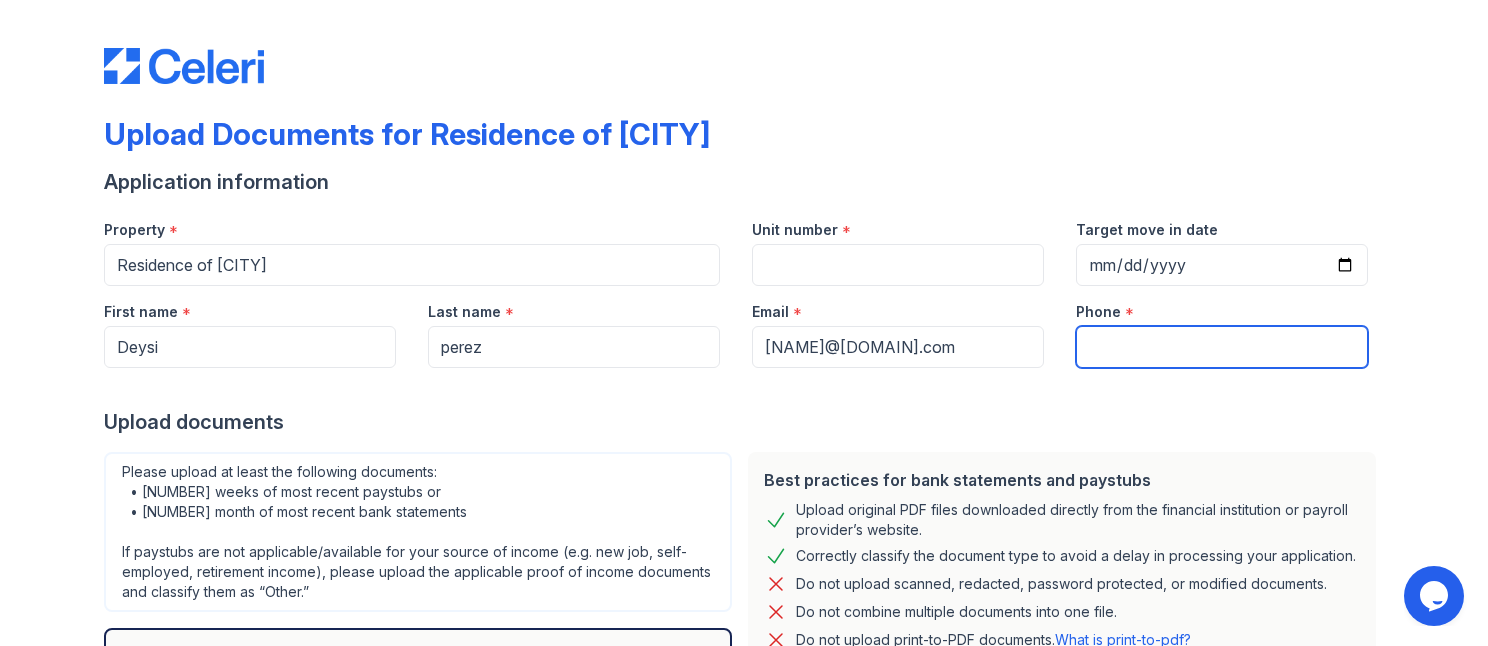 click on "Phone" at bounding box center (1222, 347) 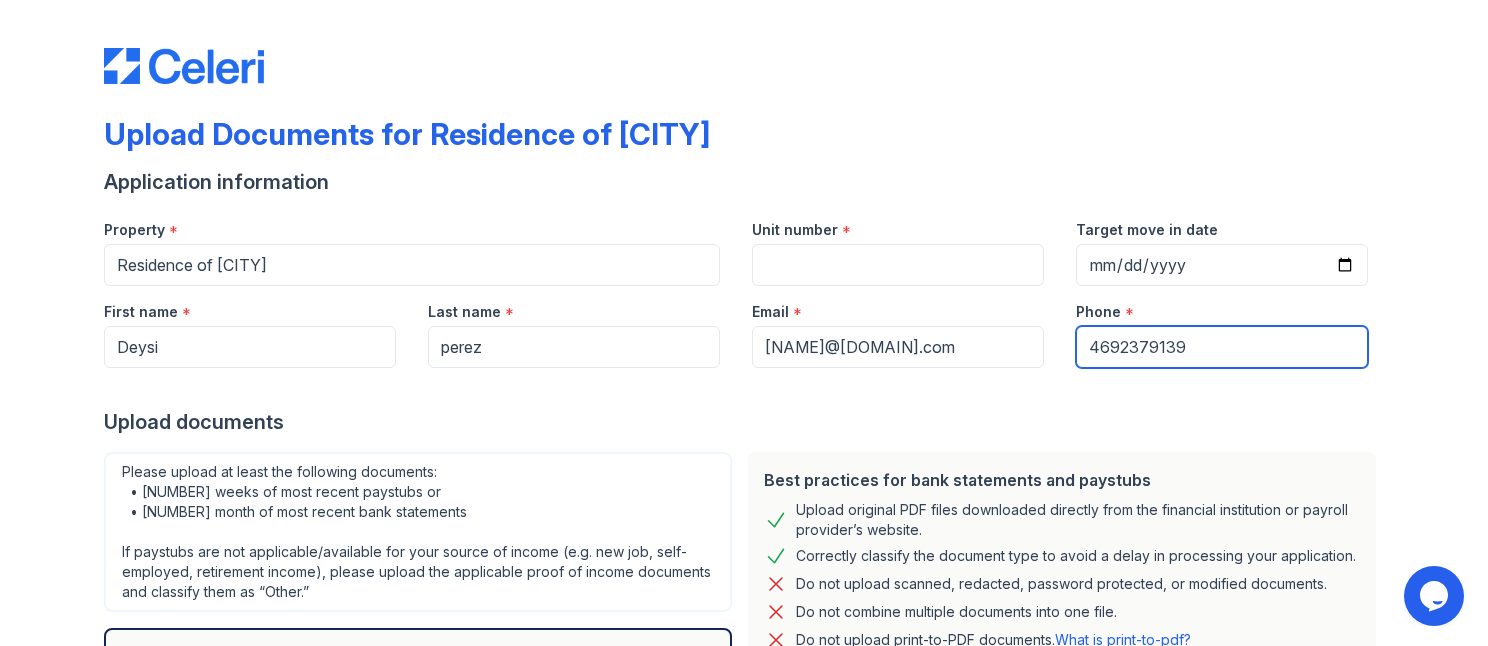 type on "4692379139" 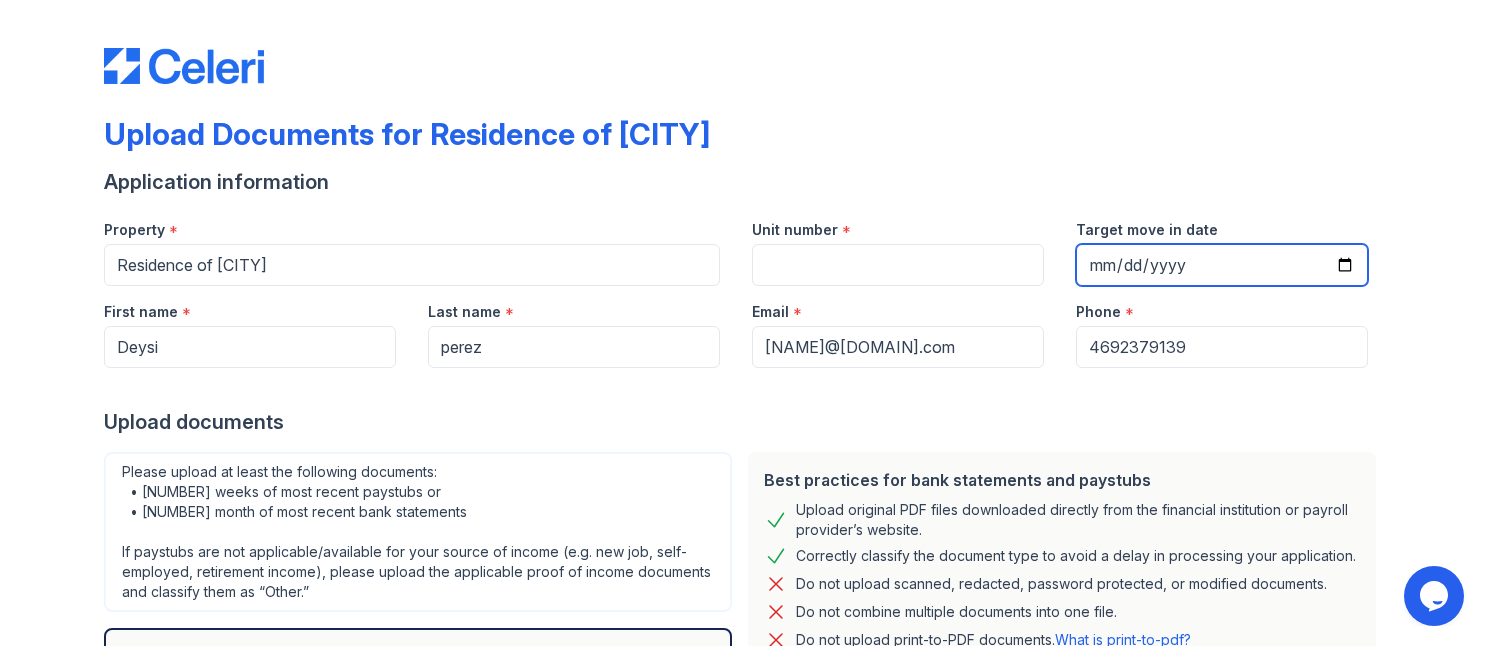 click on "Target move in date" at bounding box center (1222, 265) 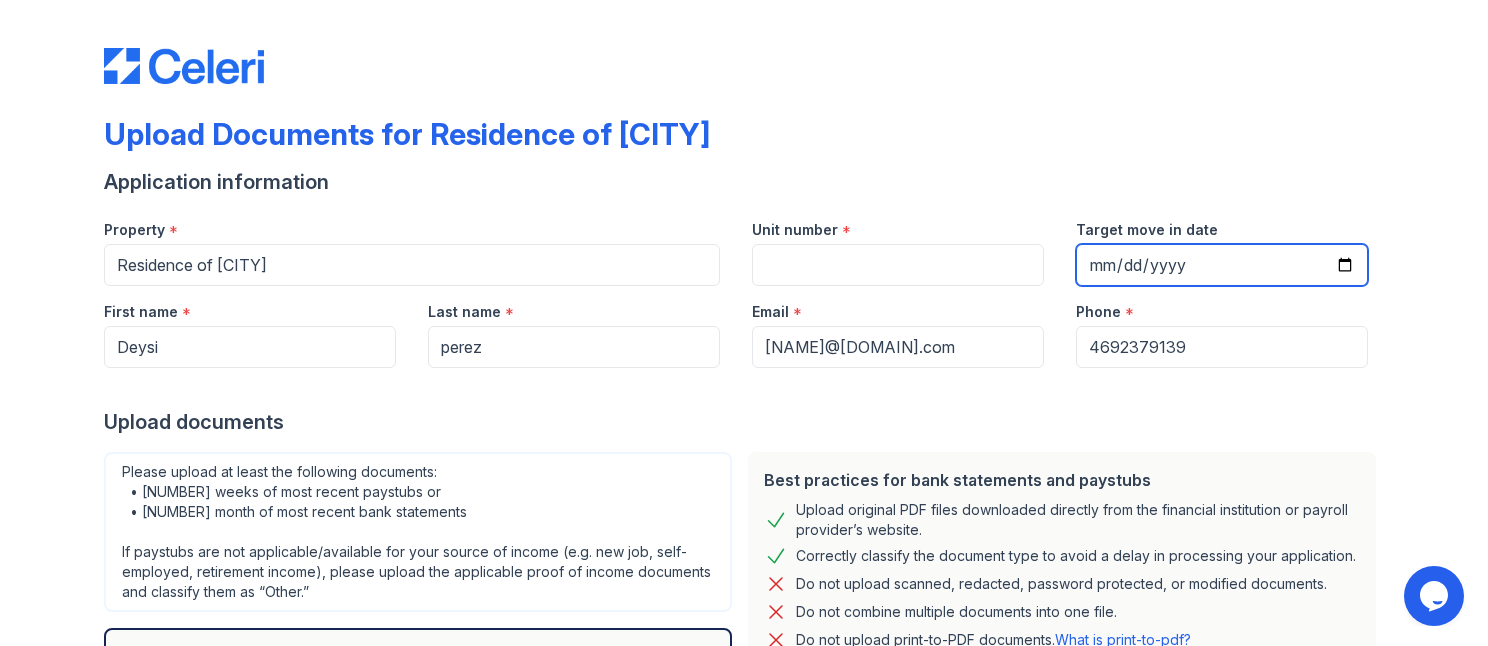 click on "Target move in date" at bounding box center (1222, 265) 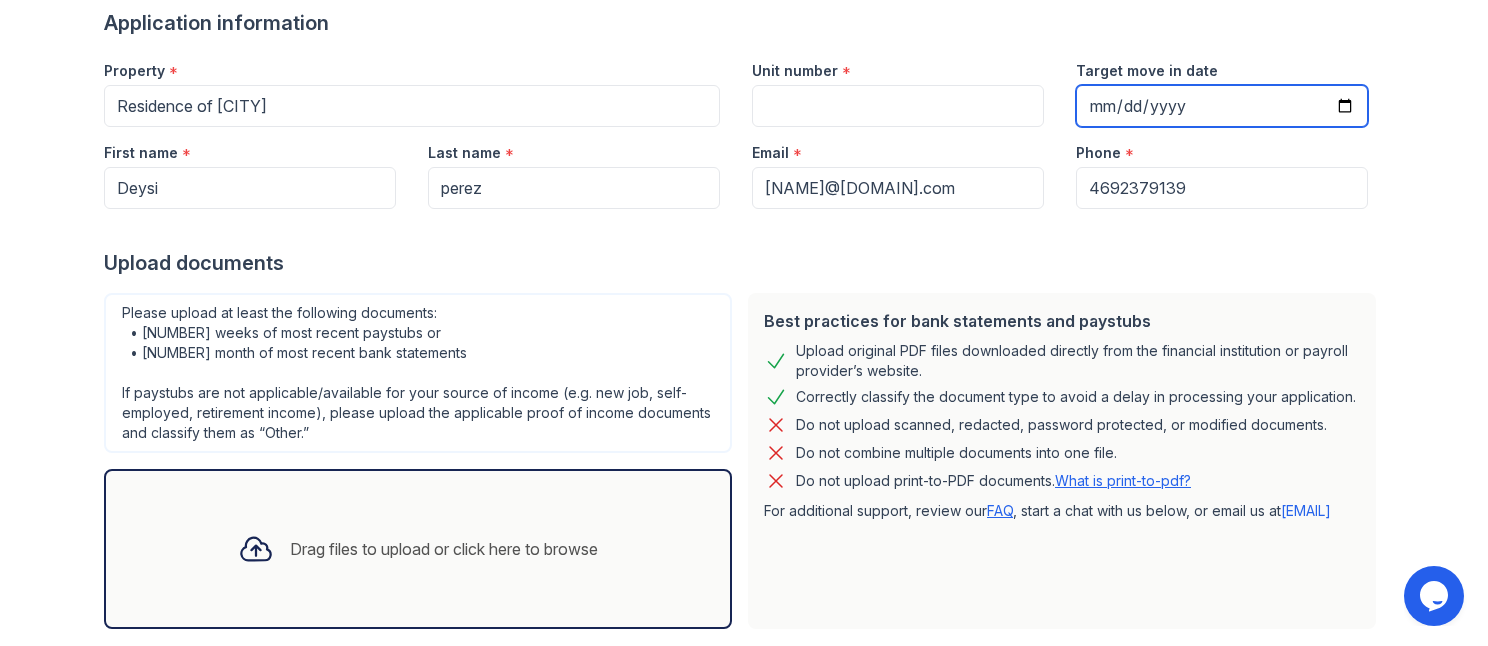 scroll, scrollTop: 161, scrollLeft: 0, axis: vertical 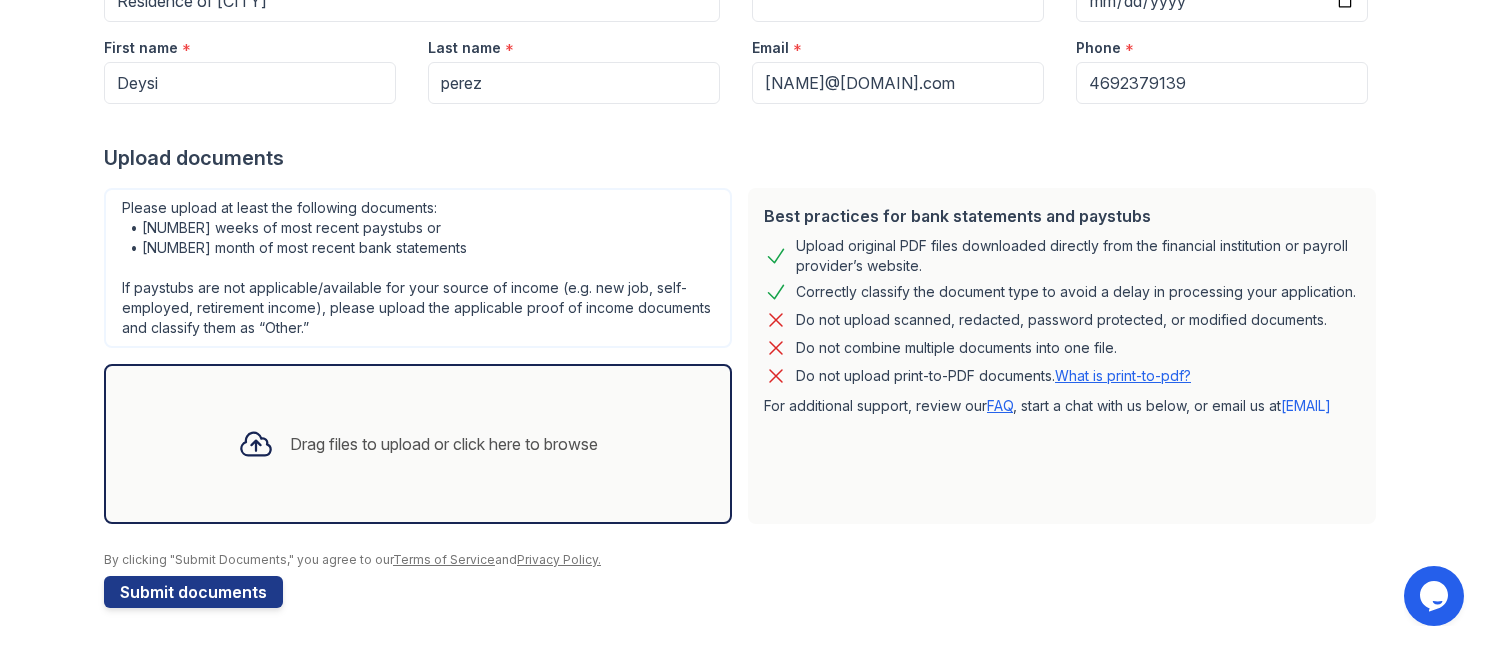 click on "Drag files to upload or click here to browse" at bounding box center [418, 444] 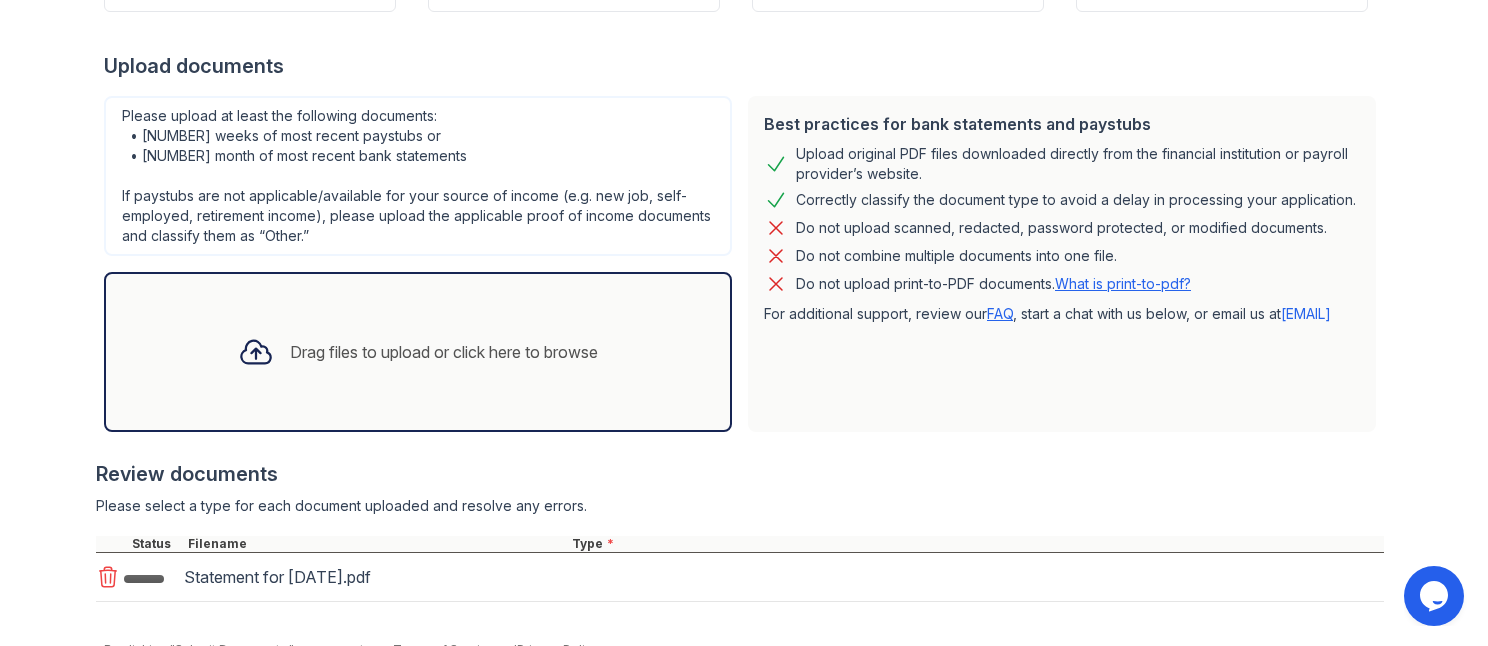 scroll, scrollTop: 359, scrollLeft: 0, axis: vertical 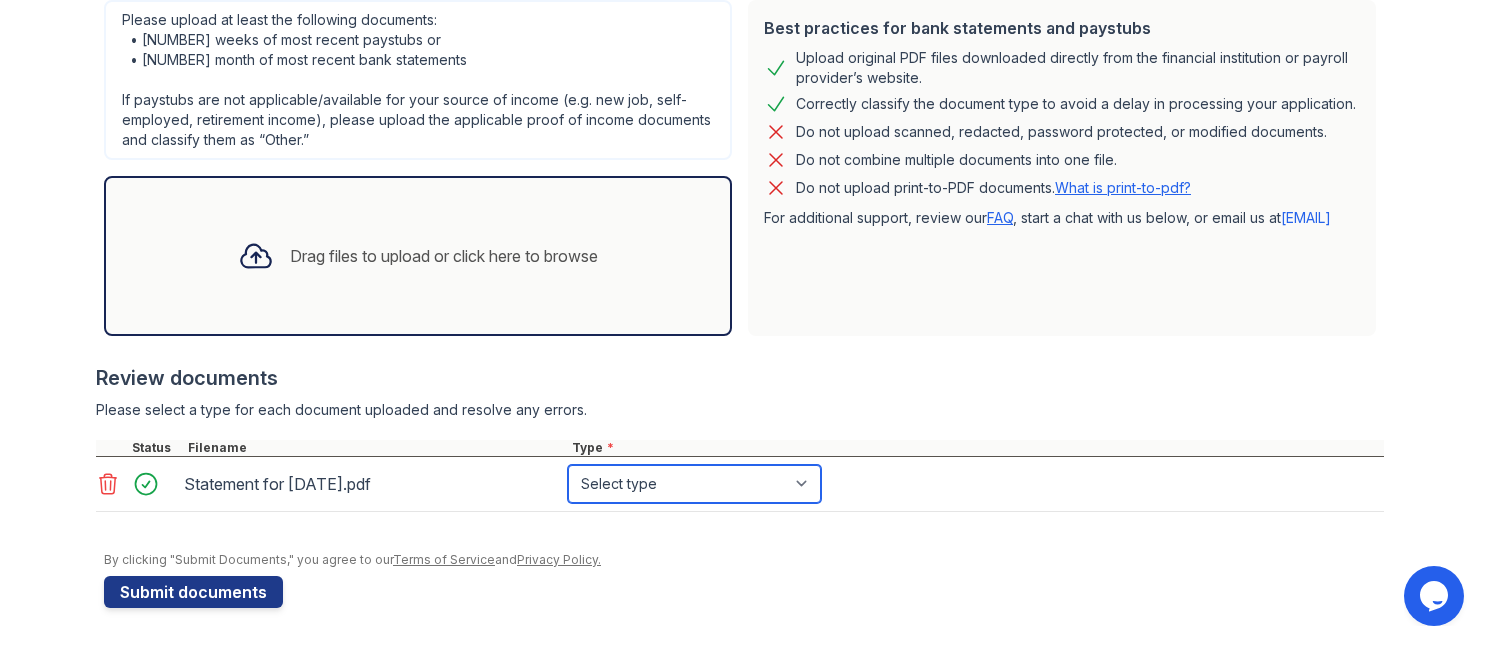 click on "Select type
Paystub
Bank Statement
Offer Letter
Tax Documents
Benefit Award Letter
Investment Account Statement
Other" at bounding box center [694, 484] 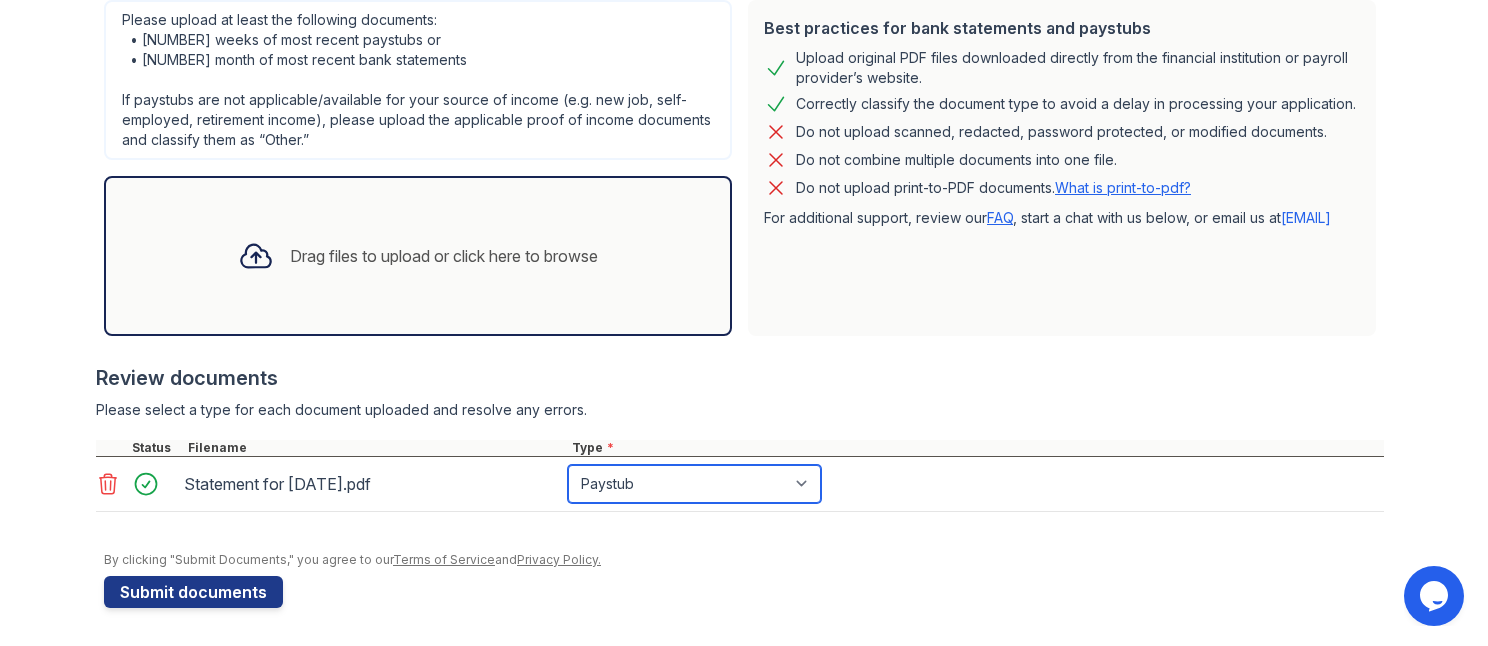 click on "Select type
Paystub
Bank Statement
Offer Letter
Tax Documents
Benefit Award Letter
Investment Account Statement
Other" at bounding box center [694, 484] 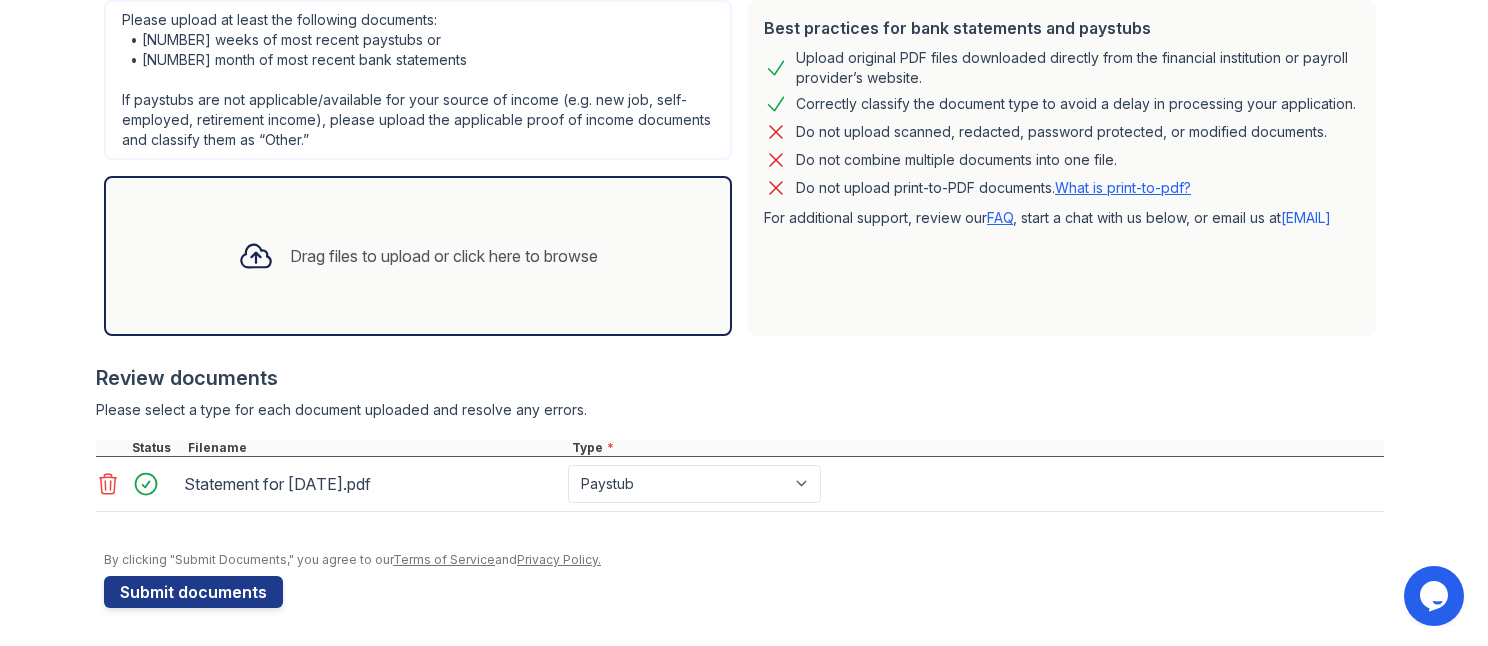 click on "Drag files to upload or click here to browse" at bounding box center [418, 256] 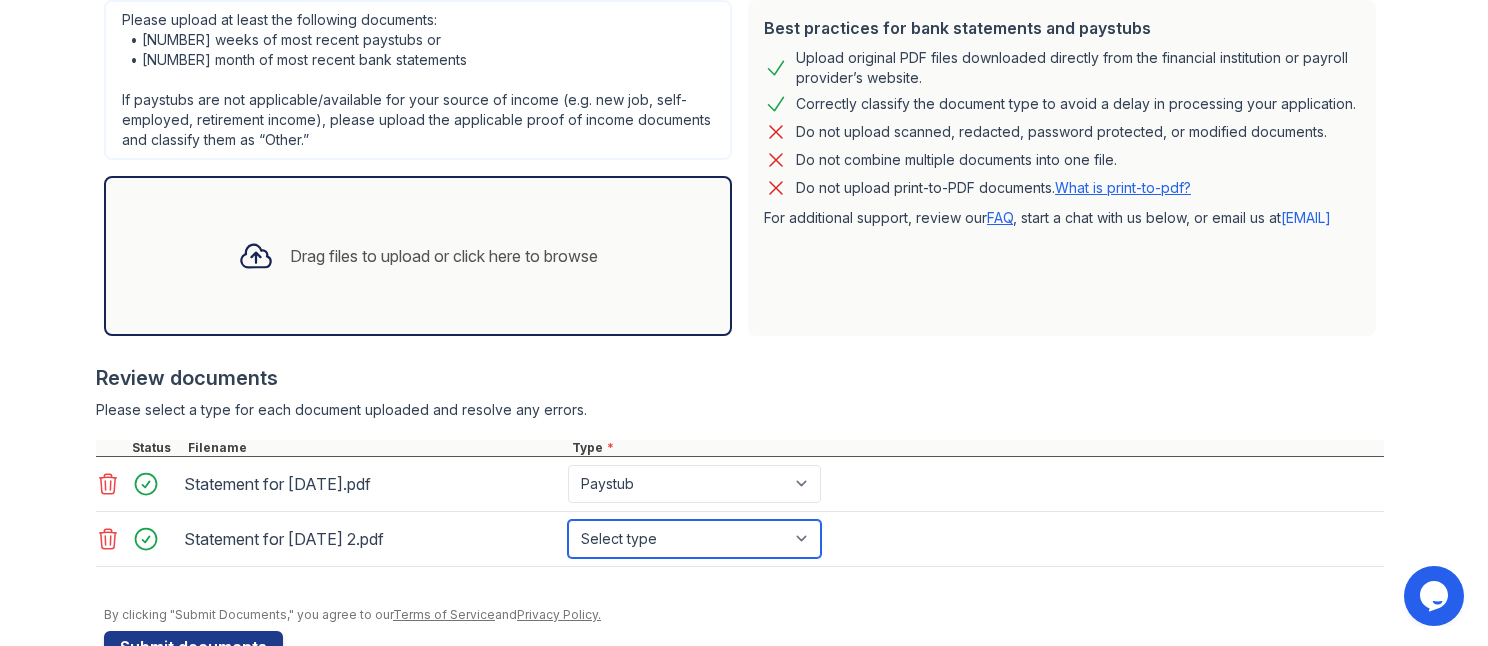 click on "Select type
Paystub
Bank Statement
Offer Letter
Tax Documents
Benefit Award Letter
Investment Account Statement
Other" at bounding box center (694, 539) 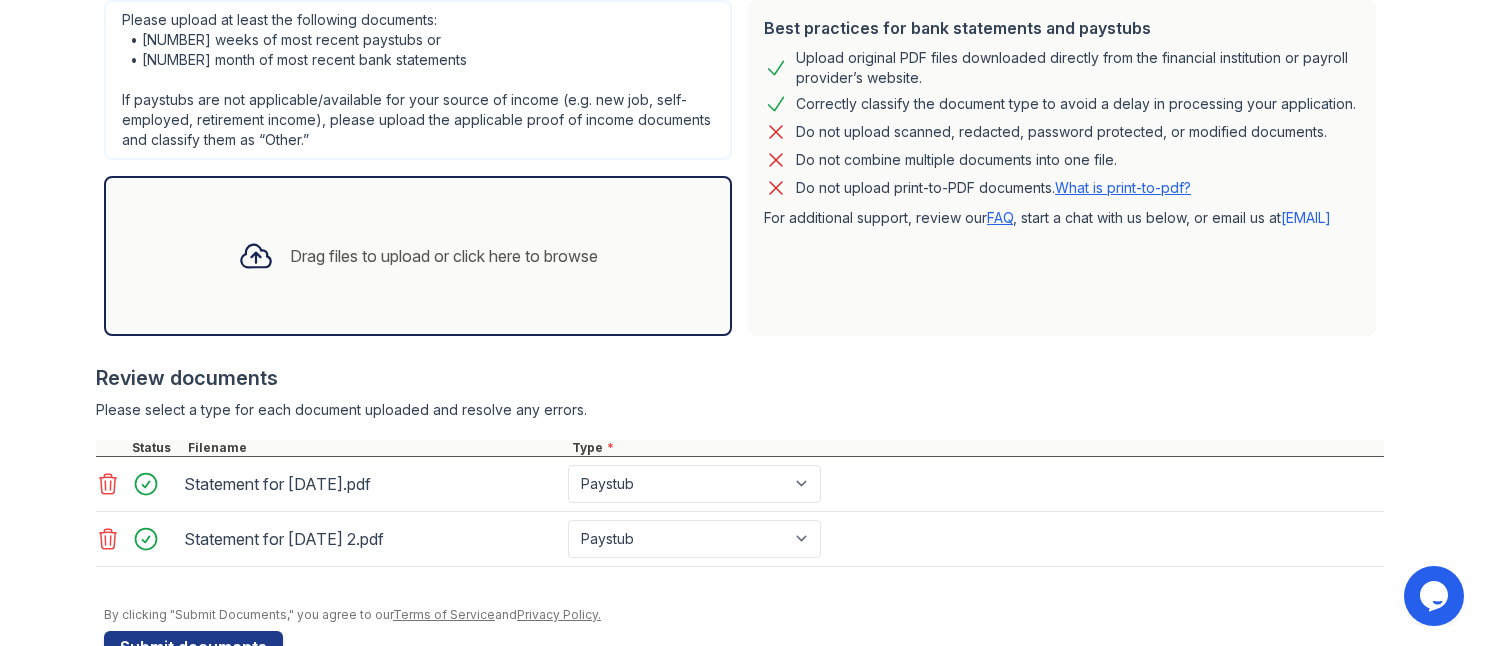 click on "Drag files to upload or click here to browse" at bounding box center (418, 256) 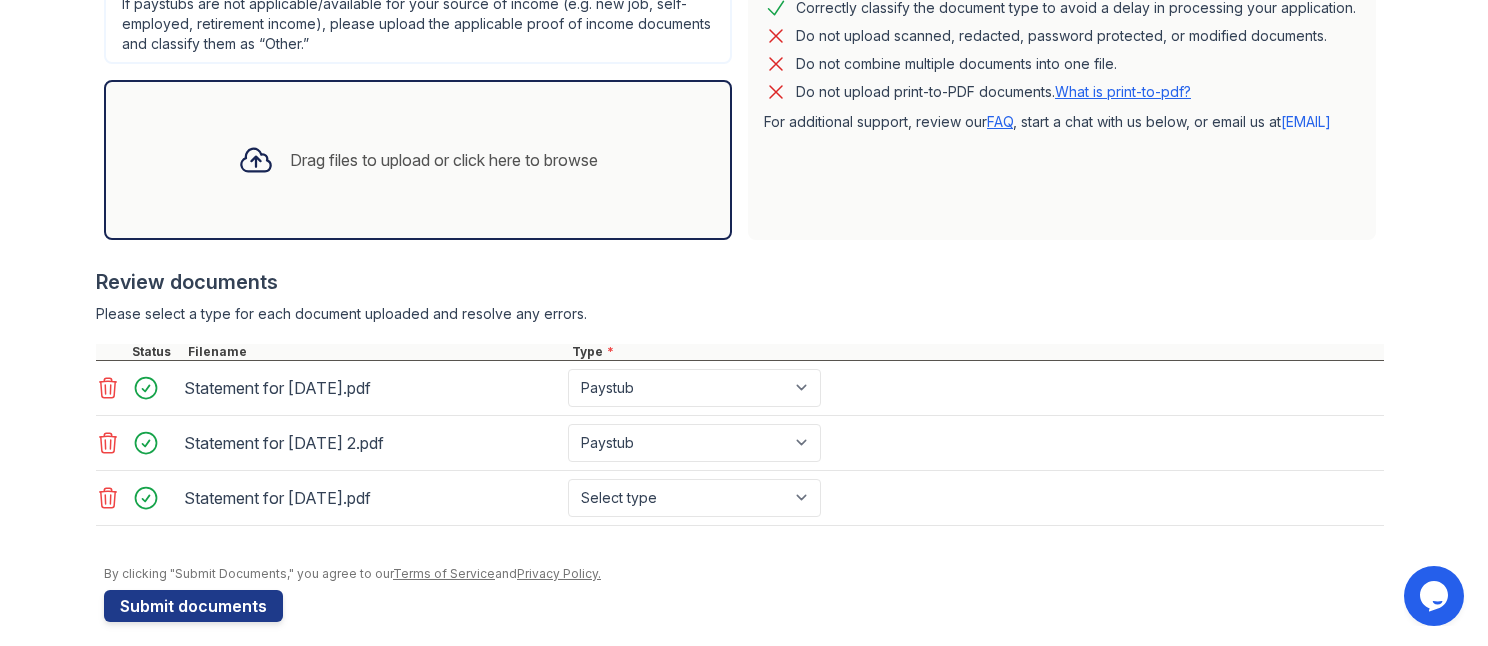 scroll, scrollTop: 560, scrollLeft: 0, axis: vertical 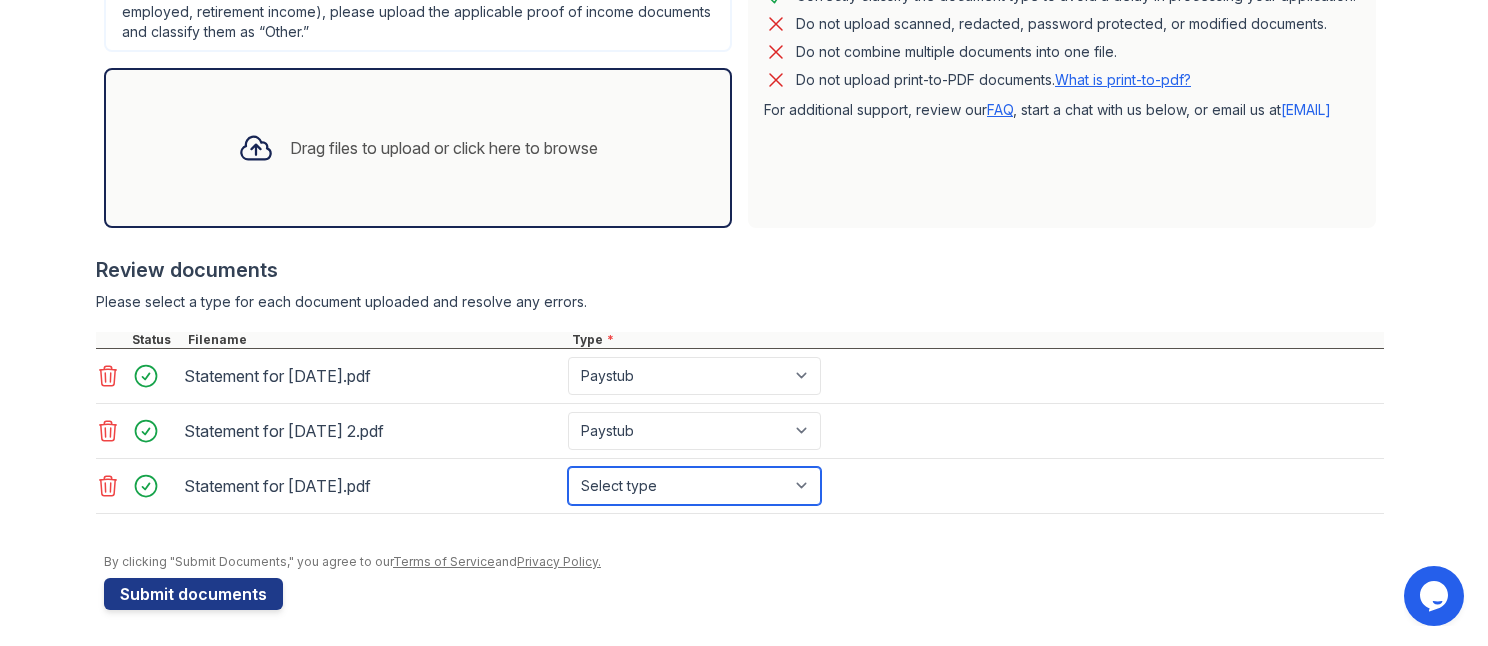 click on "Select type
Paystub
Bank Statement
Offer Letter
Tax Documents
Benefit Award Letter
Investment Account Statement
Other" at bounding box center [694, 486] 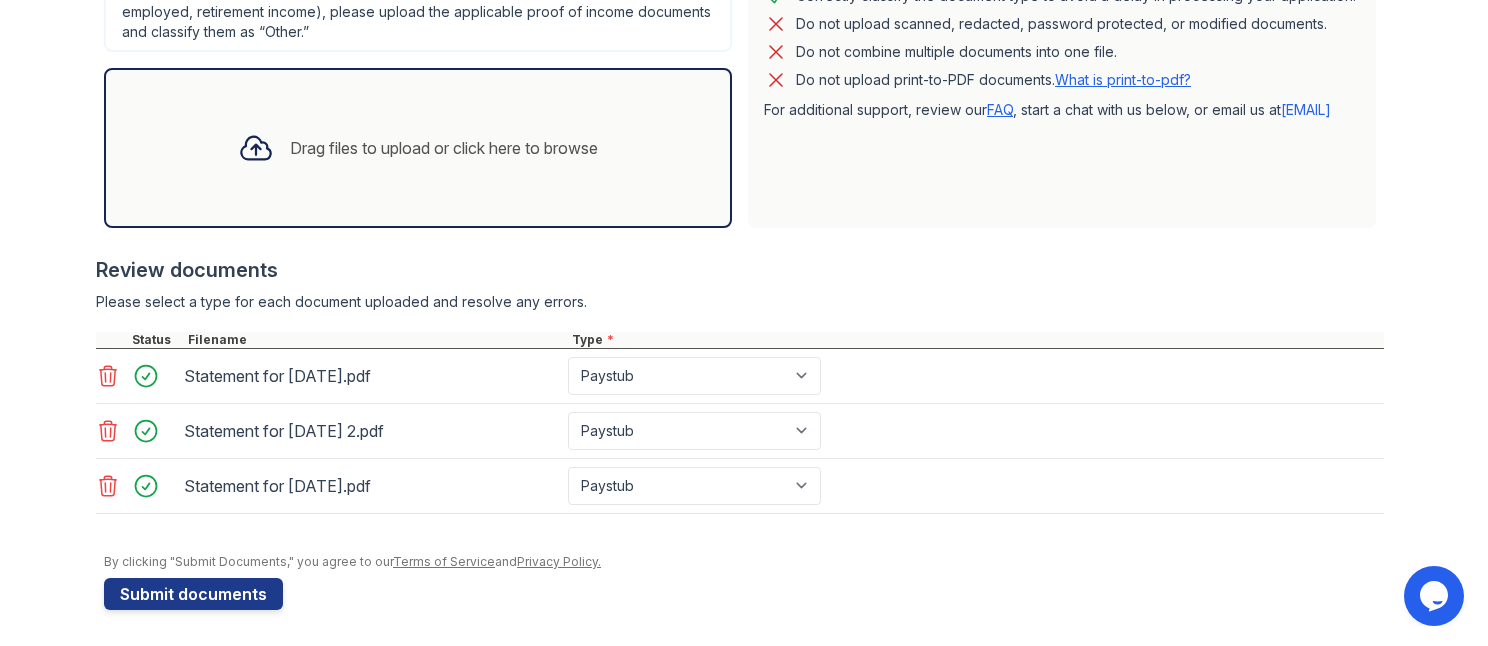 click on "Drag files to upload or click here to browse" at bounding box center (418, 148) 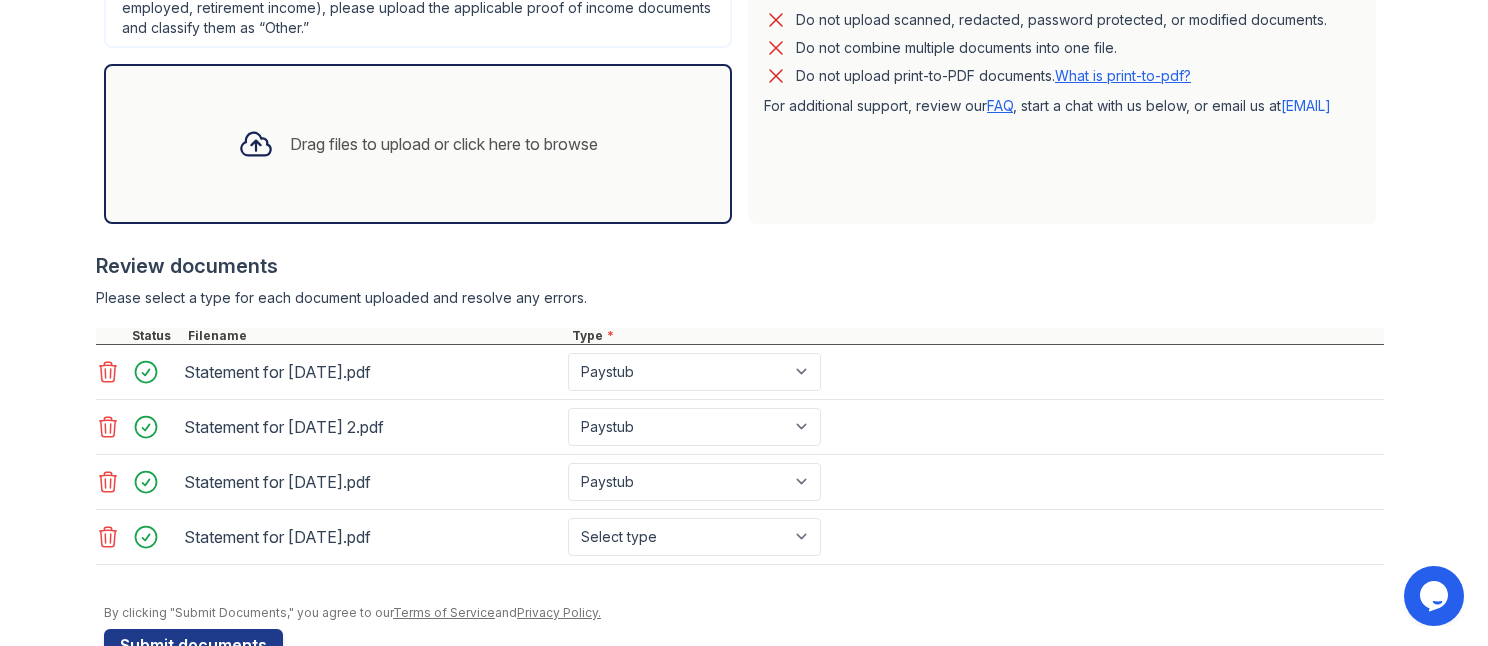 scroll, scrollTop: 615, scrollLeft: 0, axis: vertical 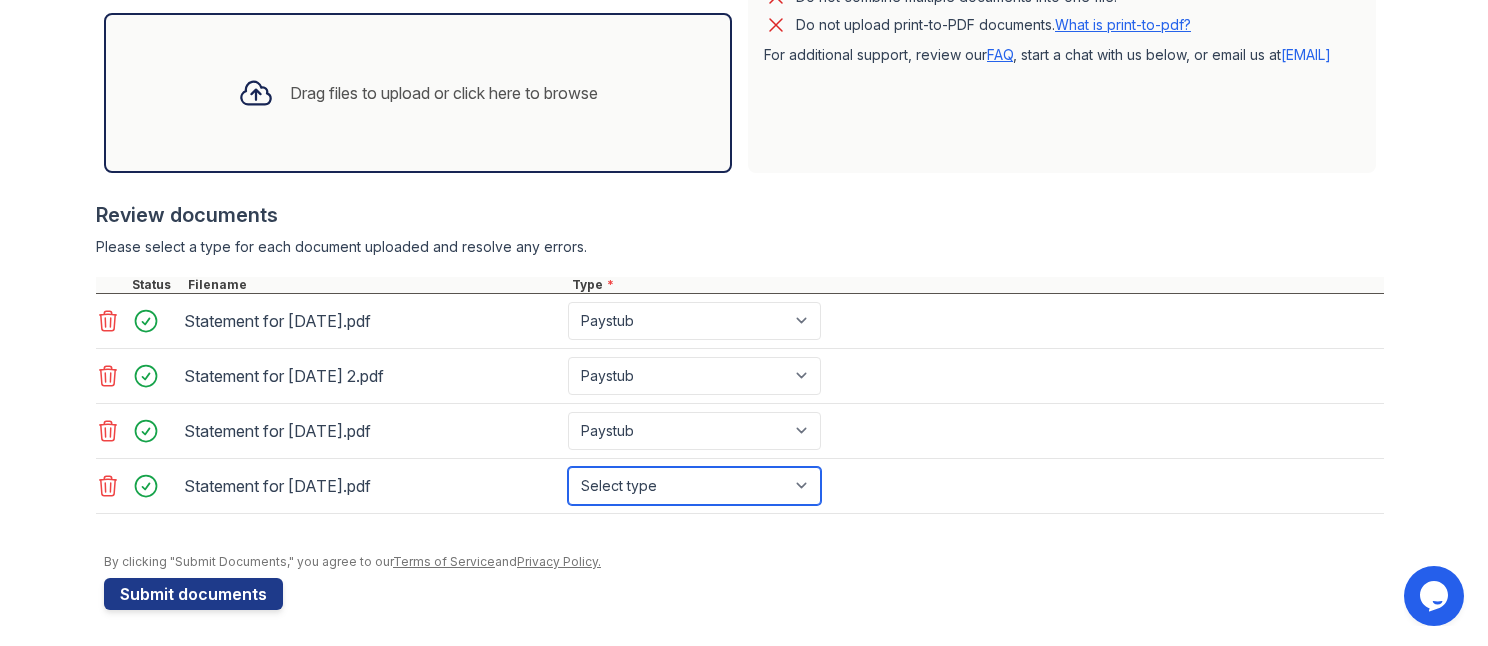 click on "Select type
Paystub
Bank Statement
Offer Letter
Tax Documents
Benefit Award Letter
Investment Account Statement
Other" at bounding box center [694, 486] 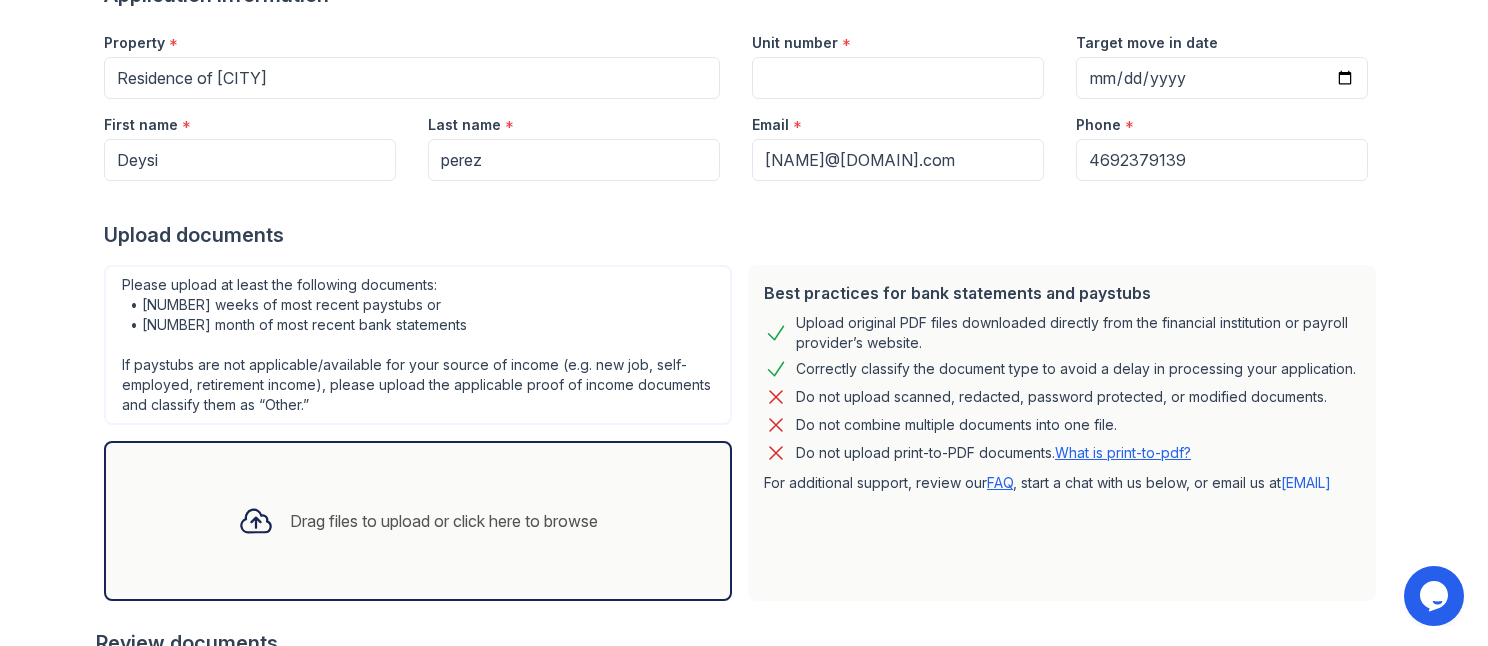 scroll, scrollTop: 170, scrollLeft: 0, axis: vertical 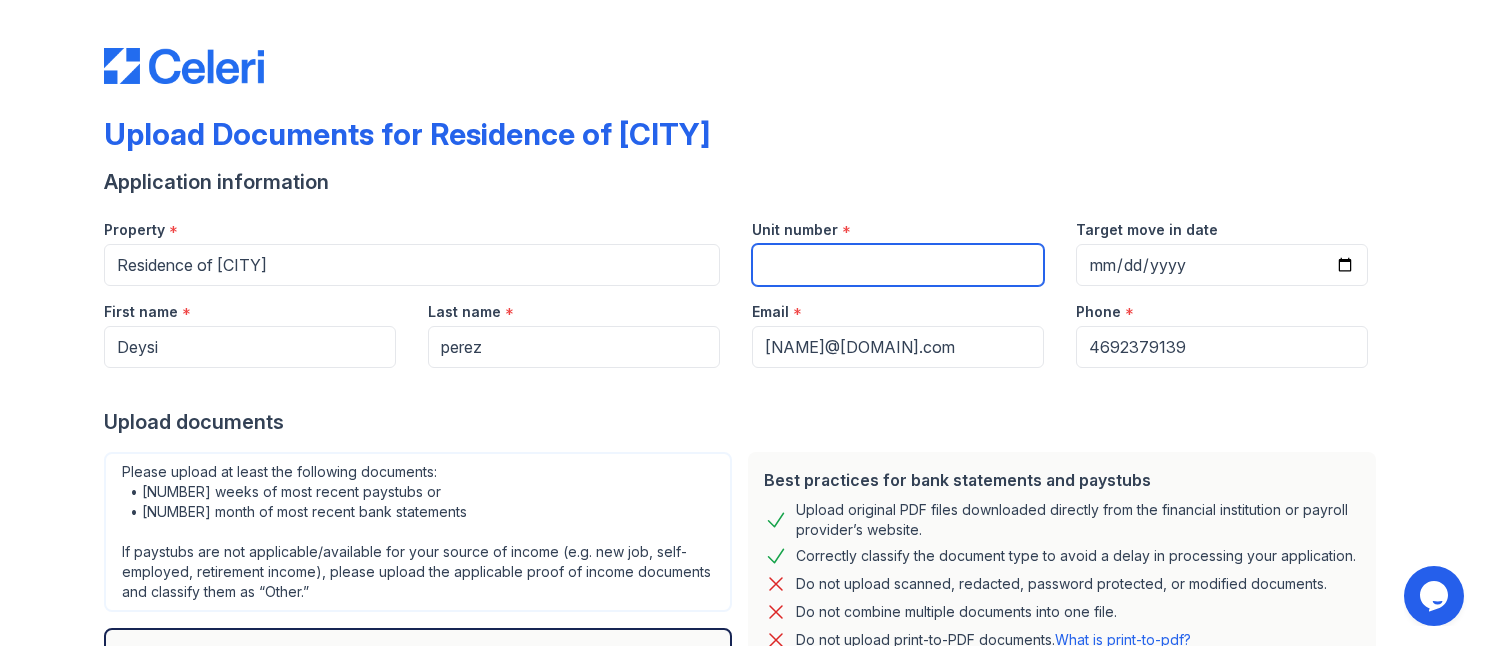 click on "Unit number" at bounding box center [898, 265] 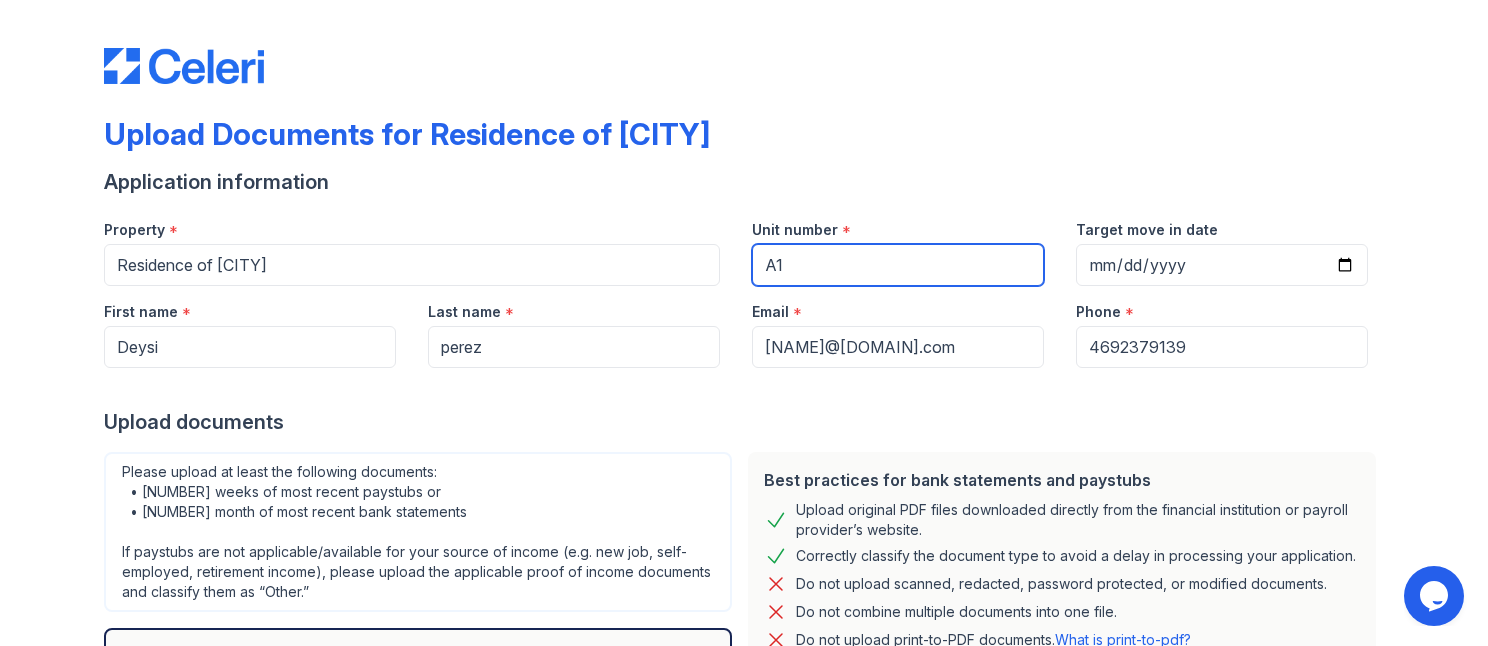 type on "A" 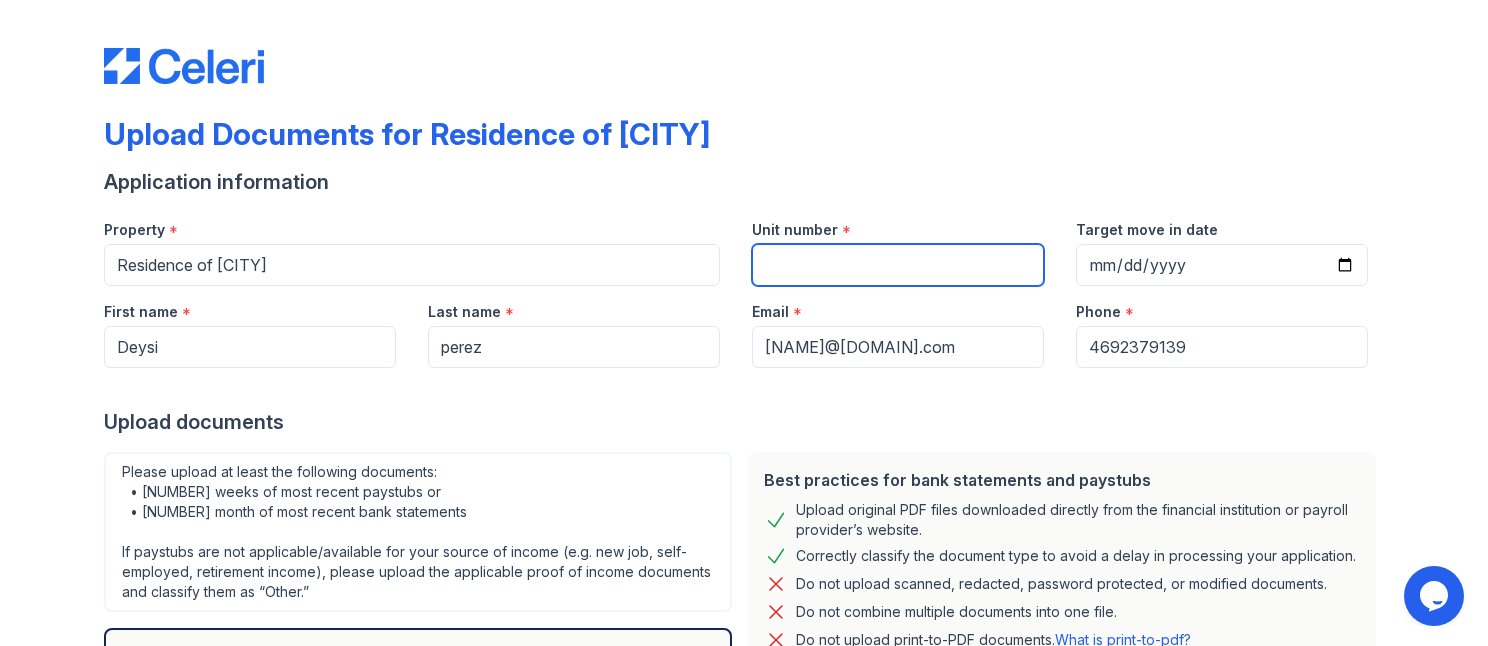type on "7" 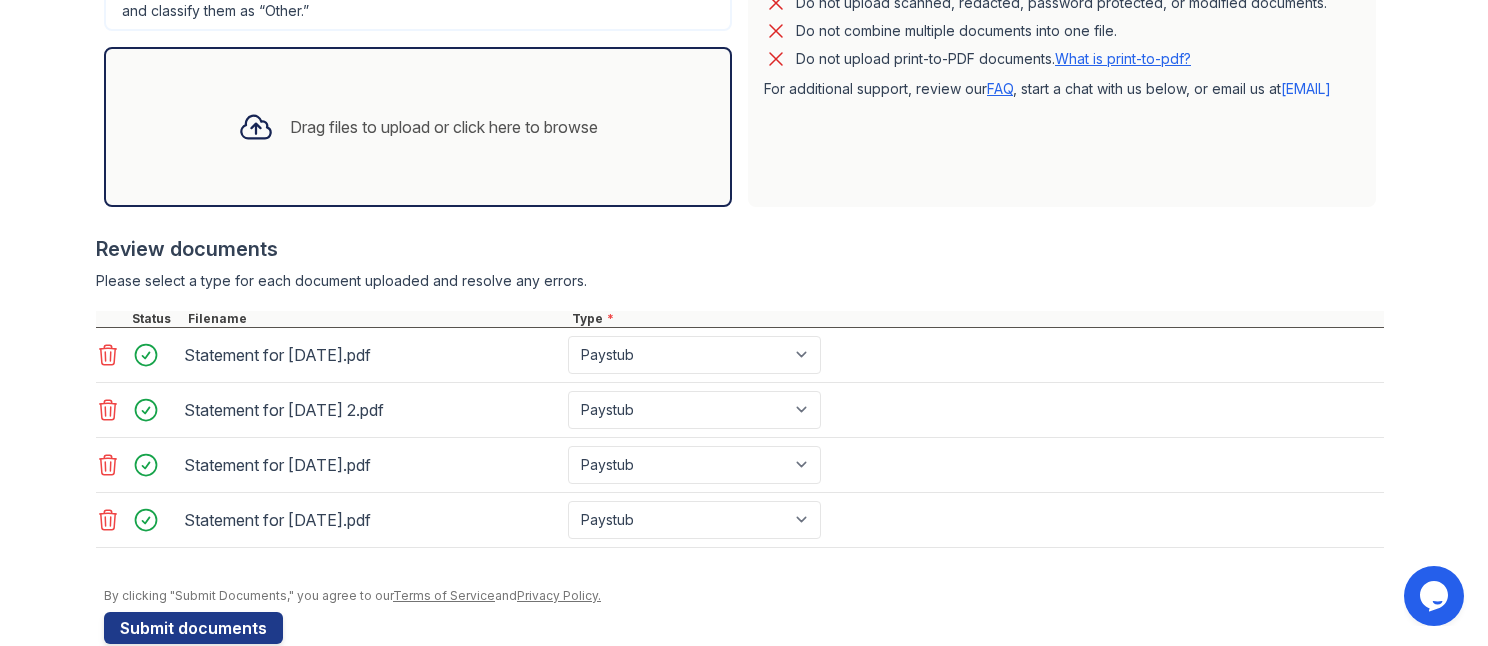 scroll, scrollTop: 615, scrollLeft: 0, axis: vertical 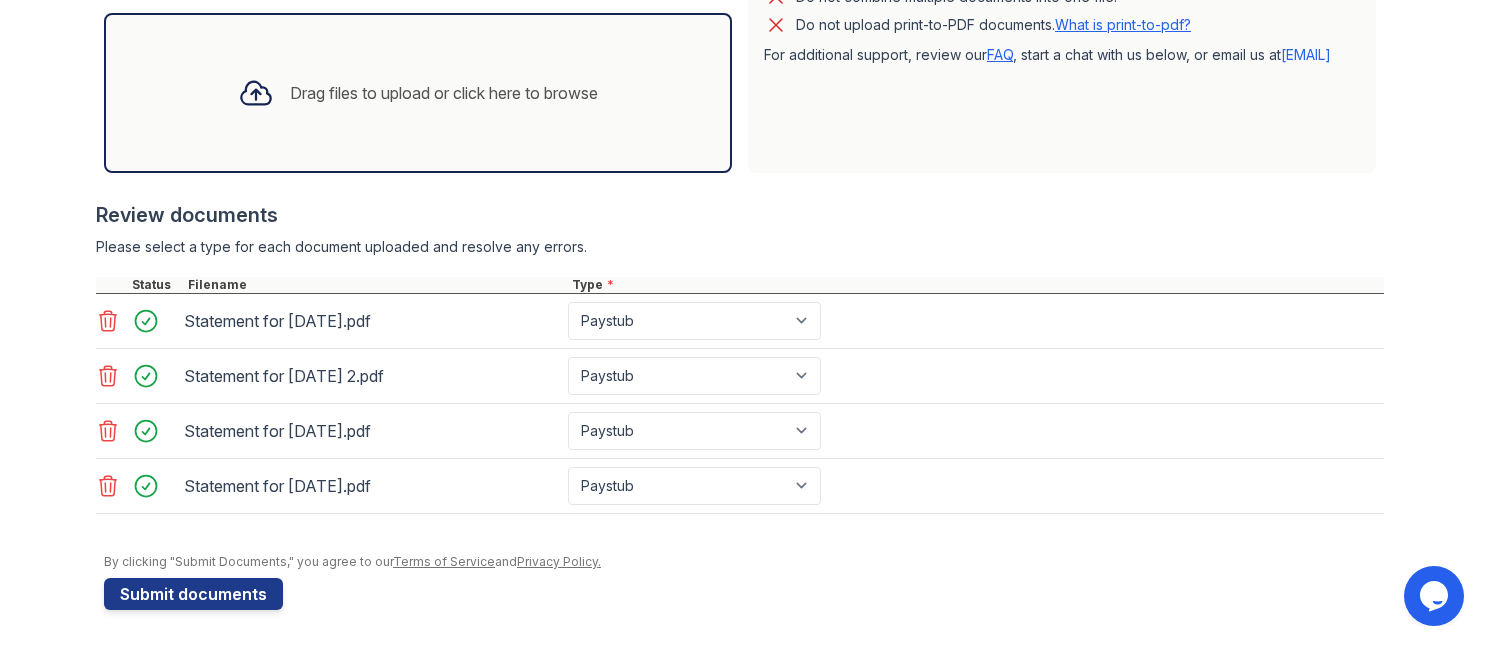 type on "4916" 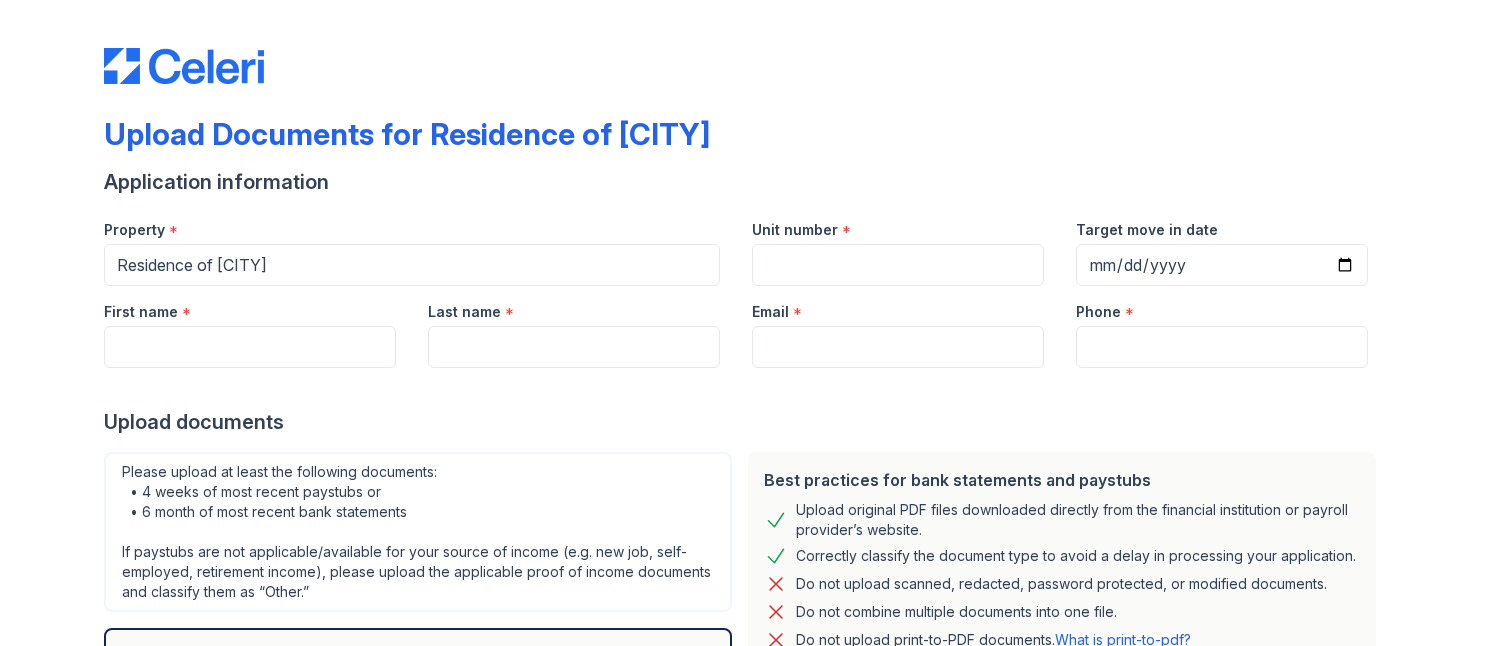 scroll, scrollTop: 0, scrollLeft: 0, axis: both 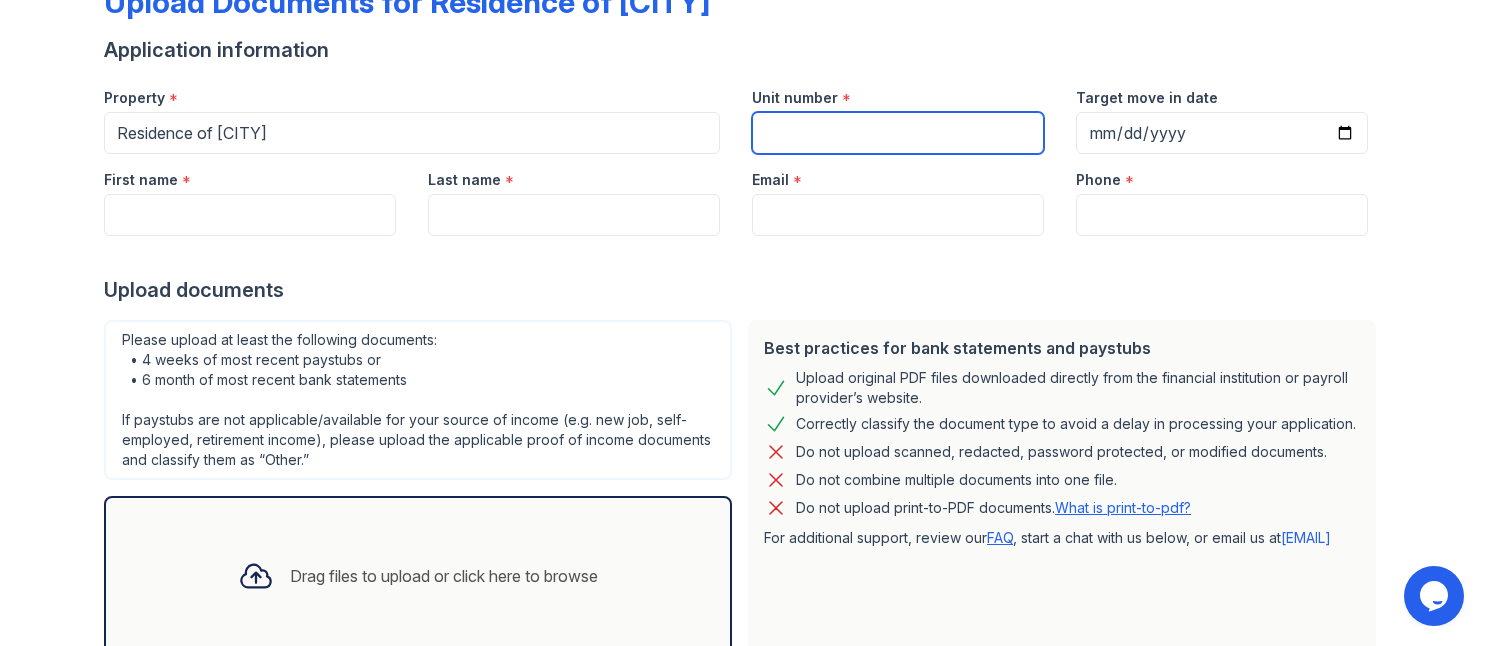 click on "Unit number" at bounding box center (898, 133) 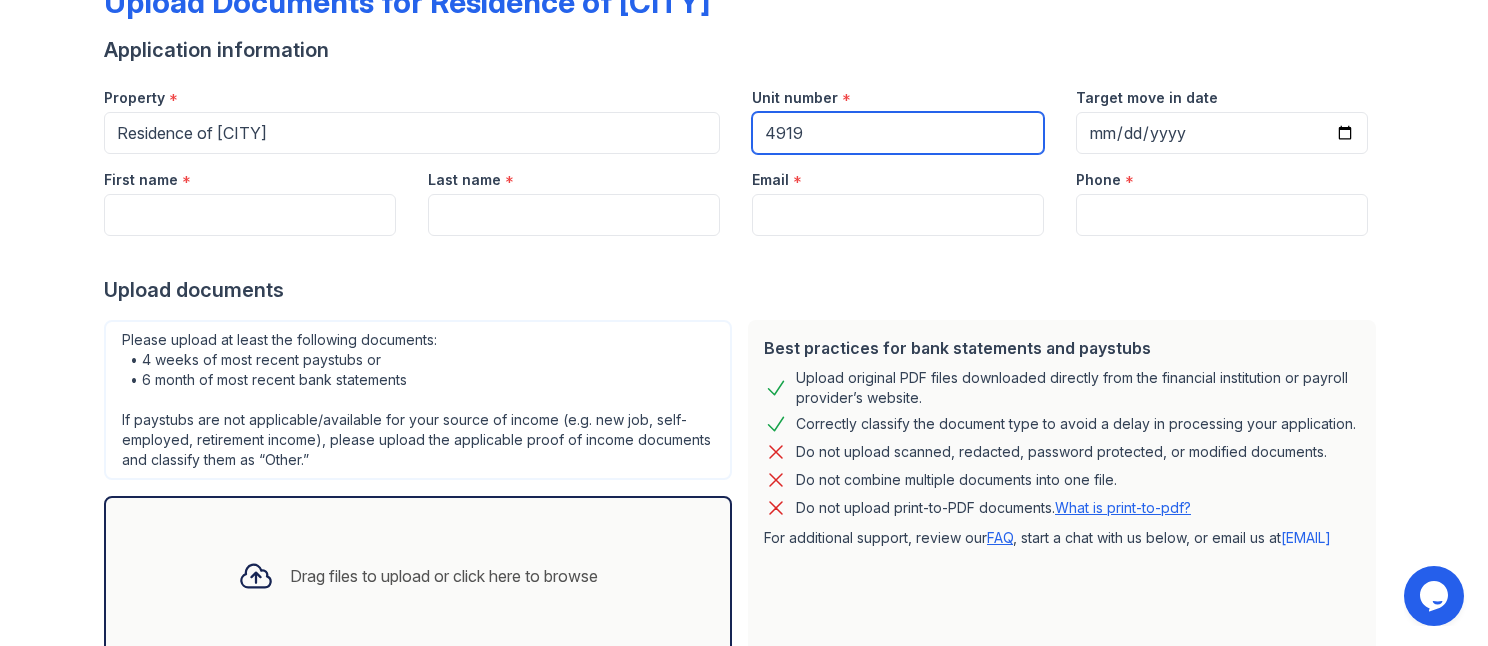 type on "4919" 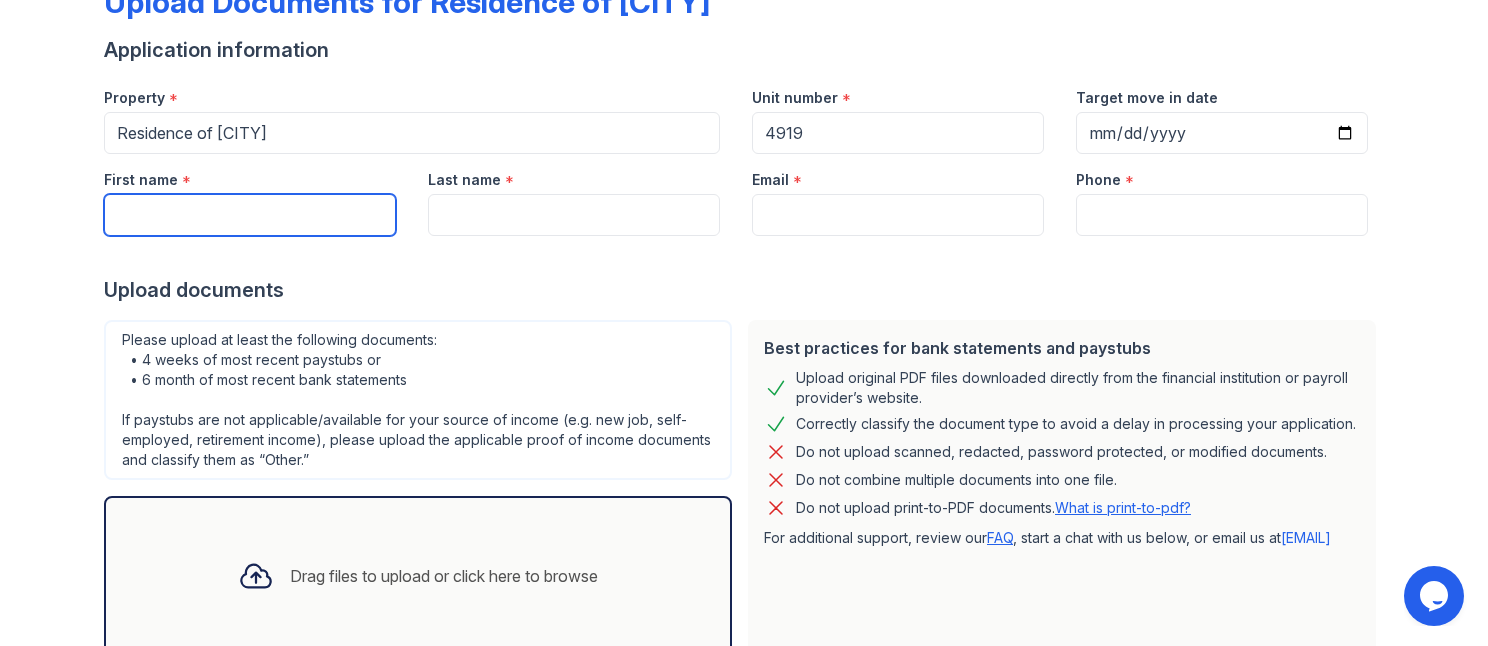 click on "First name" at bounding box center [250, 215] 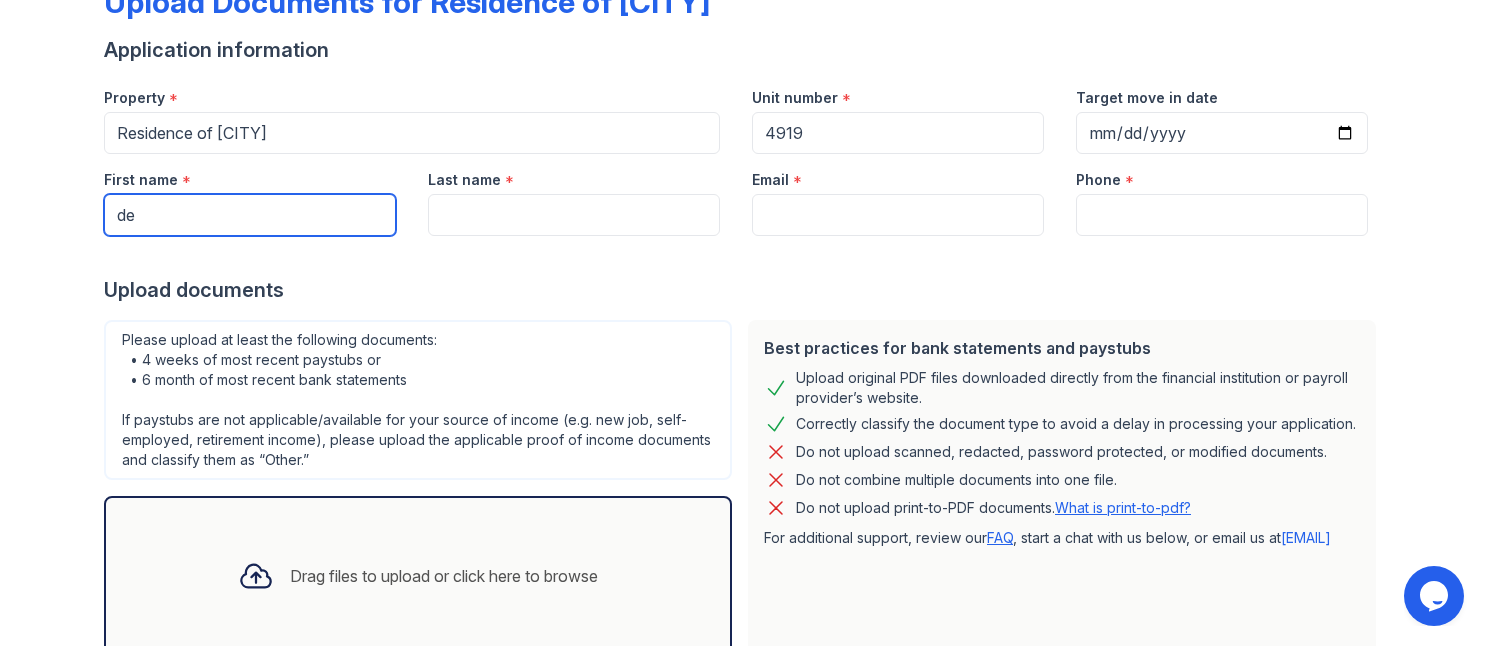 type on "d" 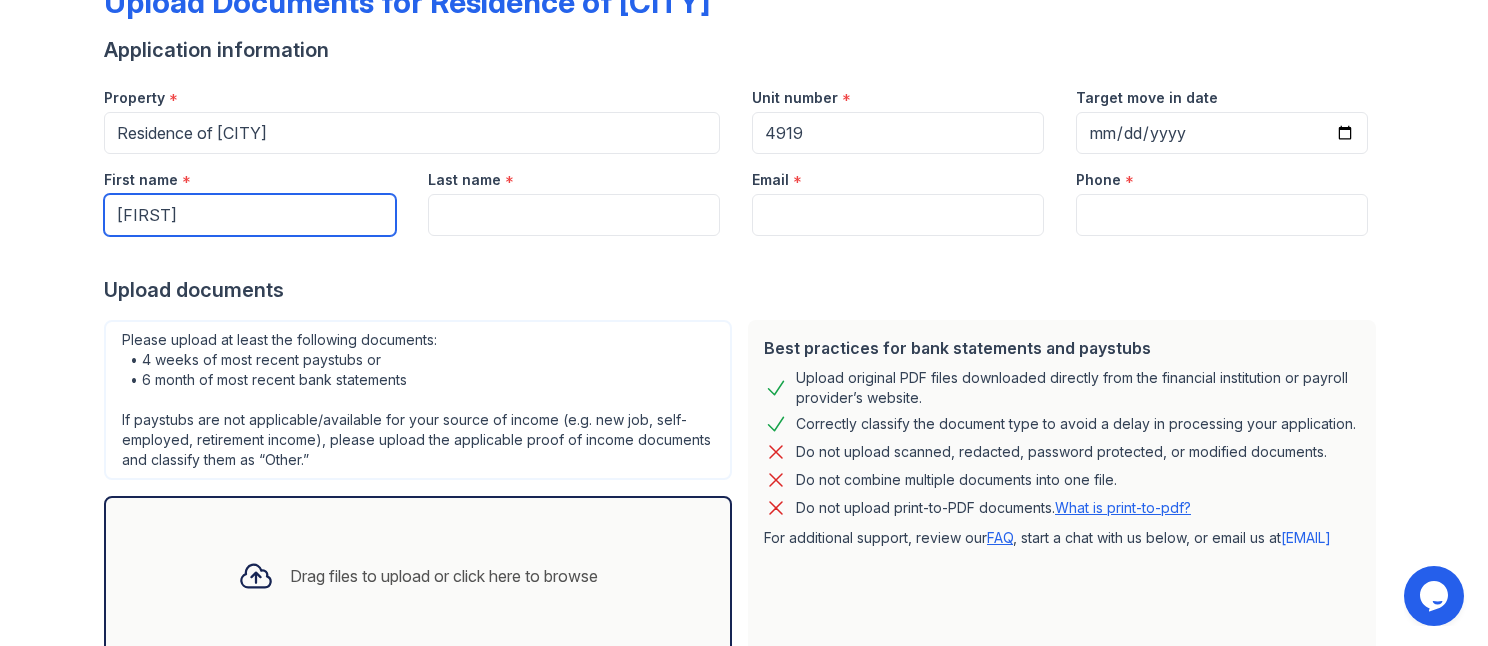 type on "Deysi" 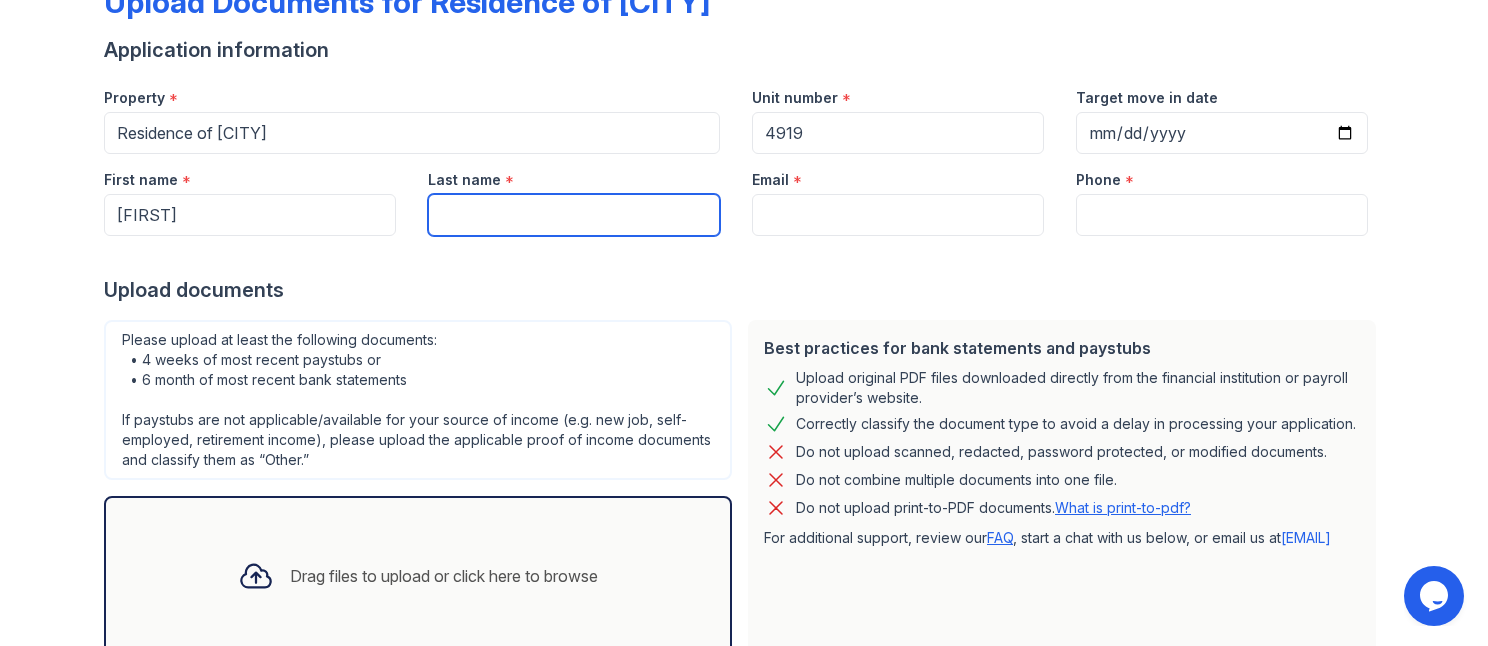 click on "Last name" at bounding box center [574, 215] 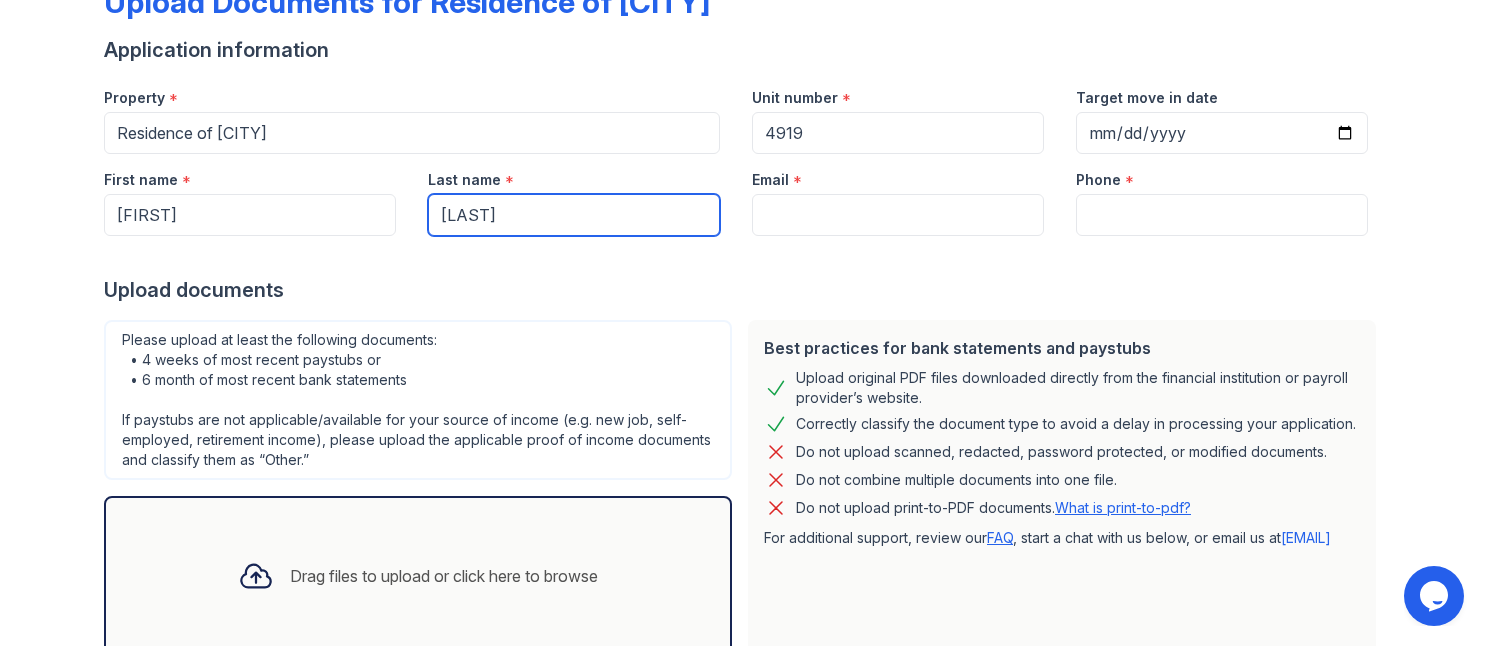 type on "[LAST]" 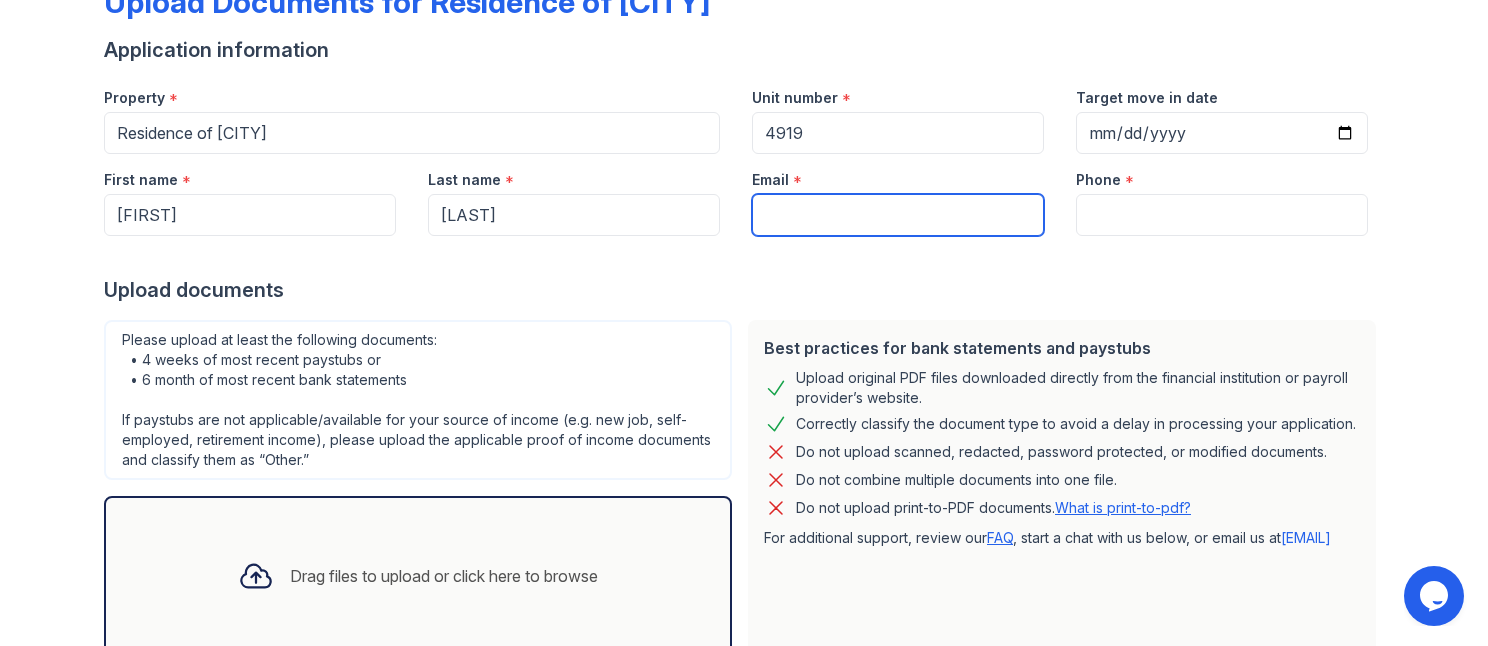 click on "Email" at bounding box center [898, 215] 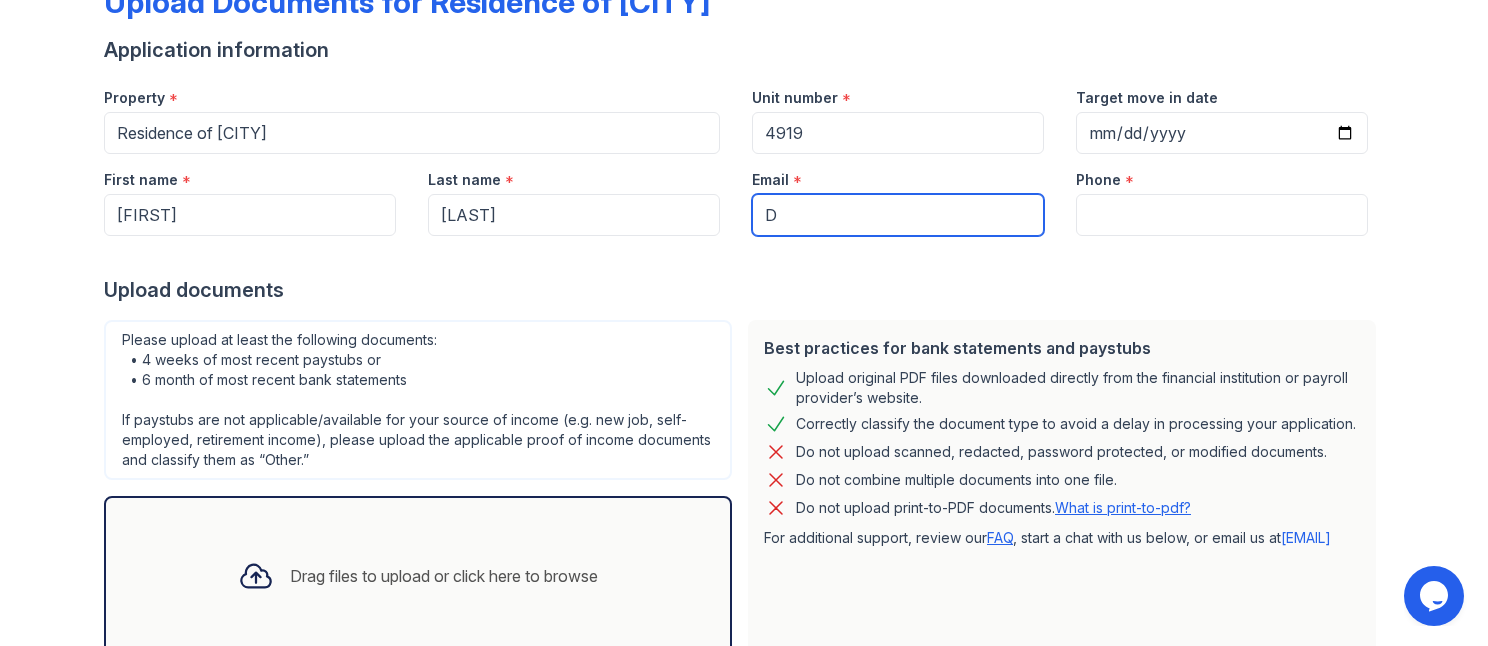 type on "[EMAIL]" 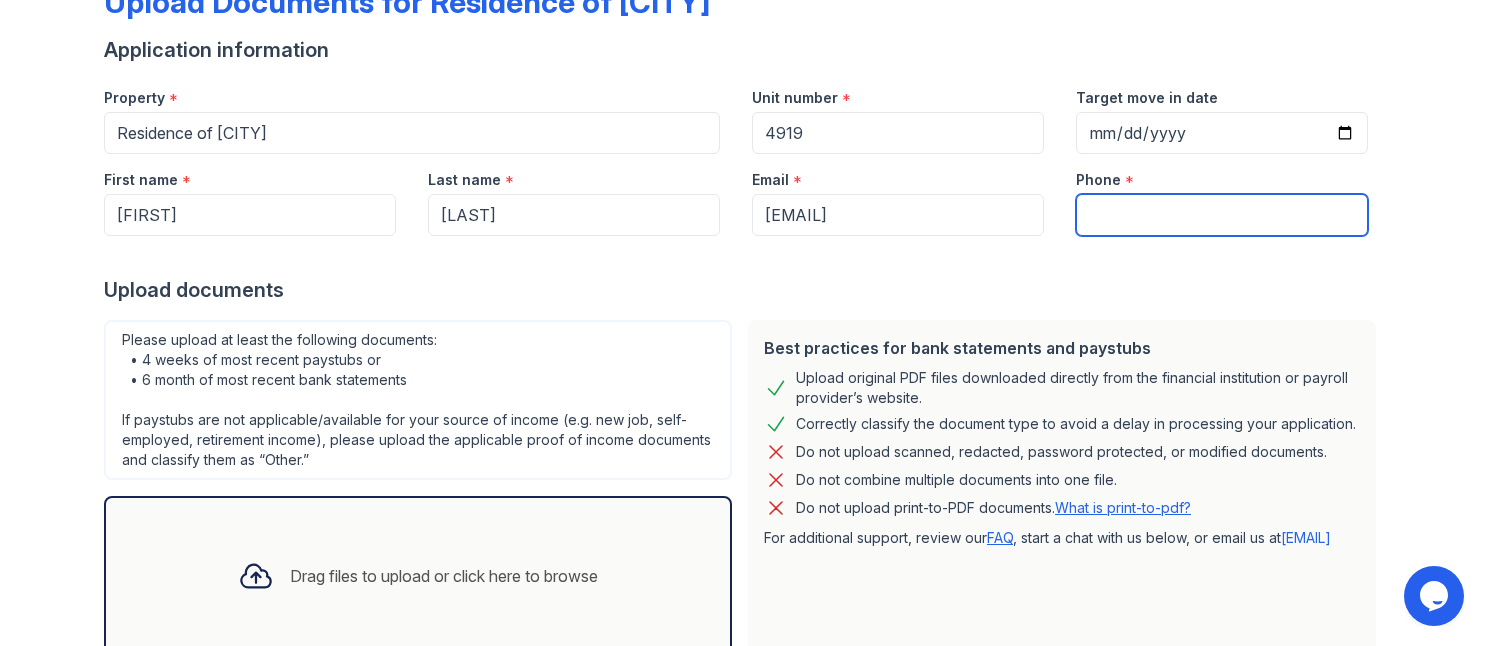 click on "Phone" at bounding box center [1222, 215] 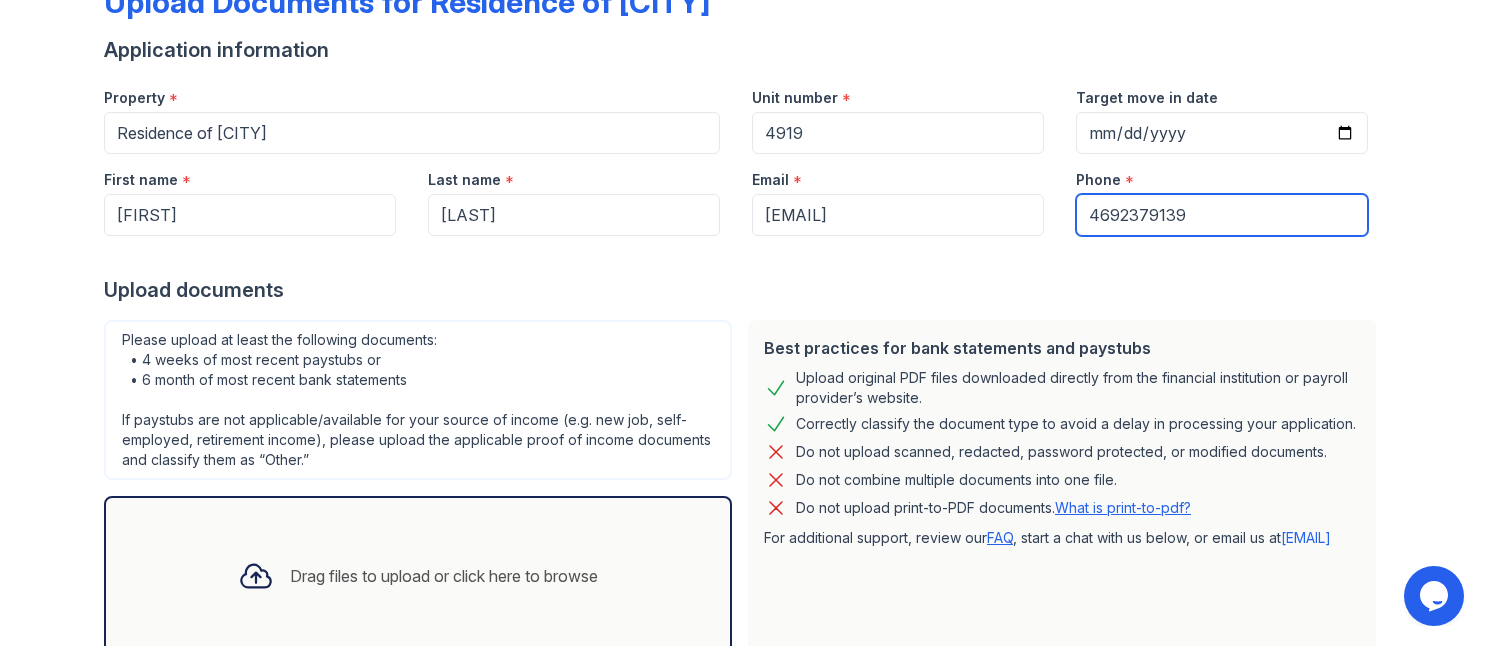 type on "4692379139" 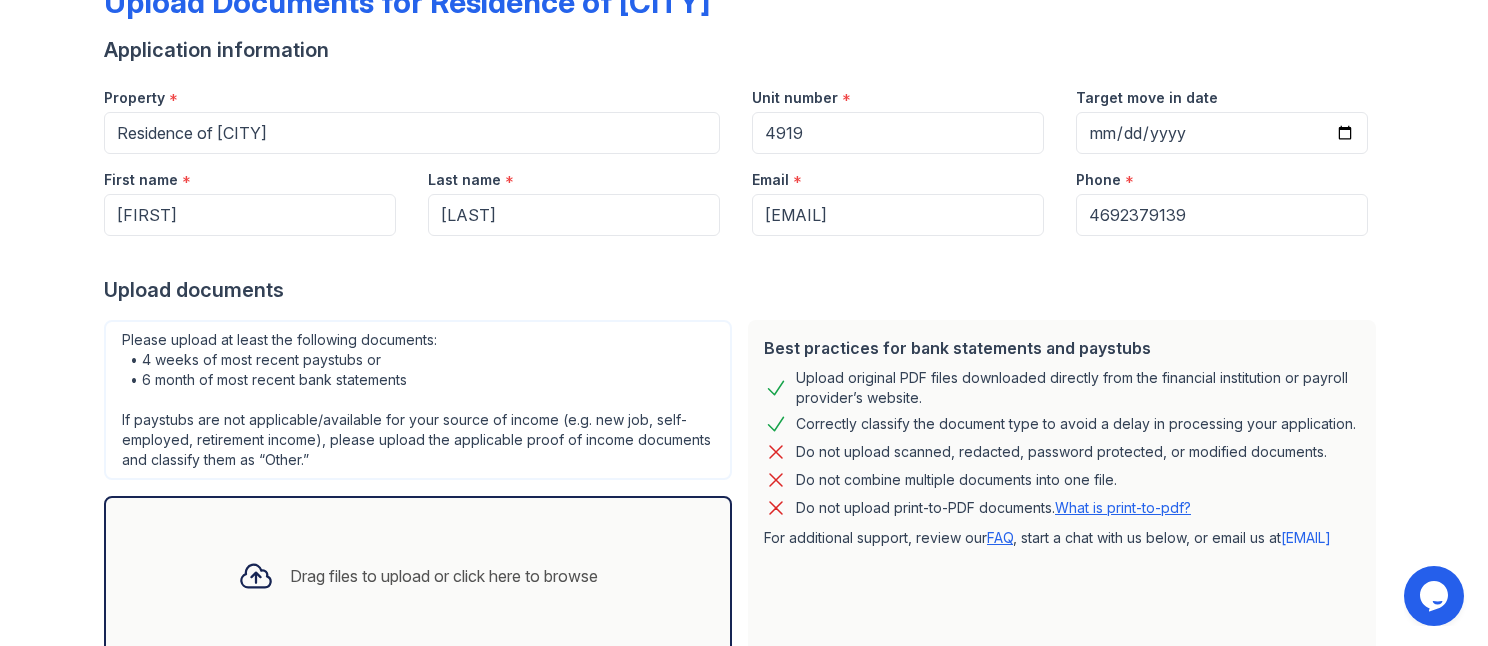 click on "Drag files to upload or click here to browse" at bounding box center [418, 576] 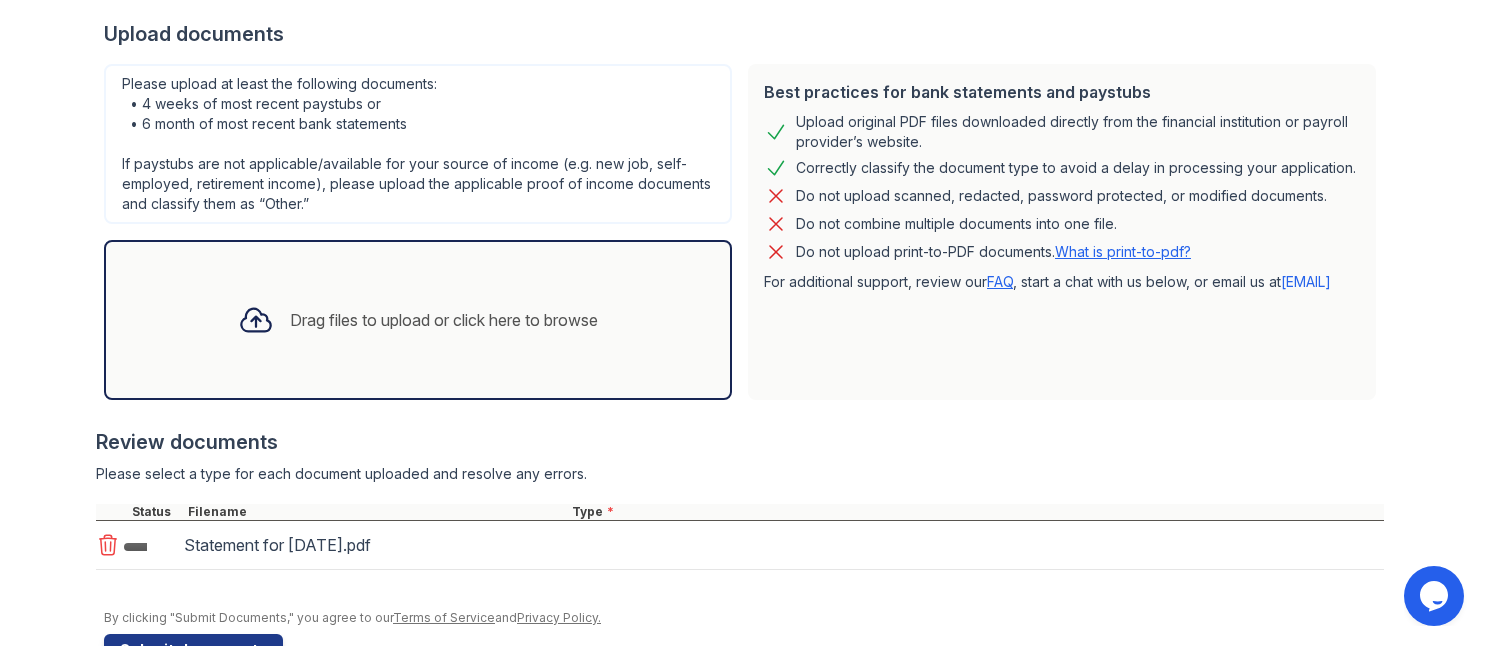 scroll, scrollTop: 446, scrollLeft: 0, axis: vertical 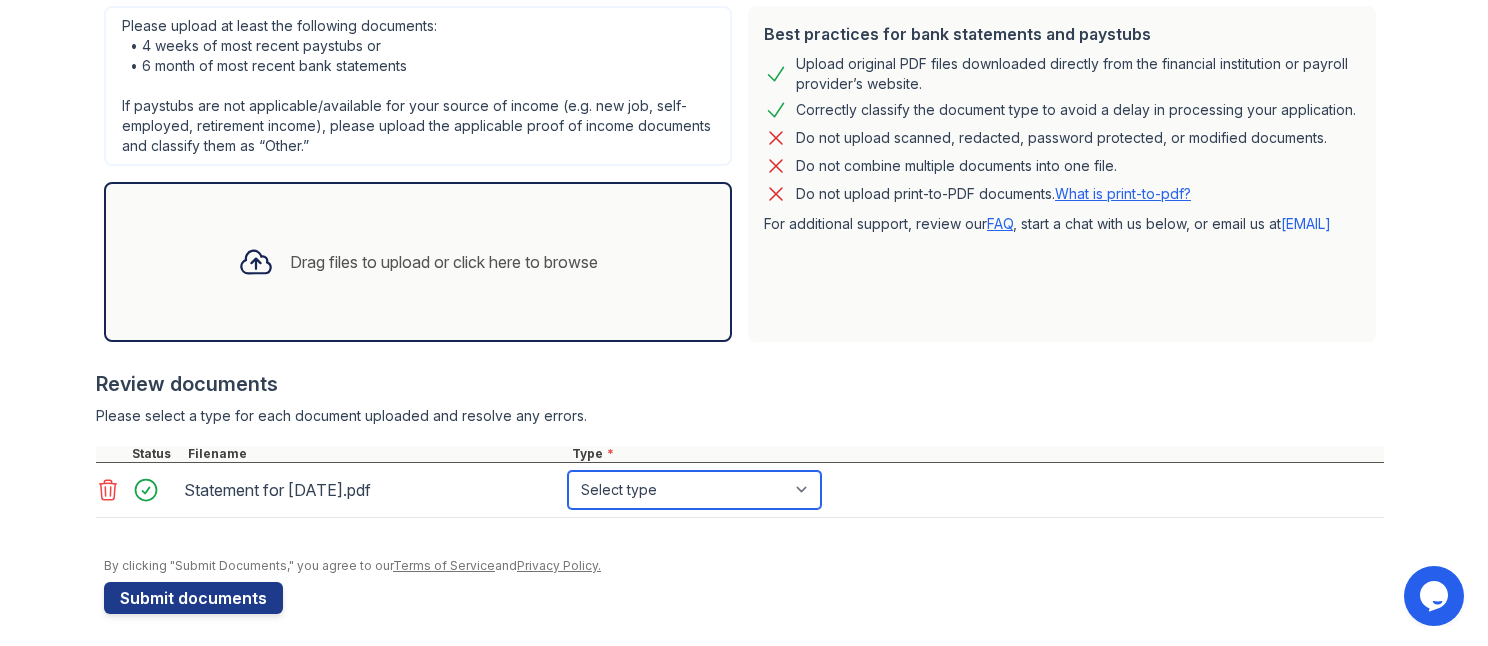 click on "Select type
Paystub
Bank Statement
Offer Letter
Tax Documents
Benefit Award Letter
Investment Account Statement
Other" at bounding box center [694, 490] 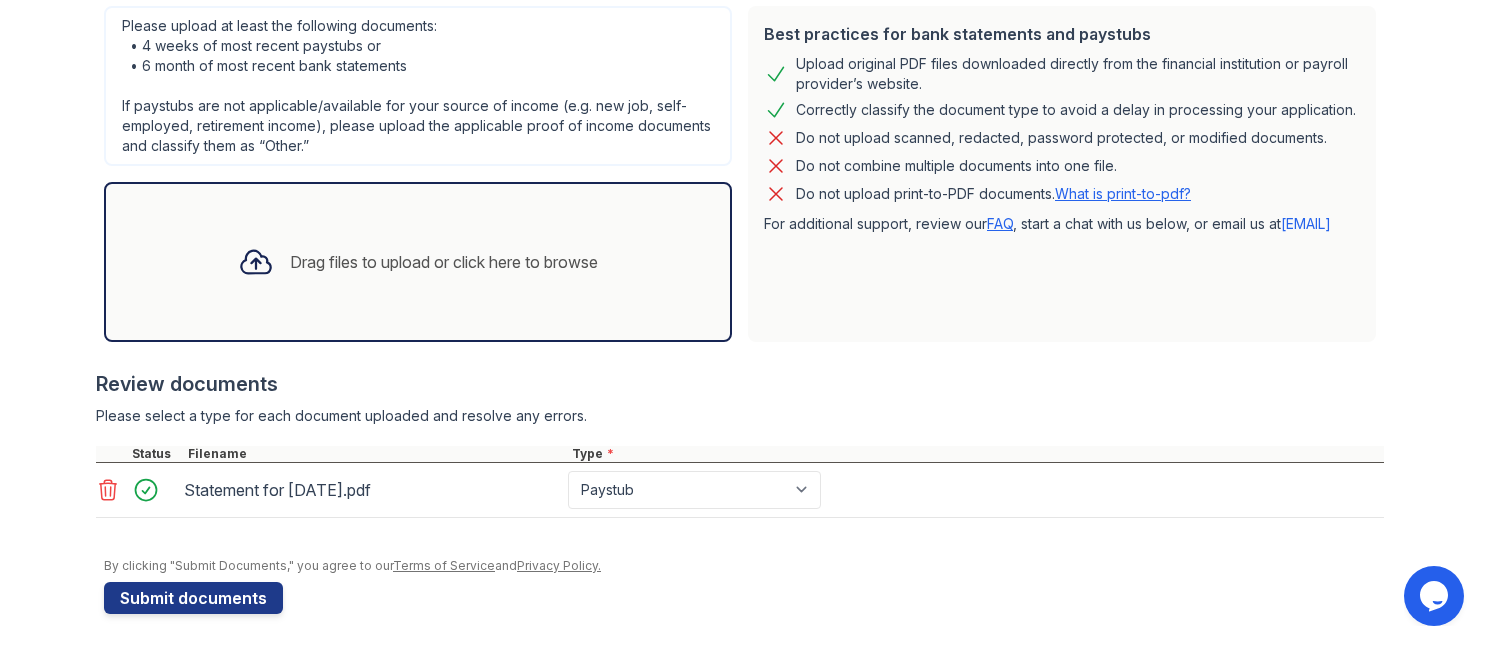 click on "Drag files to upload or click here to browse" at bounding box center (418, 262) 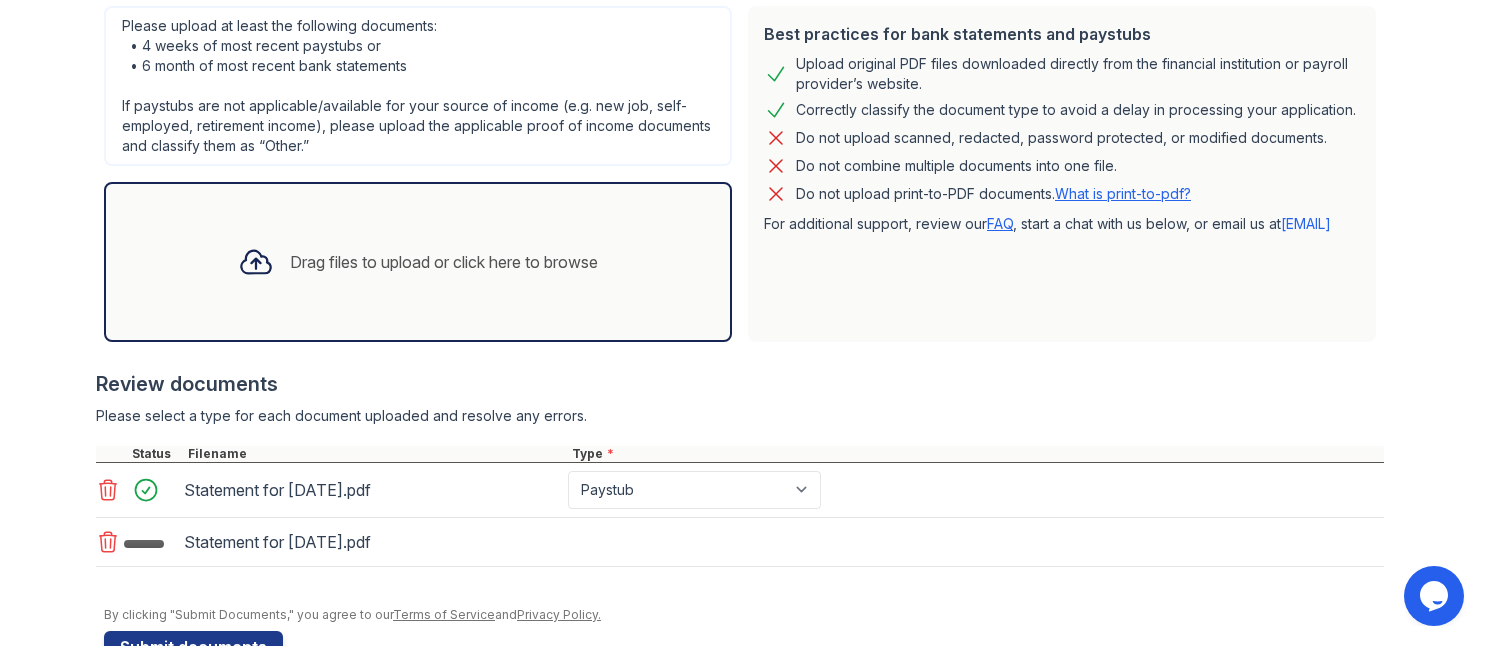scroll, scrollTop: 500, scrollLeft: 0, axis: vertical 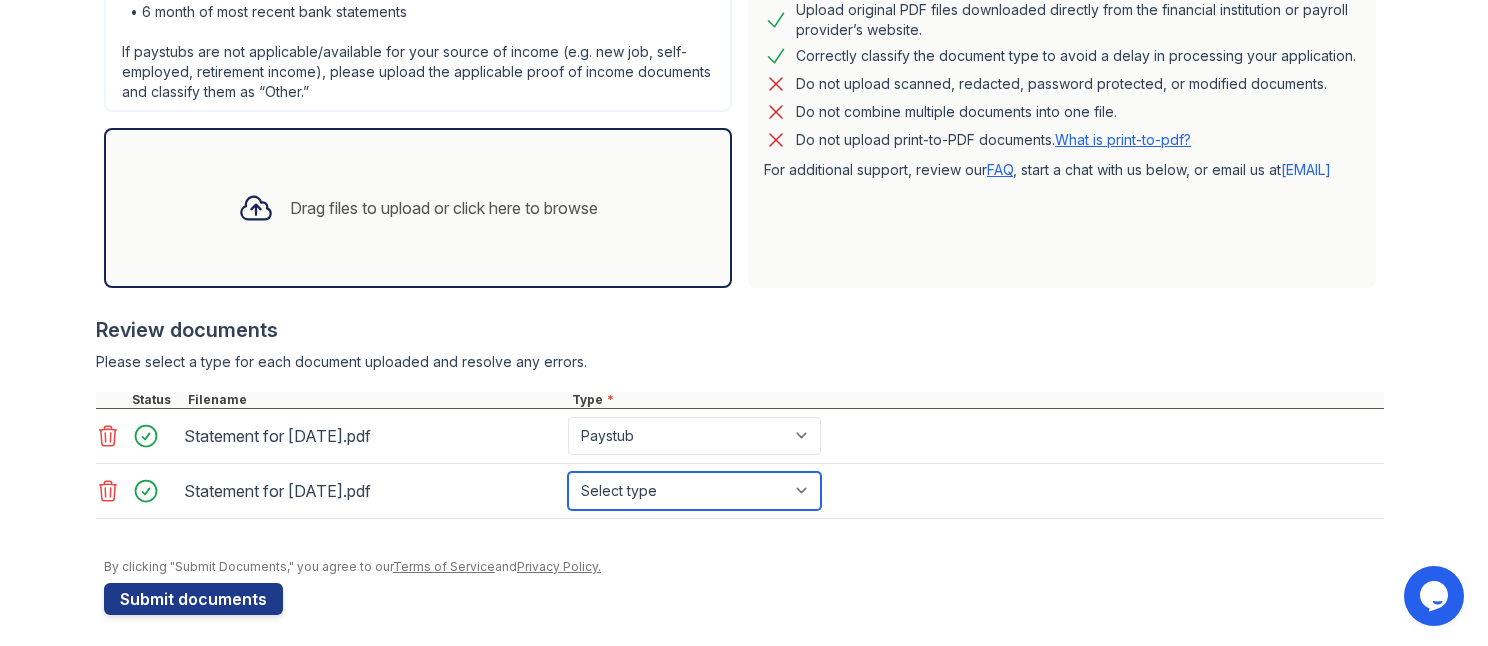 click on "Select type
Paystub
Bank Statement
Offer Letter
Tax Documents
Benefit Award Letter
Investment Account Statement
Other" at bounding box center (694, 491) 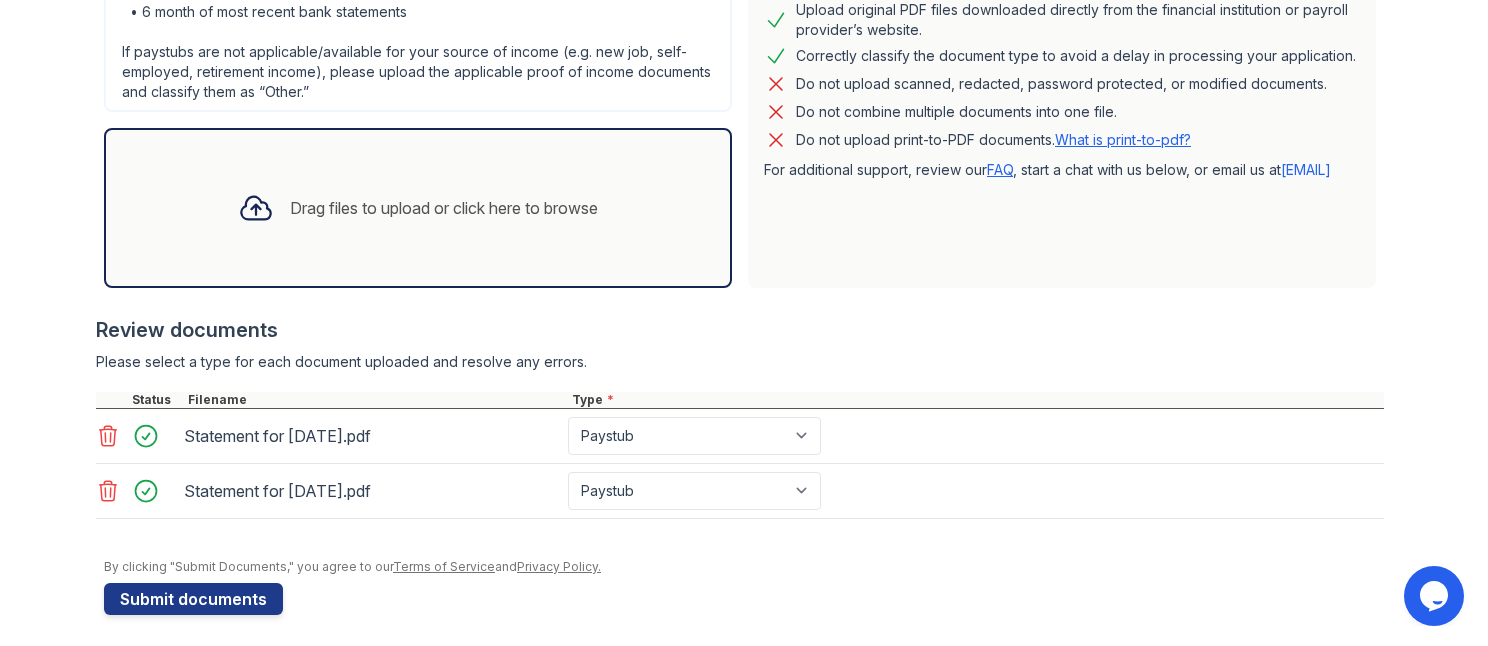 click on "Drag files to upload or click here to browse" at bounding box center [418, 208] 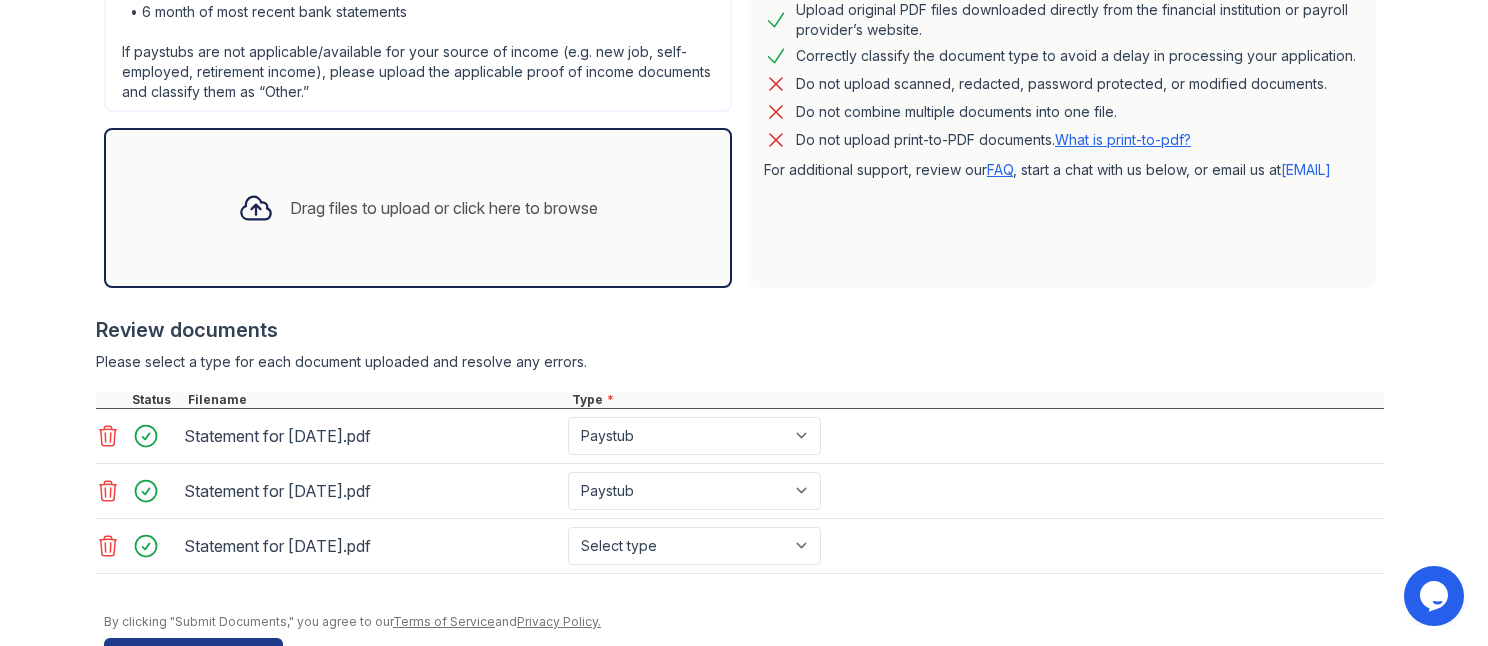 click on "Statement for Jun 13, 2025 2.pdf
Select type
Paystub
Bank Statement
Offer Letter
Tax Documents
Benefit Award Letter
Investment Account Statement
Other" at bounding box center (740, 491) 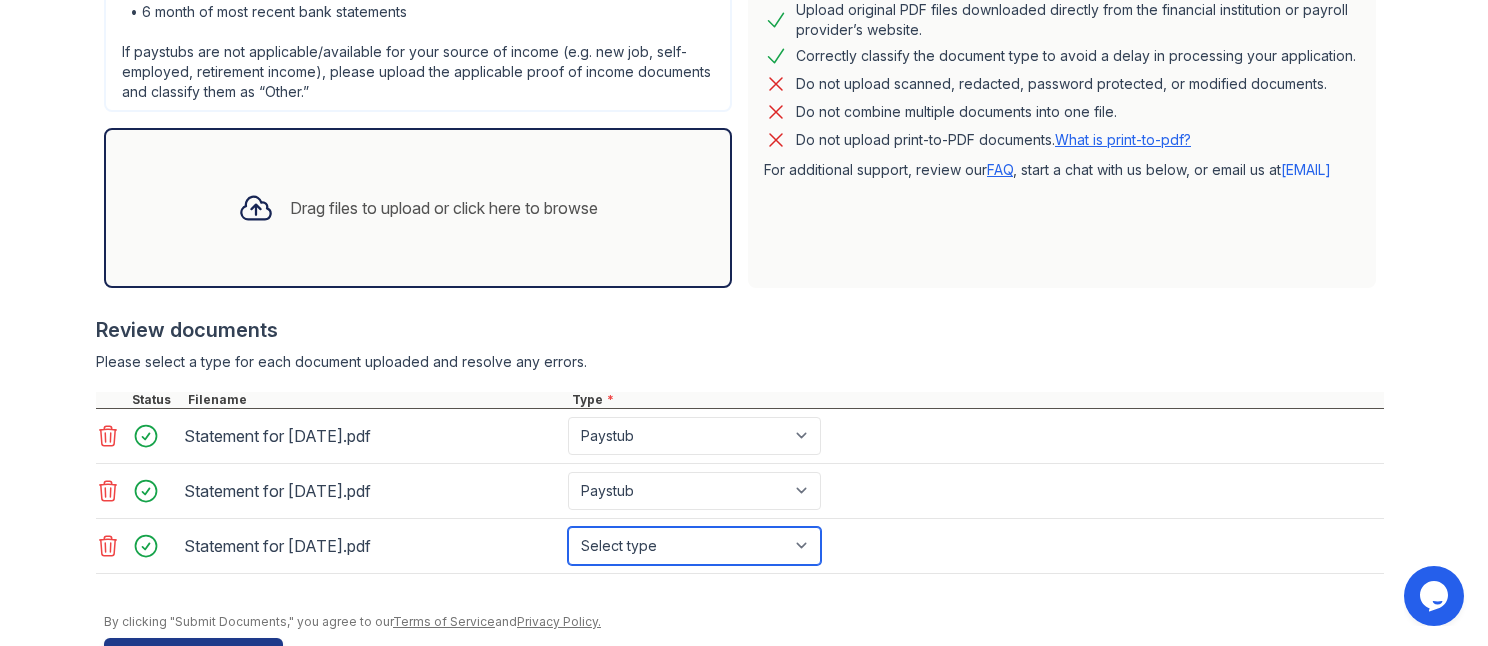 scroll, scrollTop: 560, scrollLeft: 0, axis: vertical 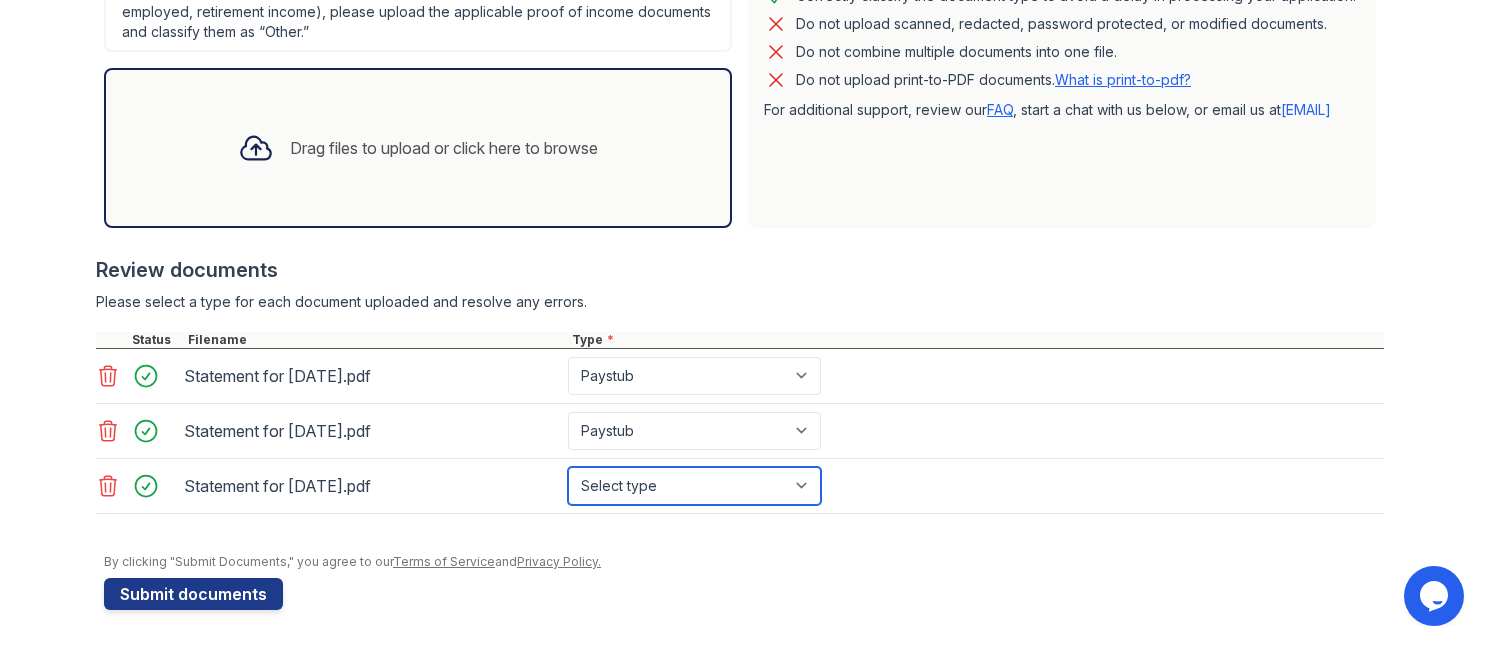 click on "Select type
Paystub
Bank Statement
Offer Letter
Tax Documents
Benefit Award Letter
Investment Account Statement
Other" at bounding box center [694, 486] 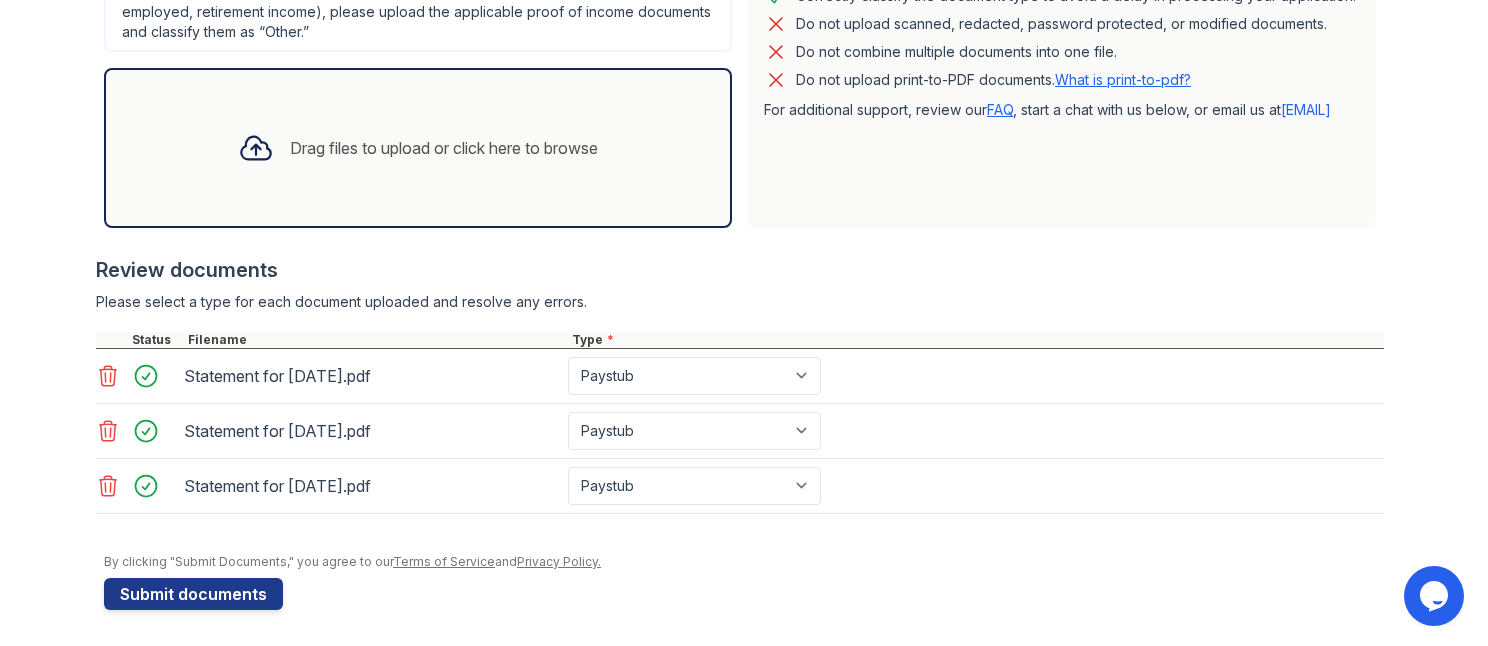 click on "Drag files to upload or click here to browse" at bounding box center (444, 148) 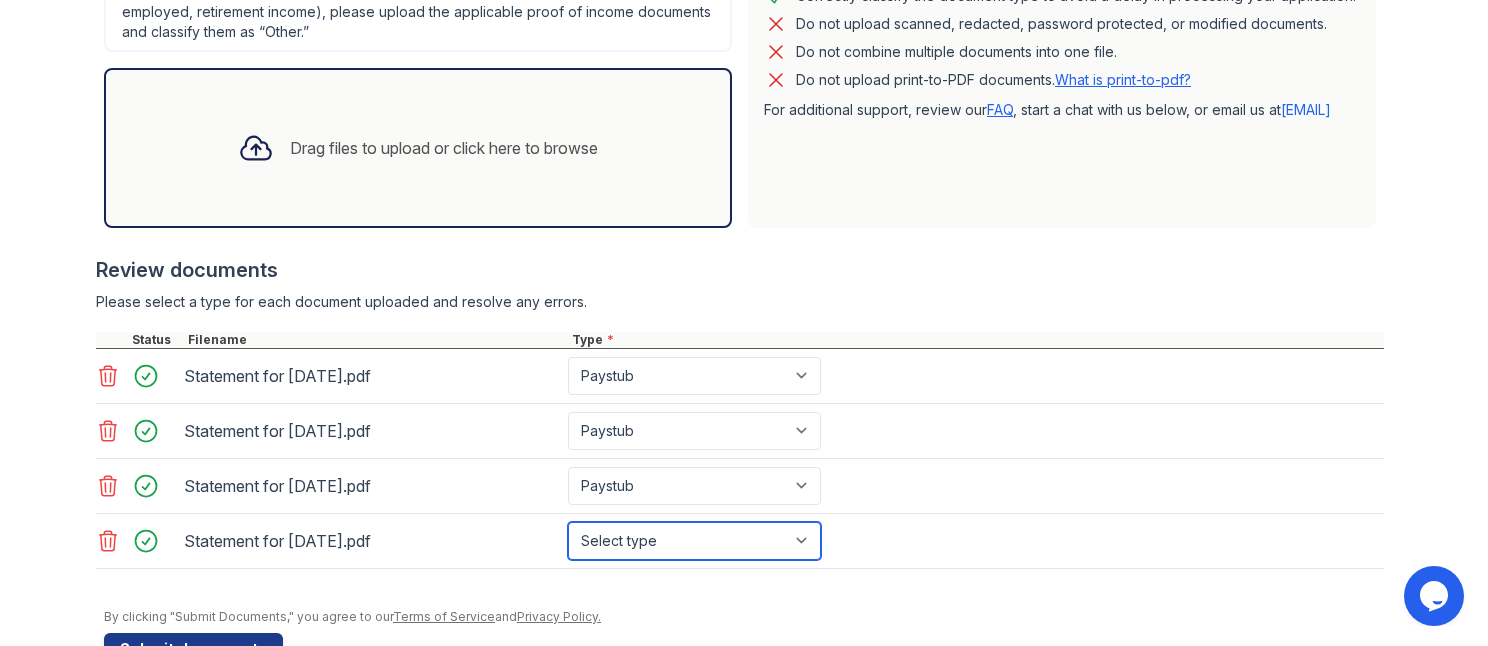 click on "Select type
Paystub
Bank Statement
Offer Letter
Tax Documents
Benefit Award Letter
Investment Account Statement
Other" at bounding box center (694, 541) 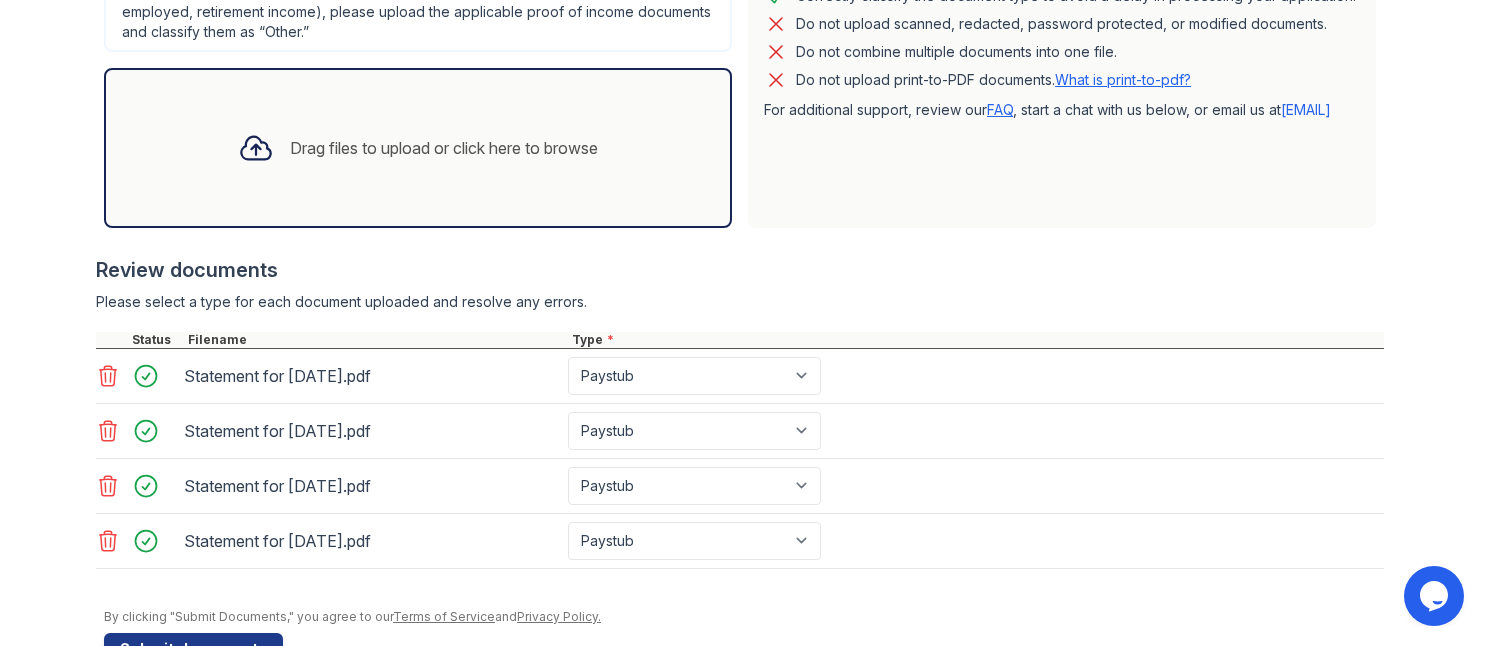 click on "Drag files to upload or click here to browse" at bounding box center [444, 148] 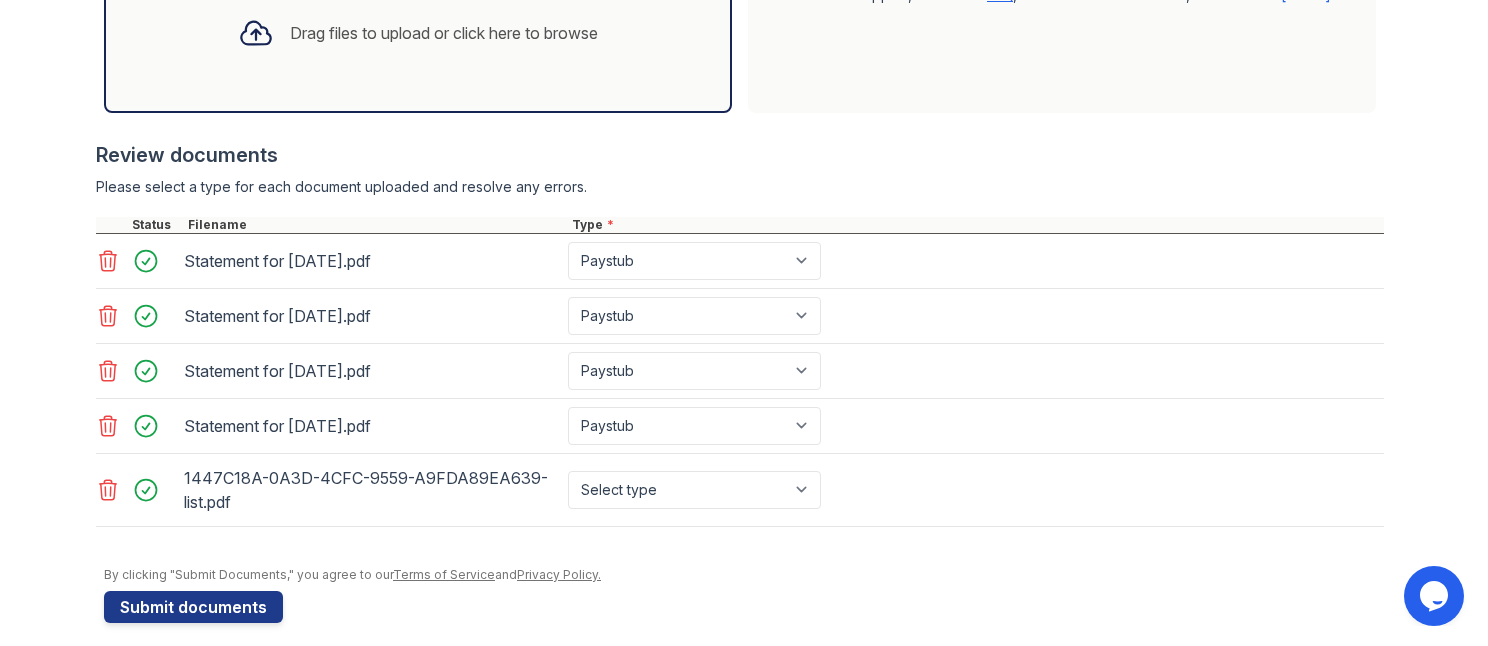 scroll, scrollTop: 688, scrollLeft: 0, axis: vertical 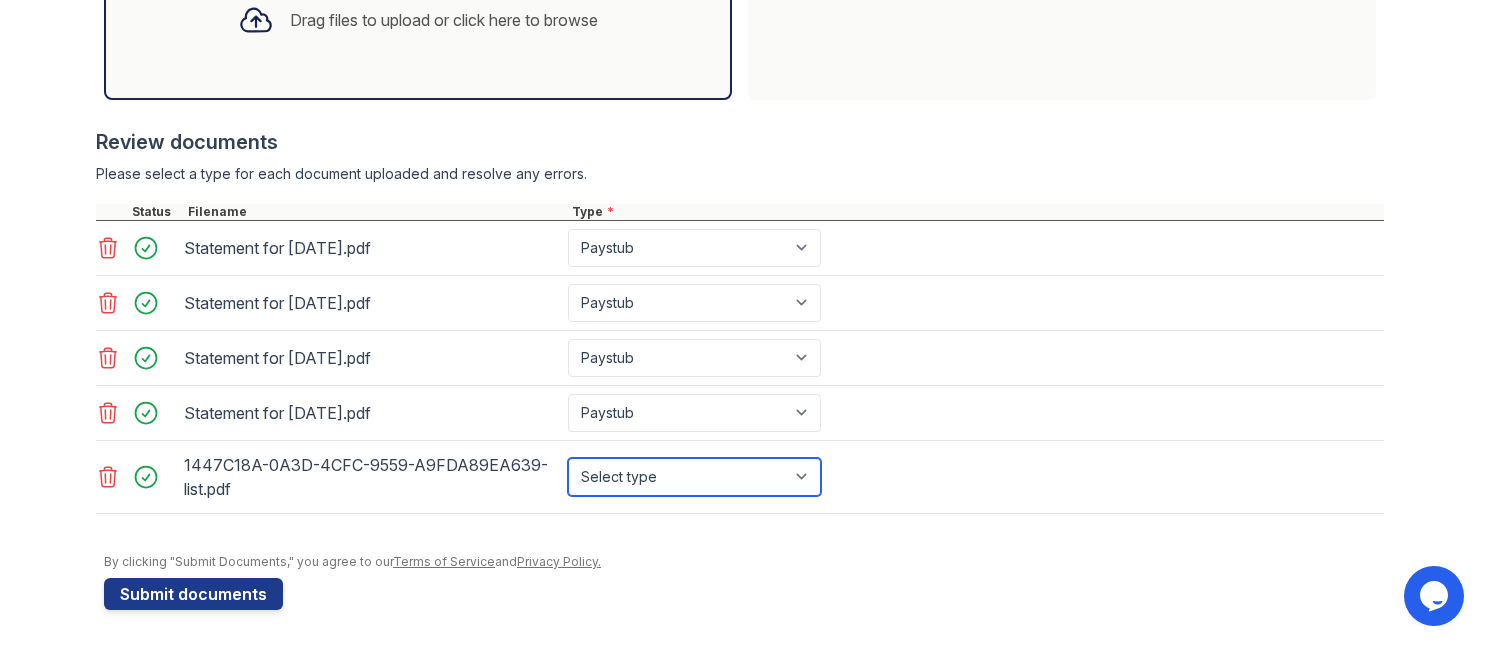 click on "Select type
Paystub
Bank Statement
Offer Letter
Tax Documents
Benefit Award Letter
Investment Account Statement
Other" at bounding box center [694, 477] 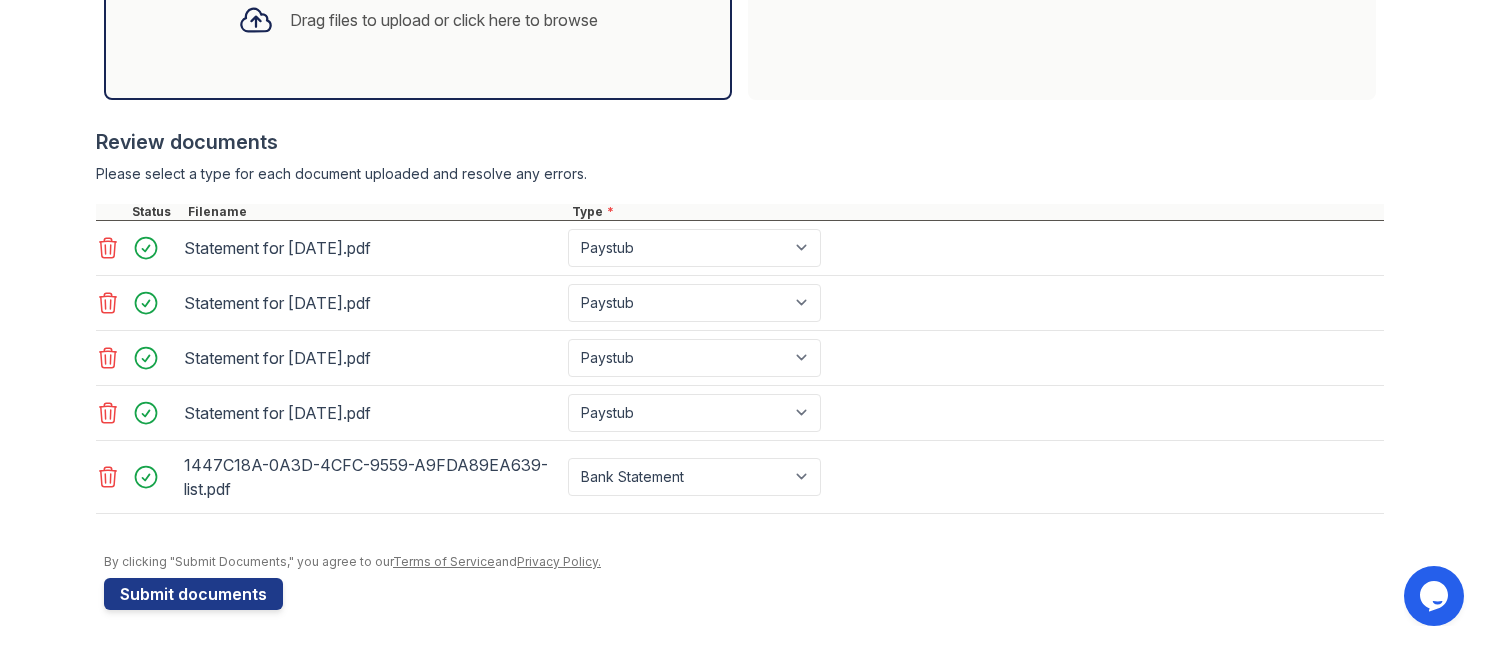 click on "Drag files to upload or click here to browse" at bounding box center [418, 20] 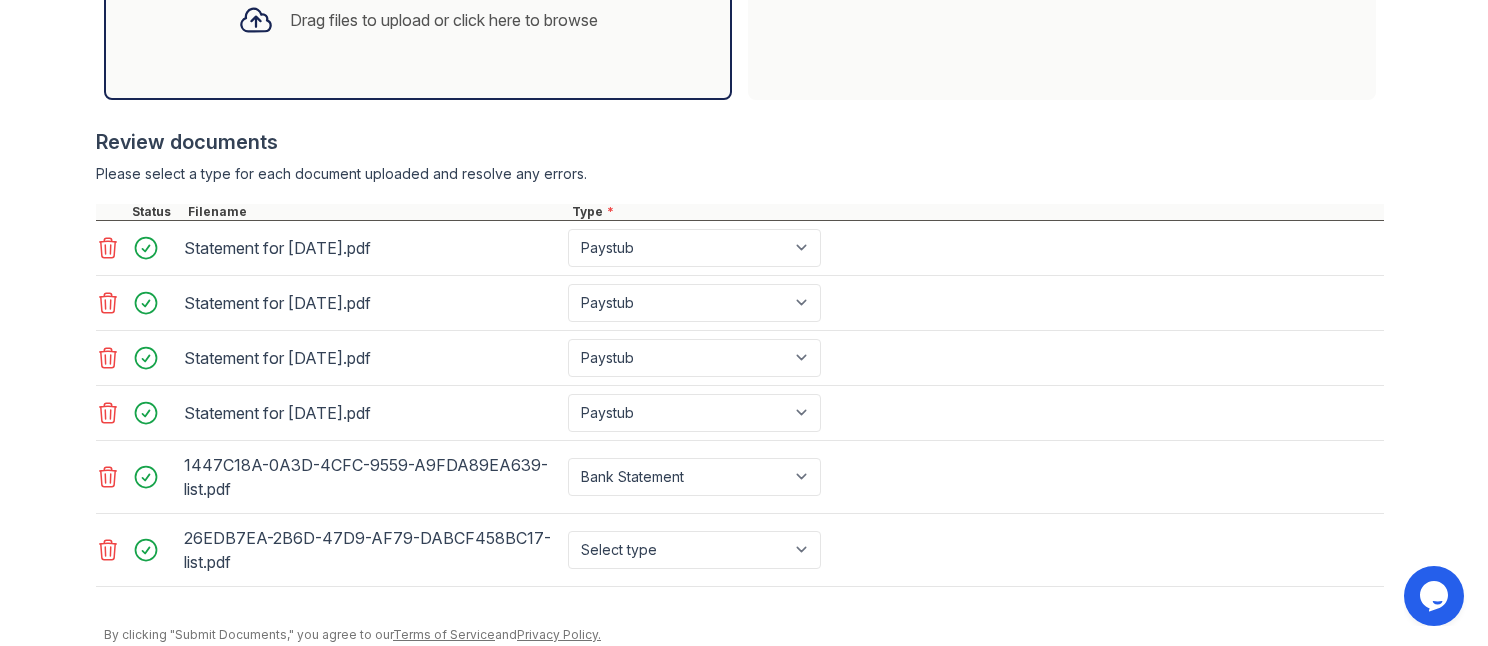 scroll, scrollTop: 760, scrollLeft: 0, axis: vertical 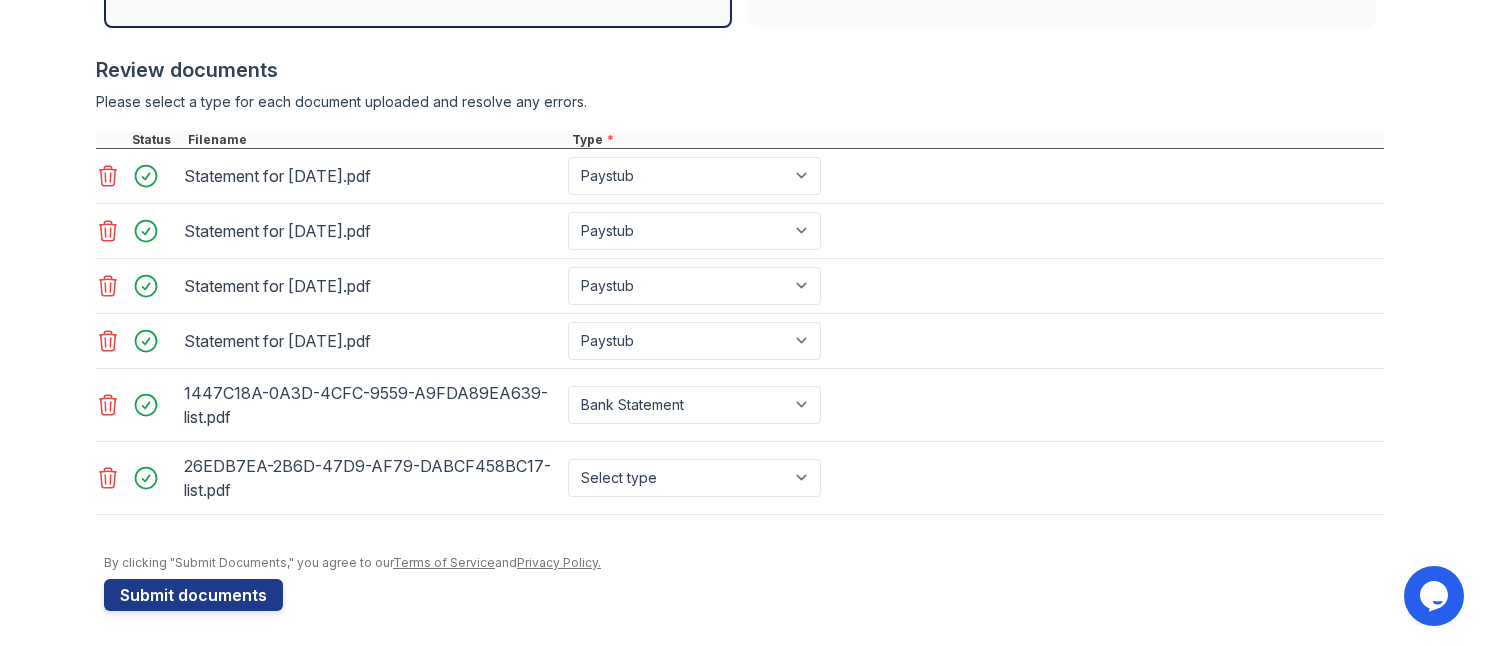 drag, startPoint x: 1480, startPoint y: 572, endPoint x: 1486, endPoint y: 644, distance: 72.249565 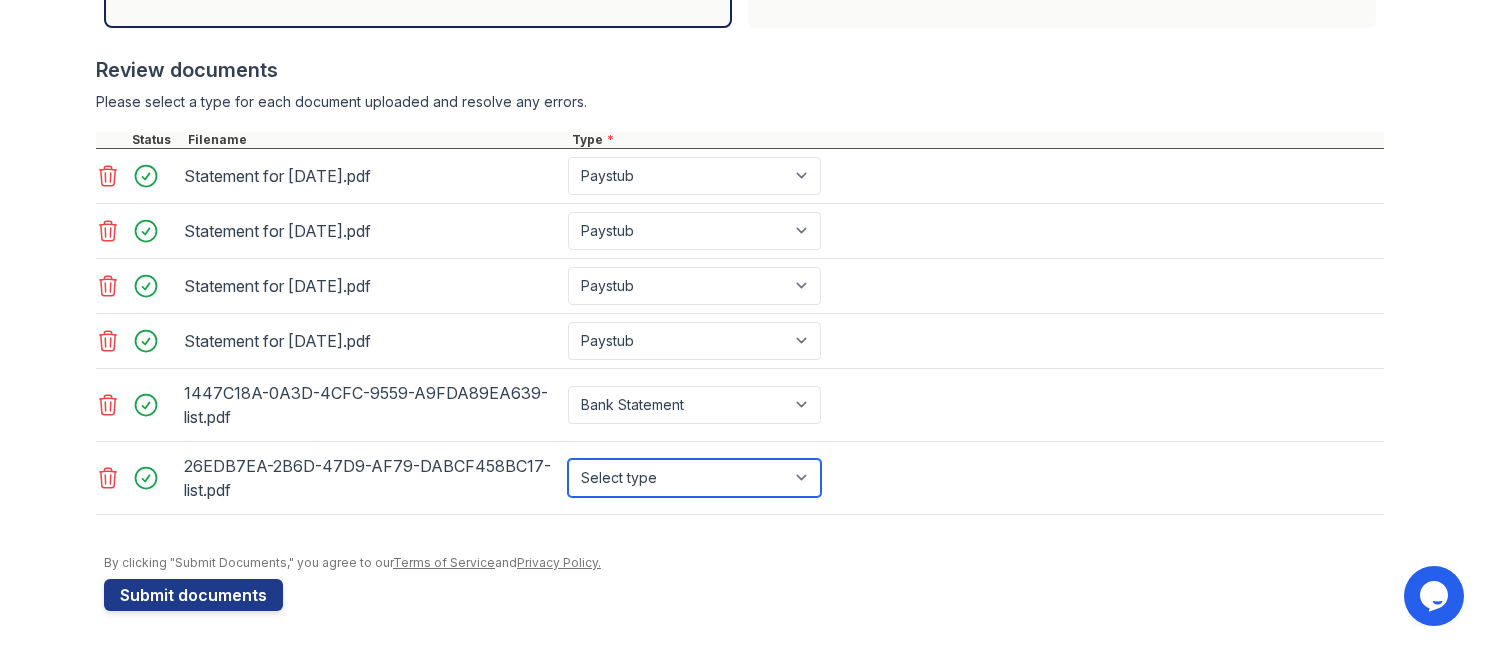 click on "Select type
Paystub
Bank Statement
Offer Letter
Tax Documents
Benefit Award Letter
Investment Account Statement
Other" at bounding box center [694, 478] 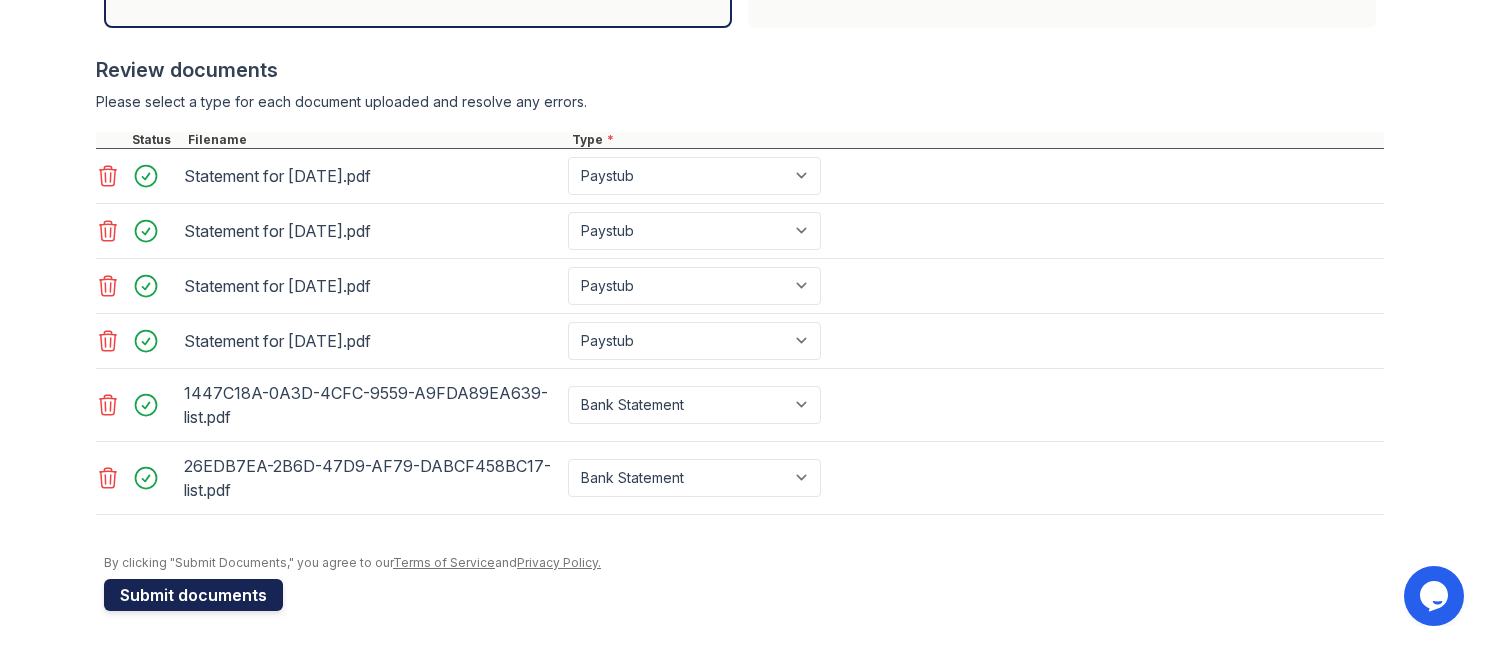 click on "Submit documents" at bounding box center (193, 595) 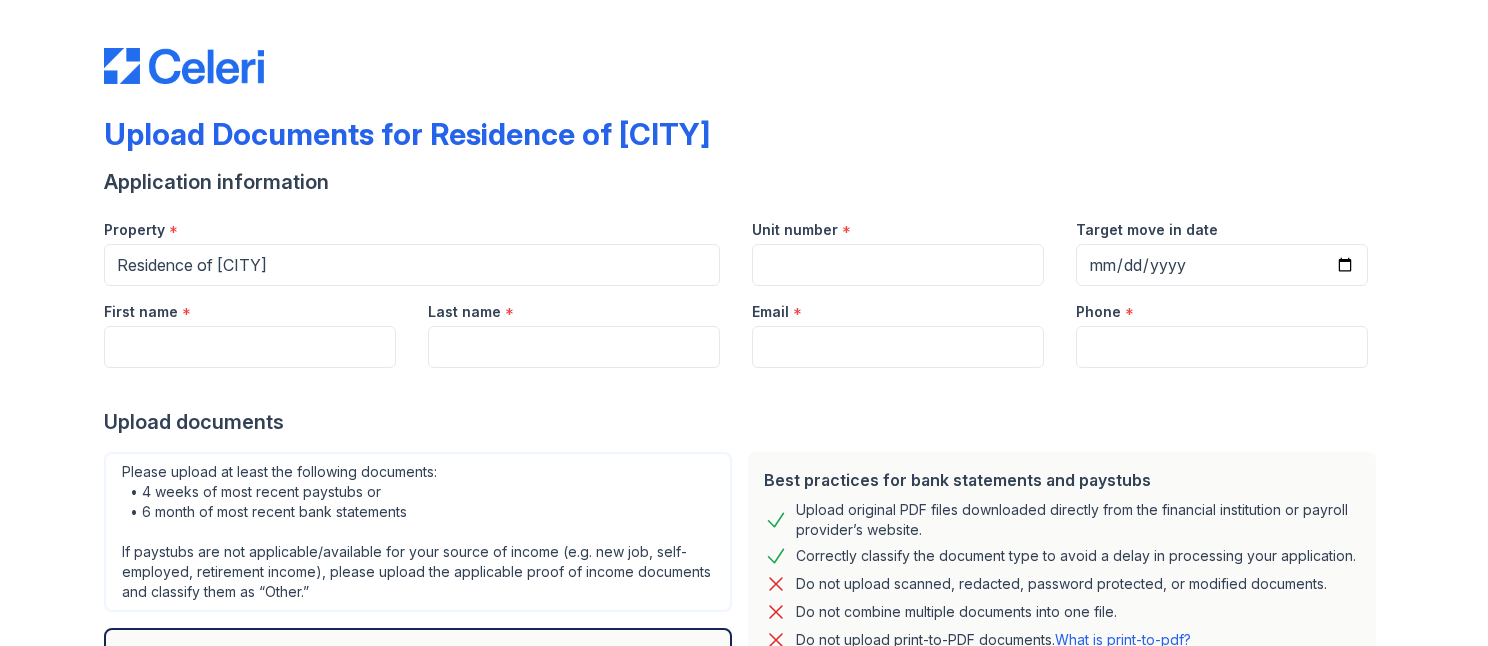 scroll, scrollTop: 0, scrollLeft: 0, axis: both 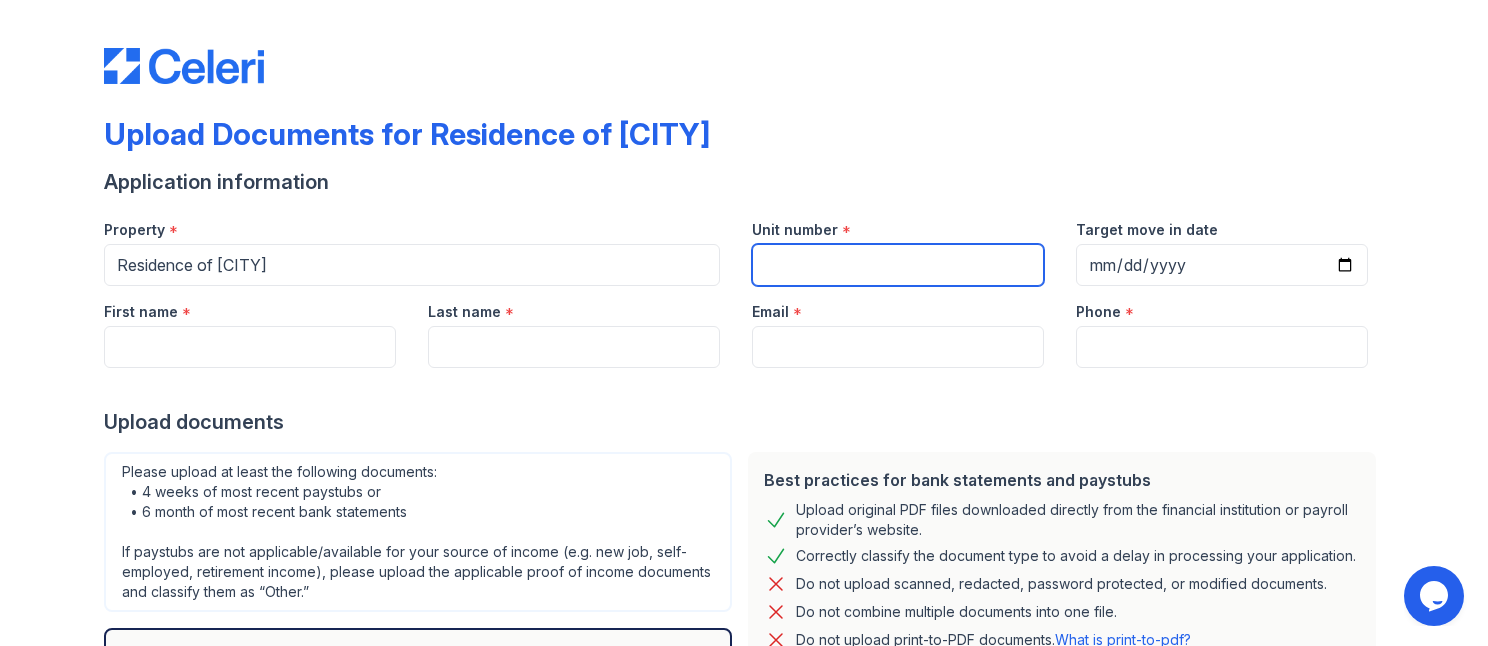 click on "Unit number" at bounding box center (898, 265) 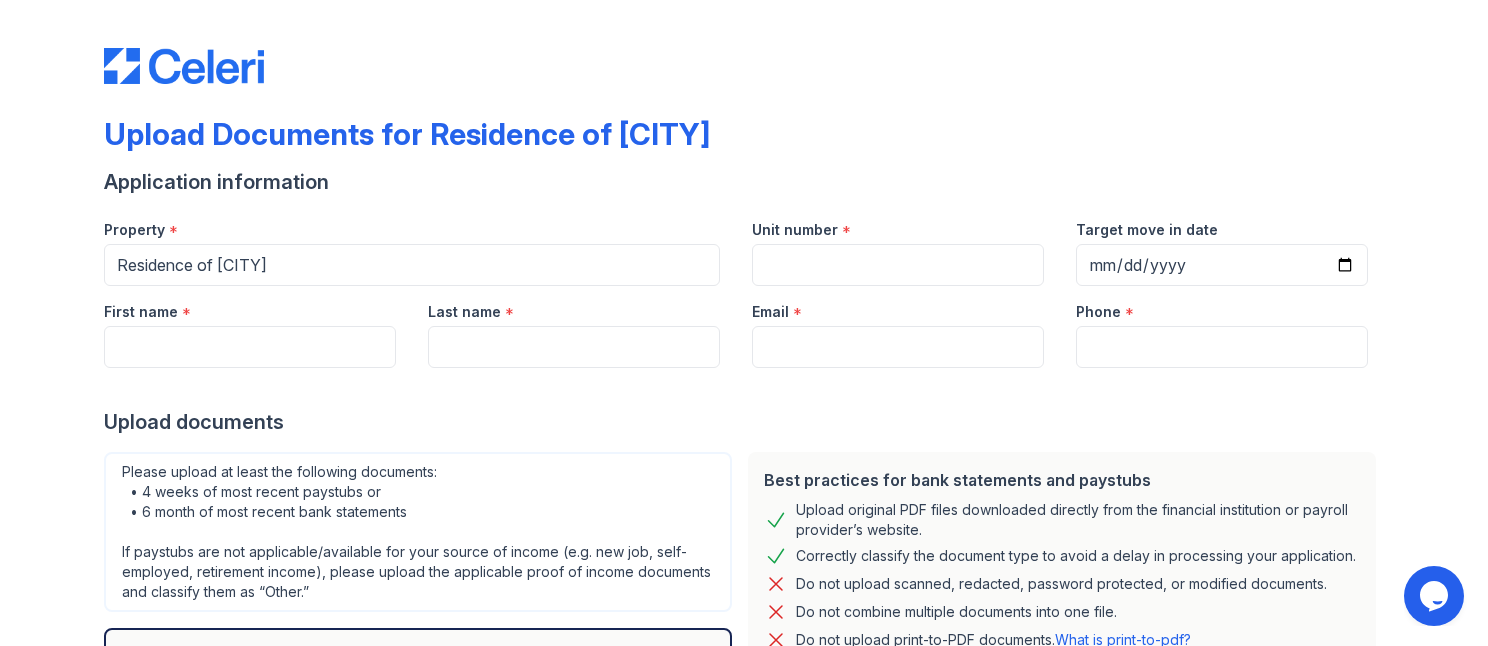click on "Last name
*" at bounding box center (574, 306) 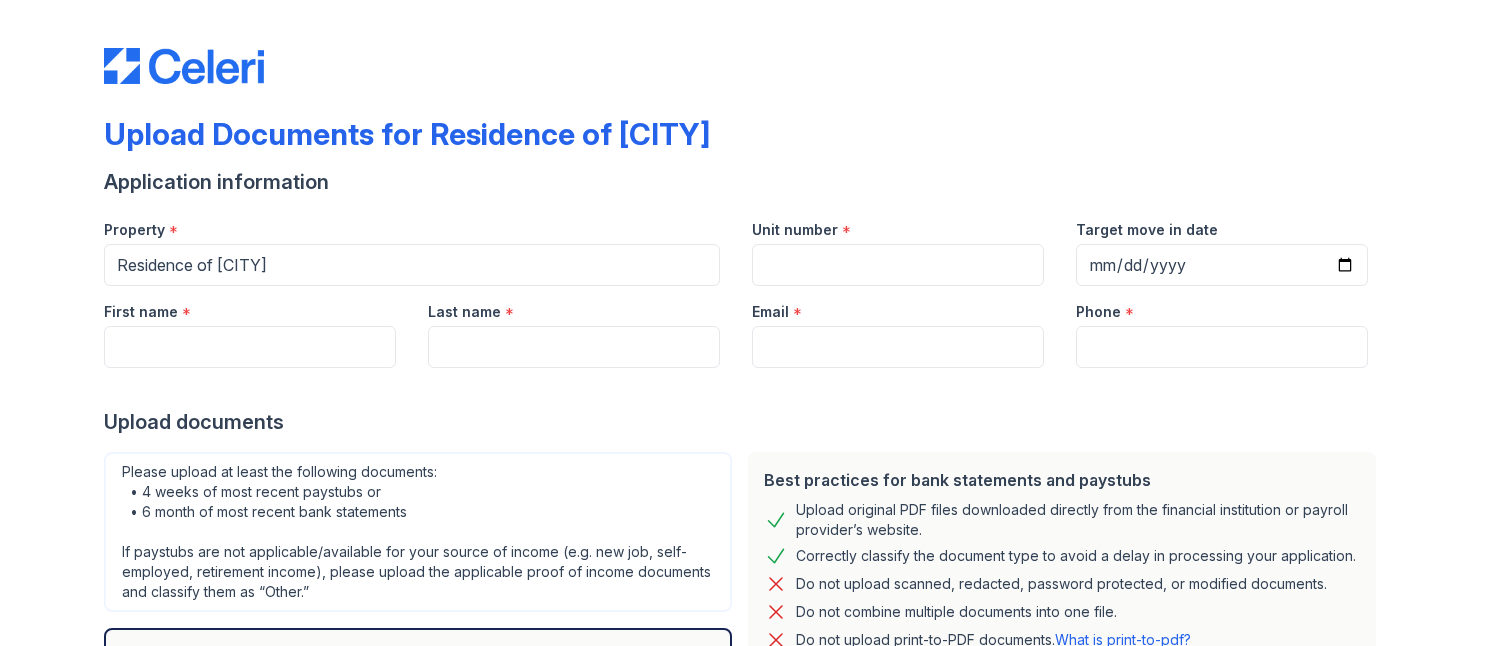scroll, scrollTop: 0, scrollLeft: 0, axis: both 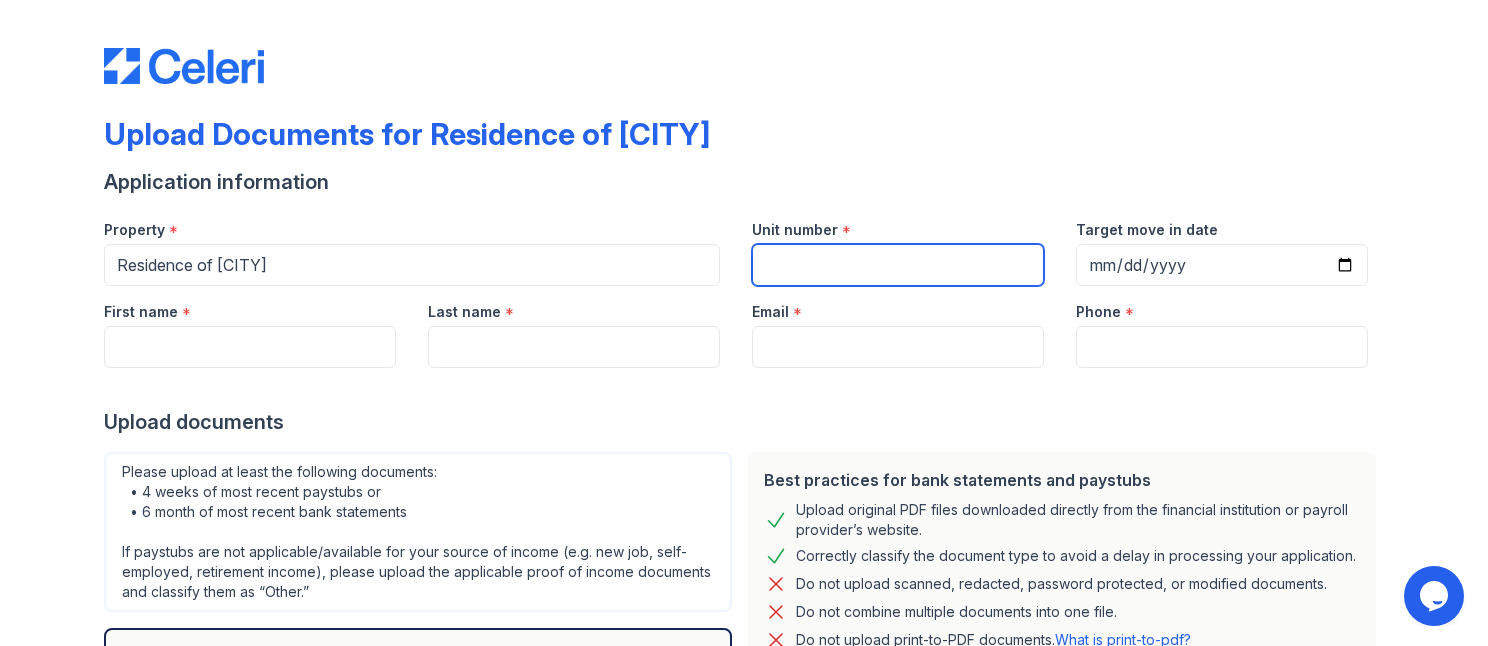 click on "Unit number" at bounding box center [898, 265] 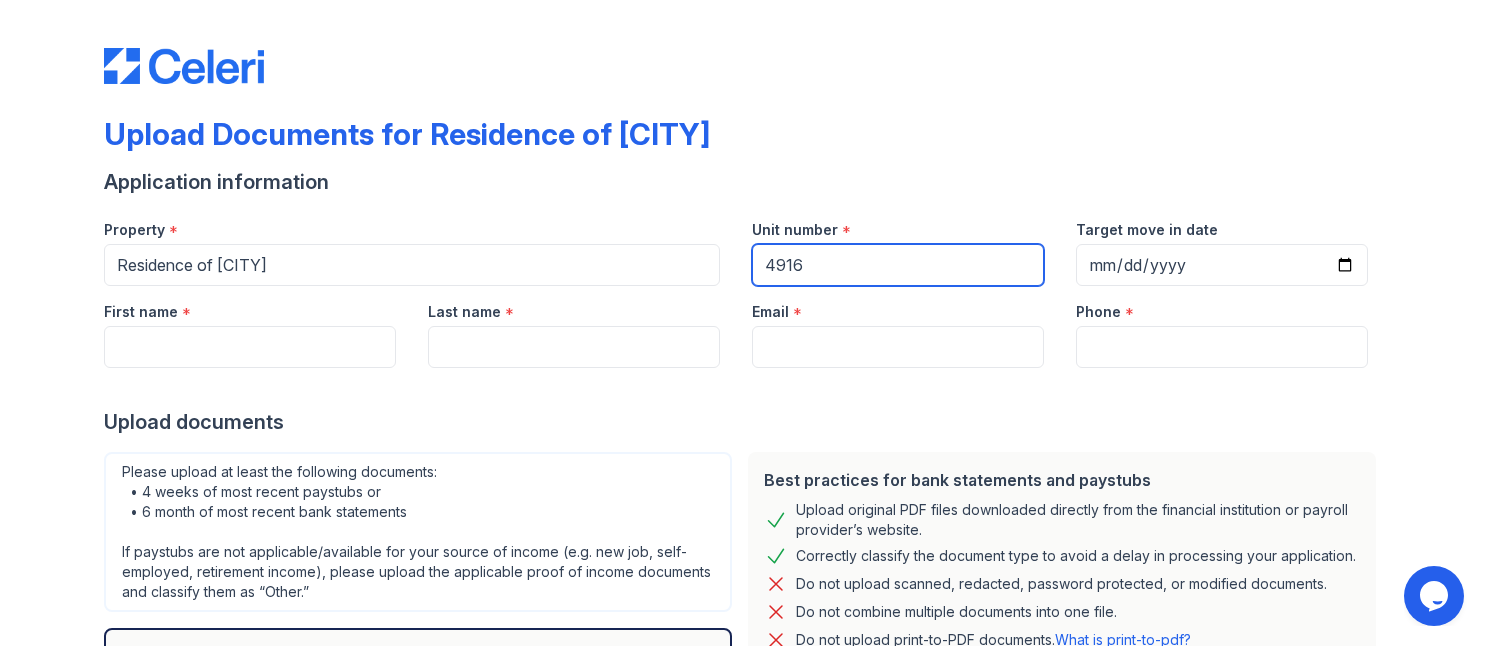 type on "4916" 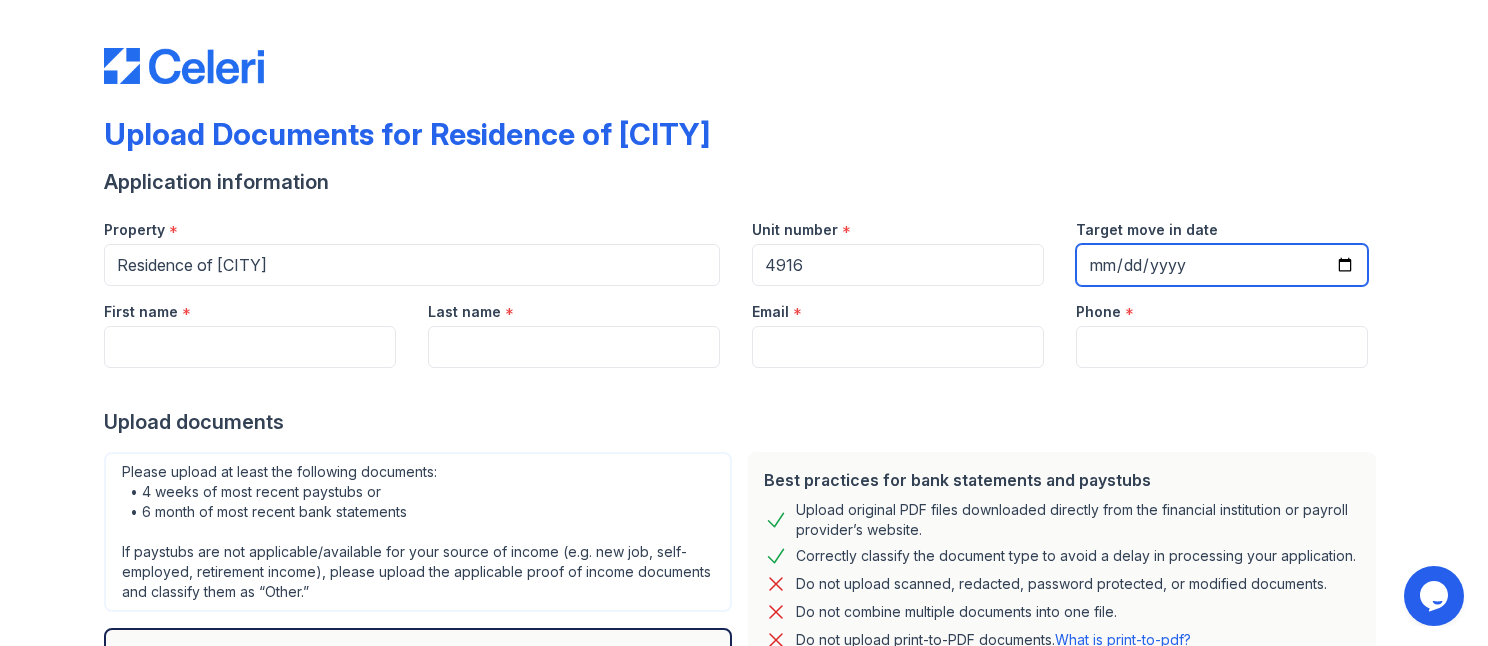 click on "Target move in date" at bounding box center [1222, 265] 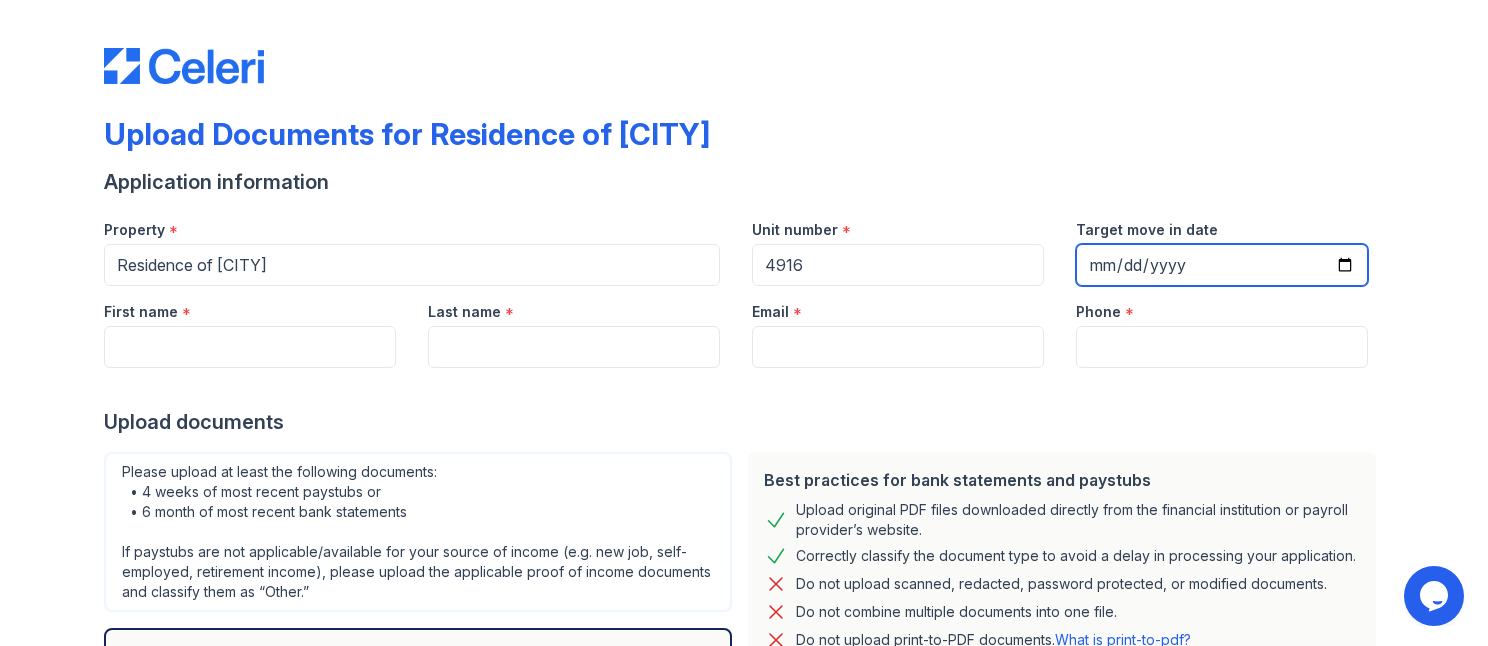 click on "Target move in date" at bounding box center (1222, 265) 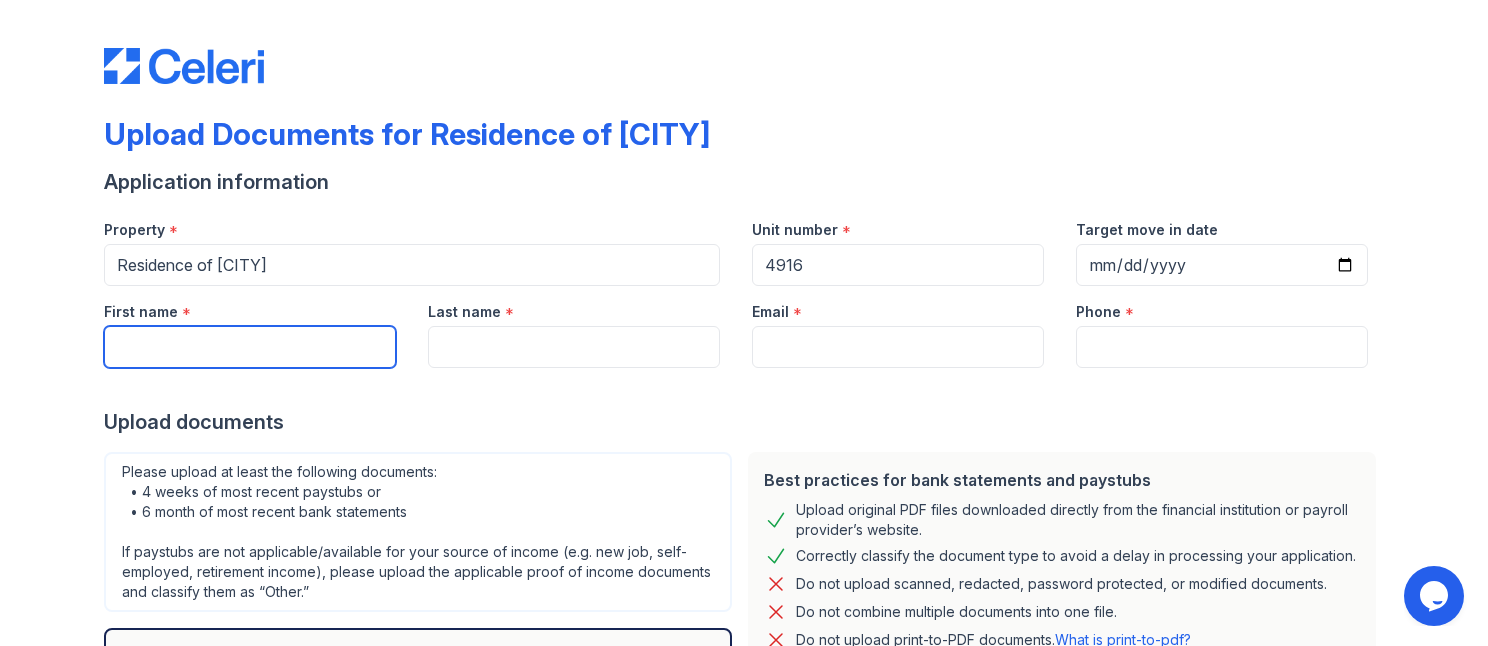 click on "First name" at bounding box center (250, 347) 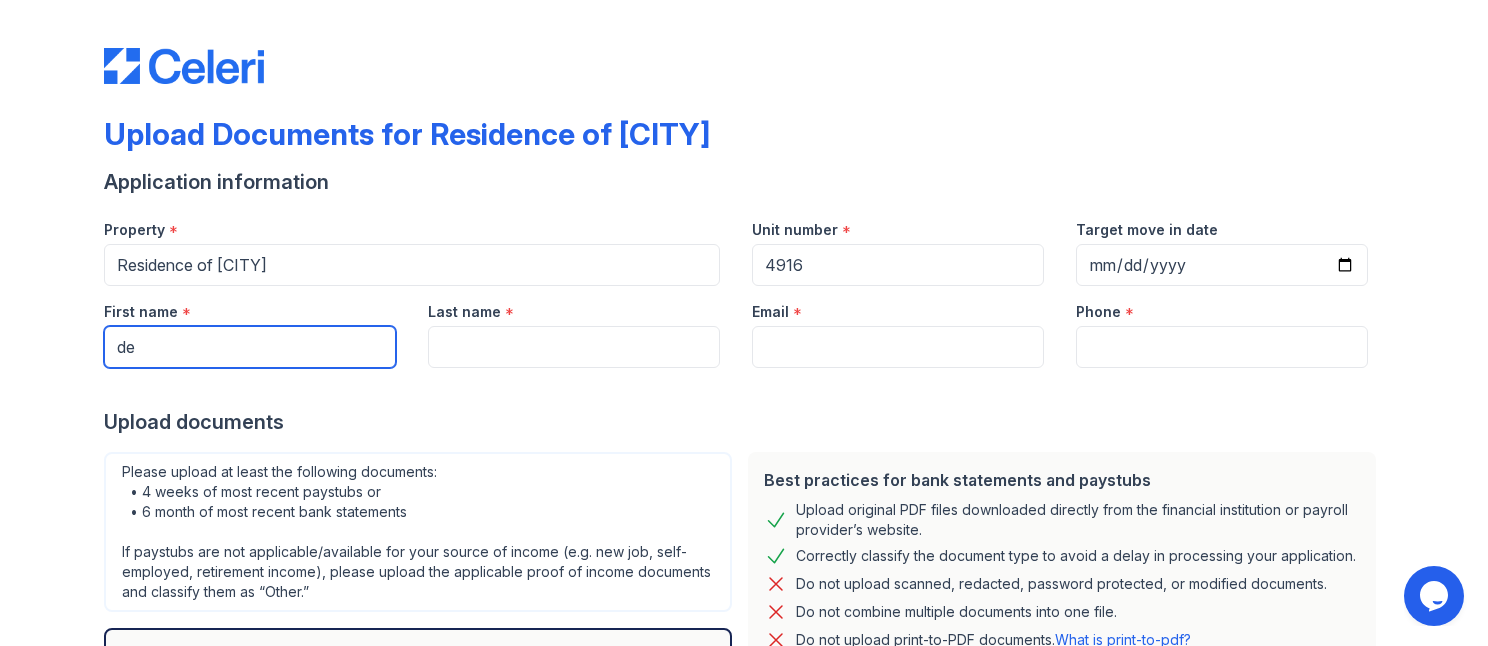 type on "d" 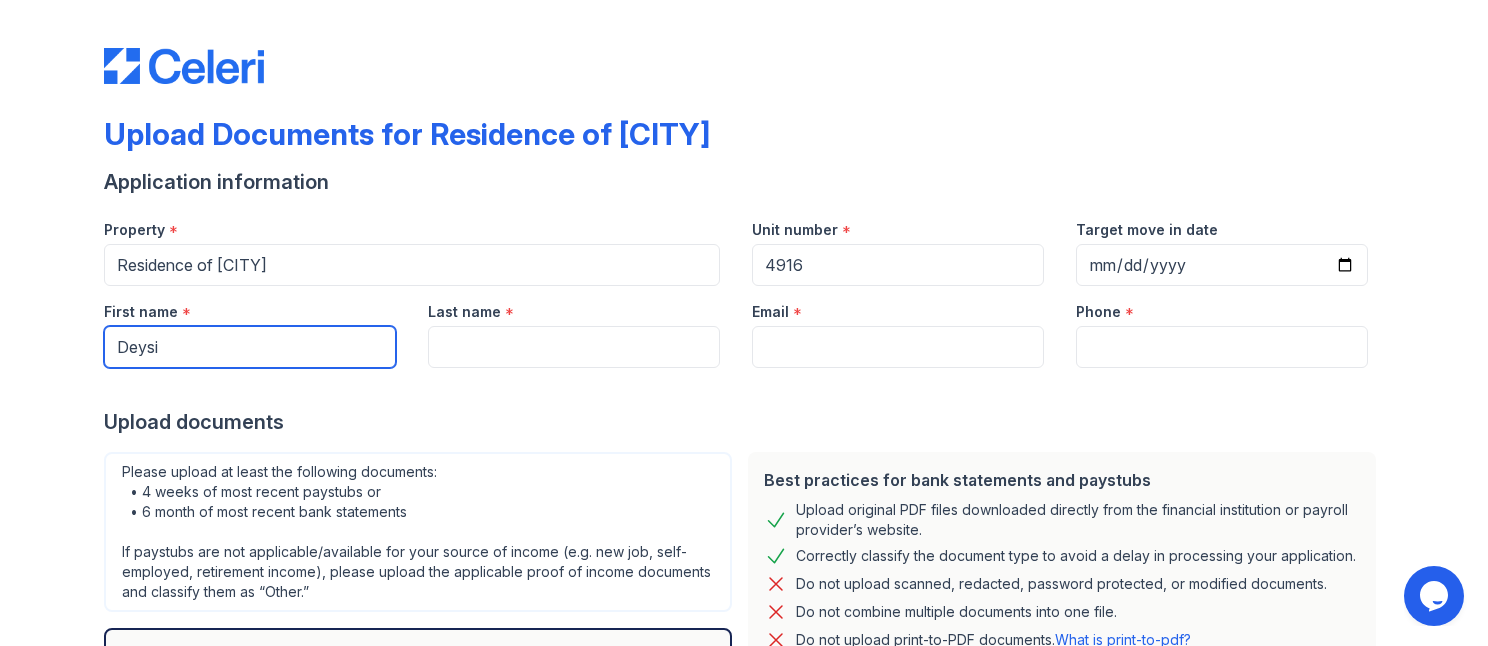 type on "Deysi" 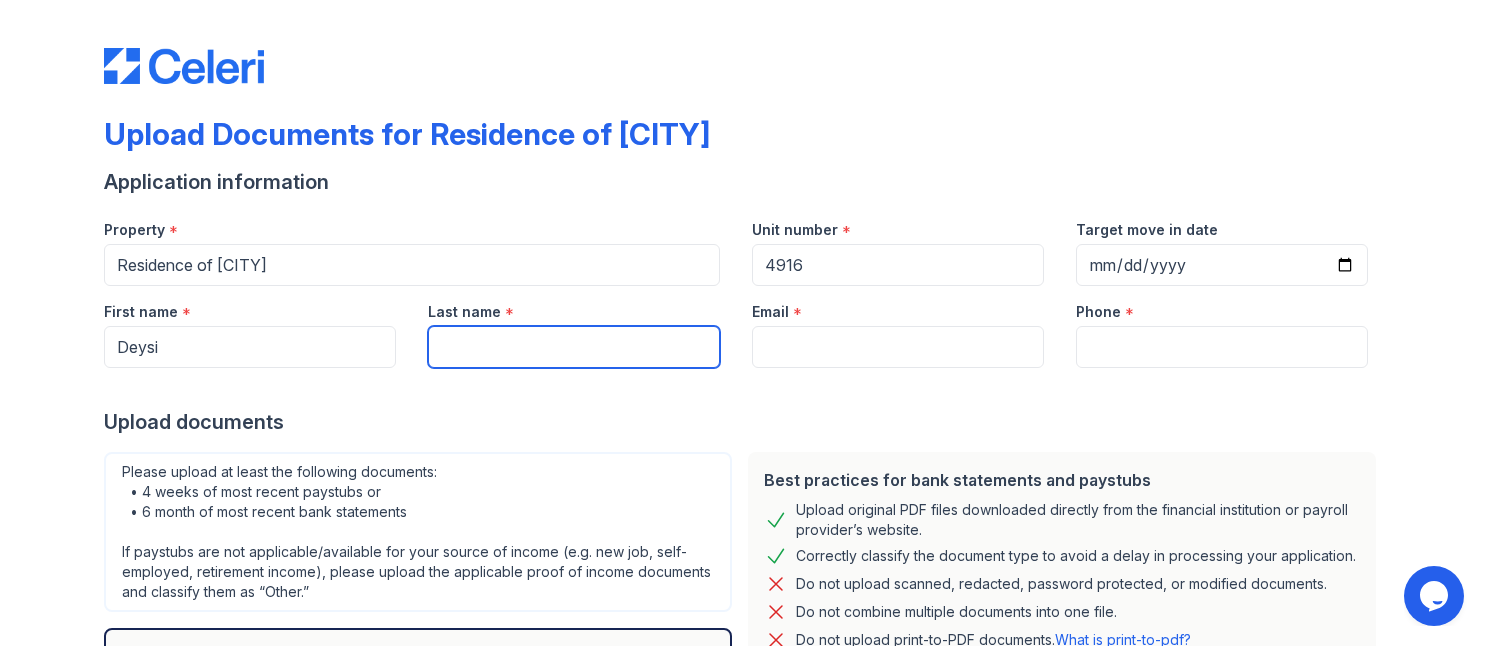 click on "Last name" at bounding box center (574, 347) 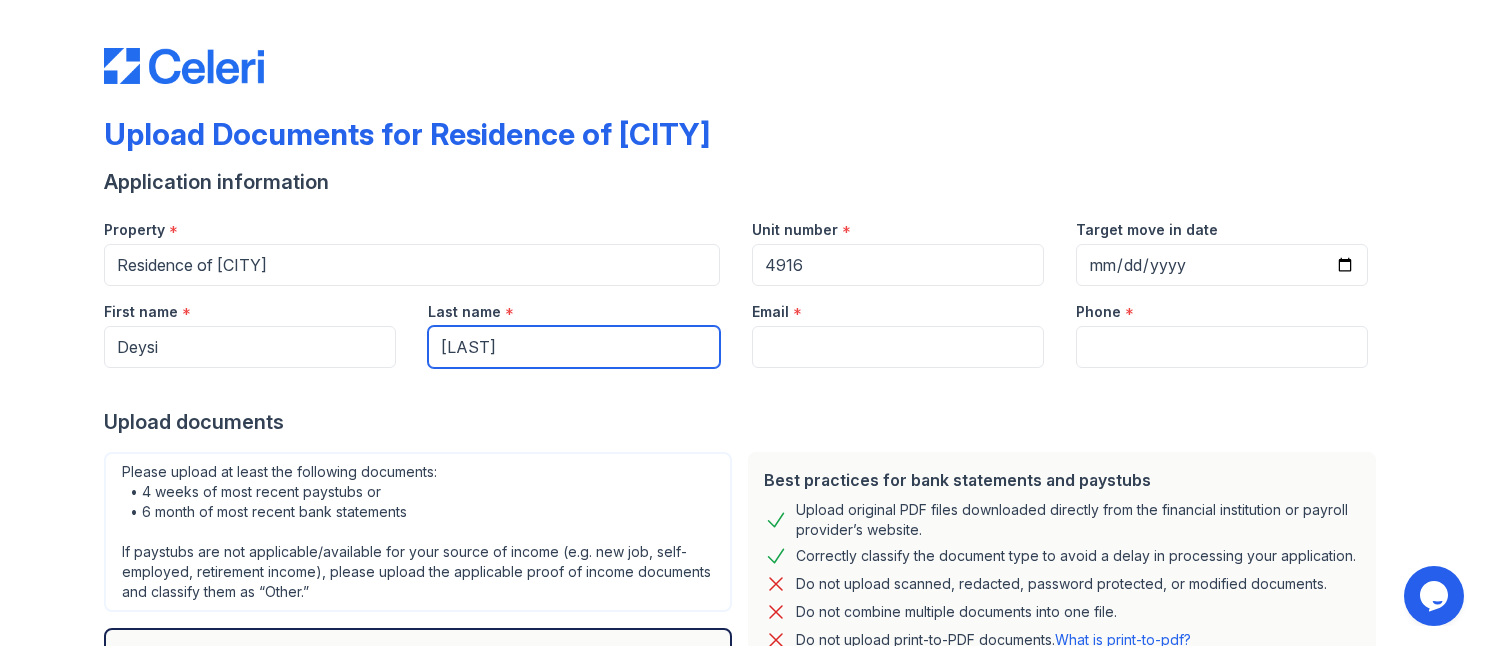 type on "Perez" 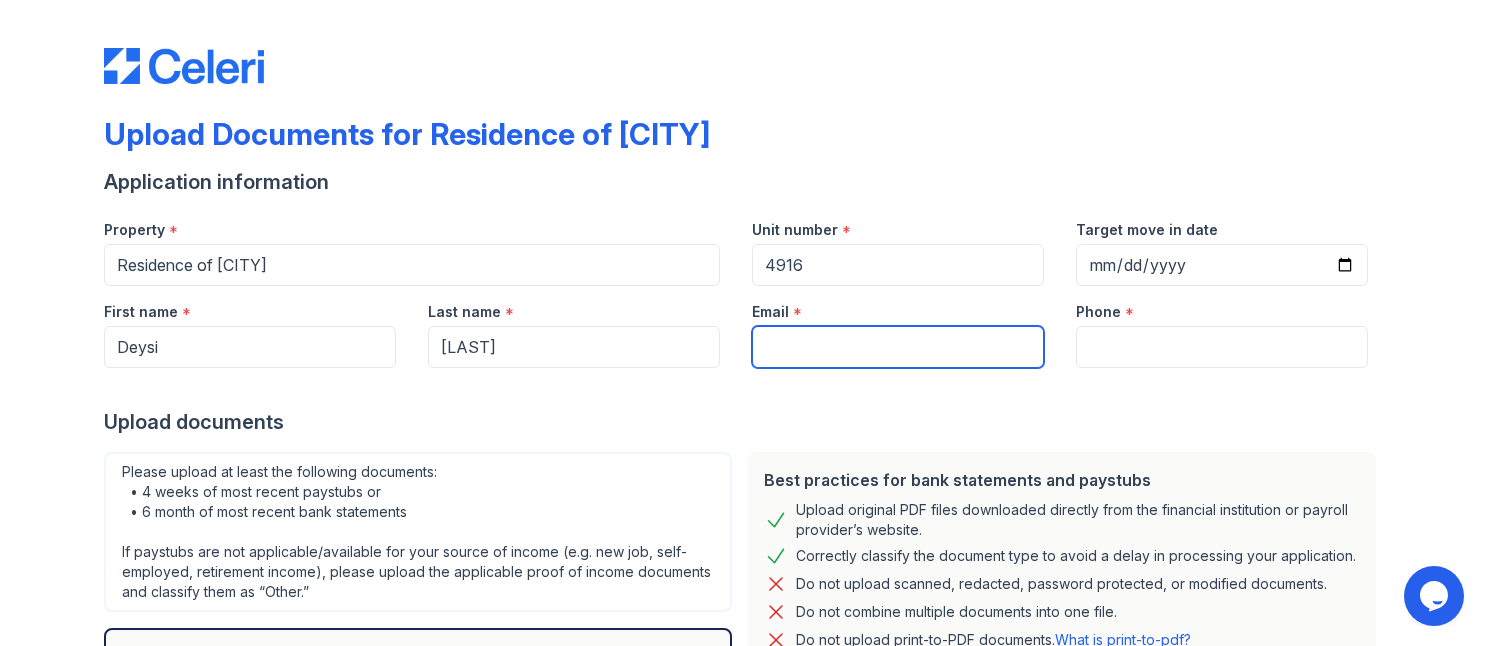 click on "Email" at bounding box center [898, 347] 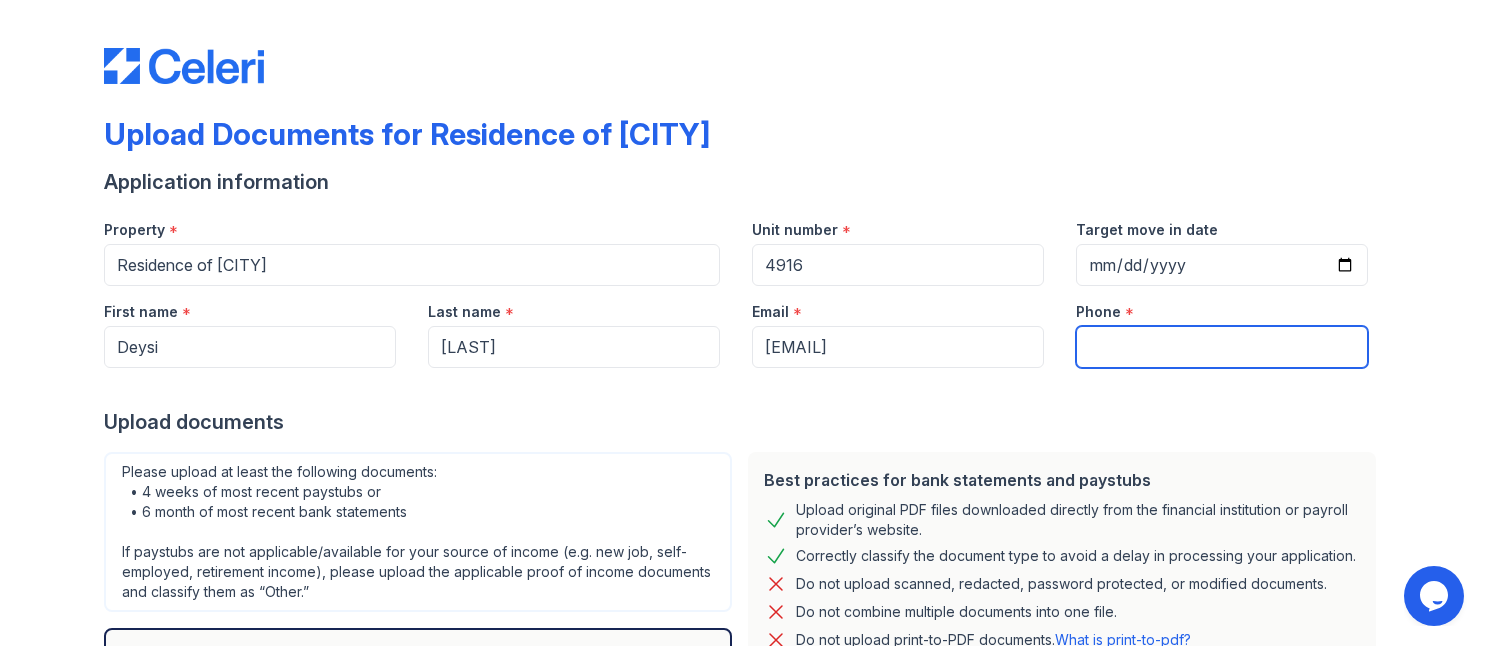 click on "Phone" at bounding box center (1222, 347) 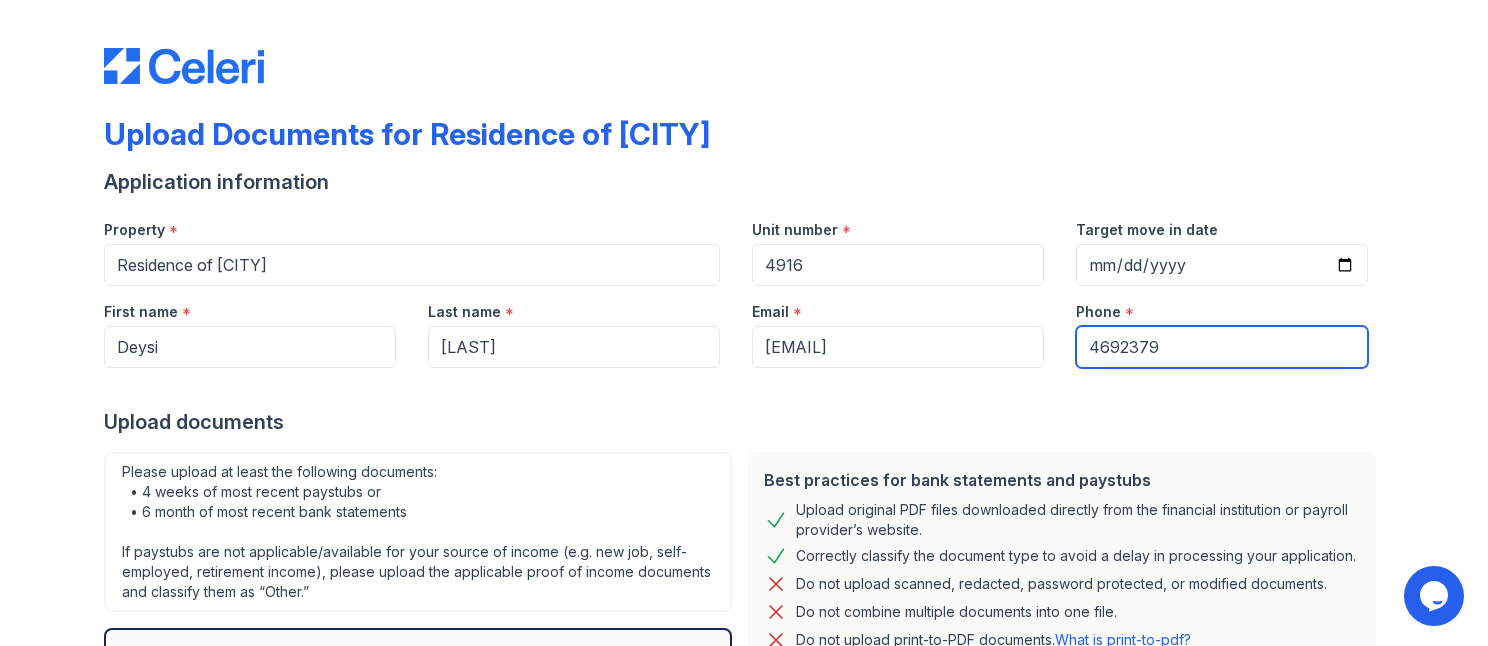 type on "4692379139" 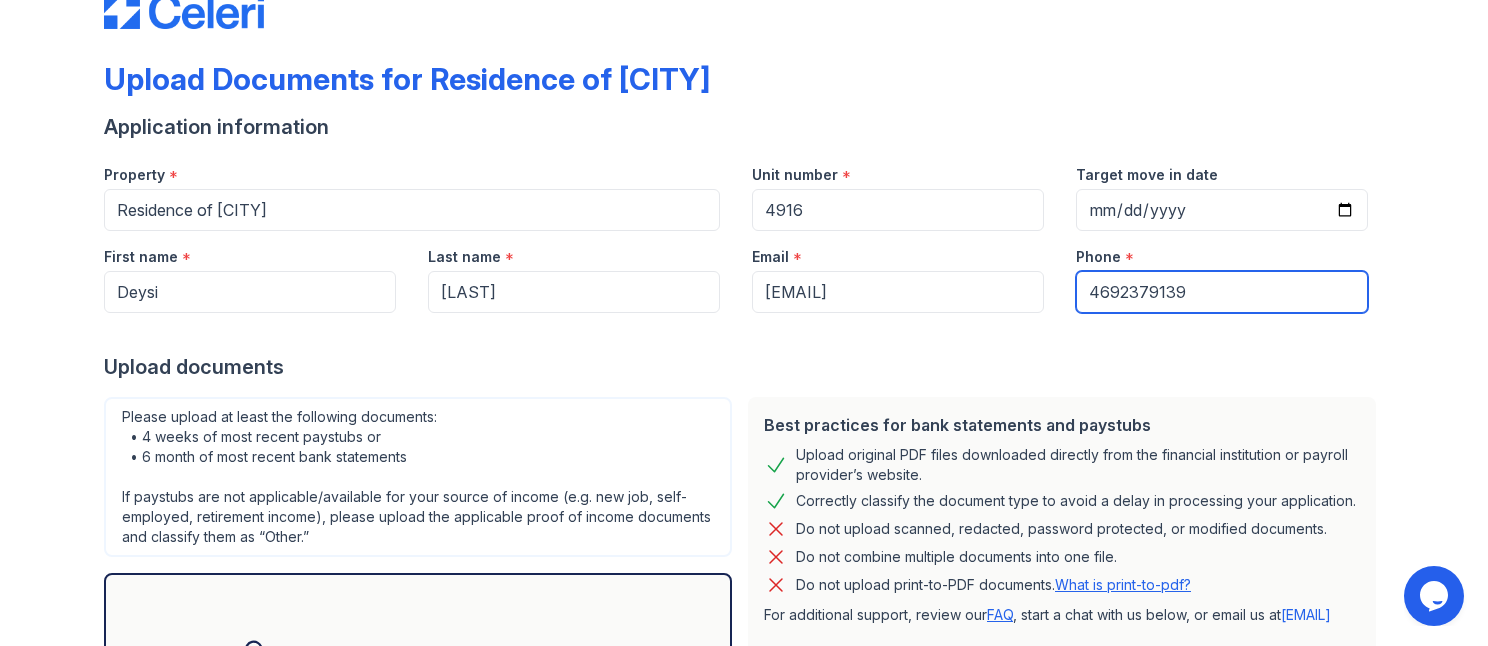 scroll, scrollTop: 56, scrollLeft: 0, axis: vertical 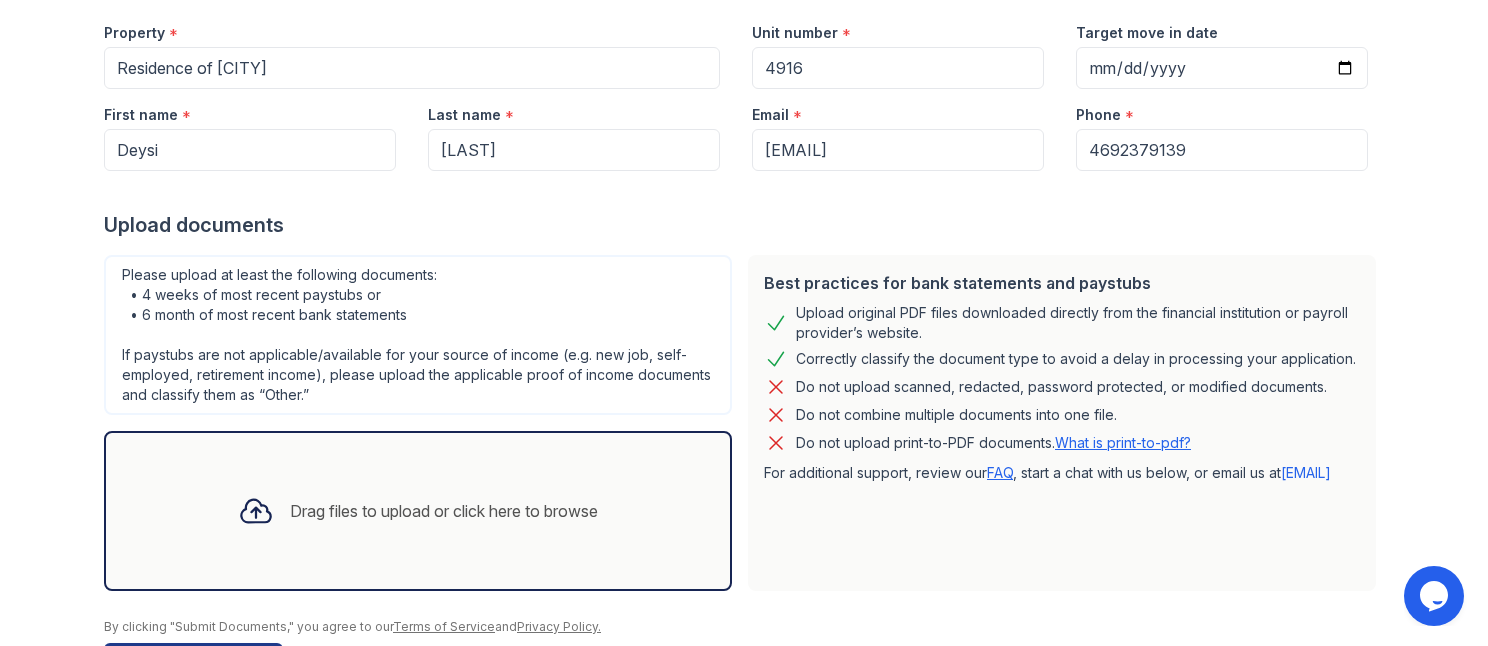 click on "Drag files to upload or click here to browse" at bounding box center [418, 511] 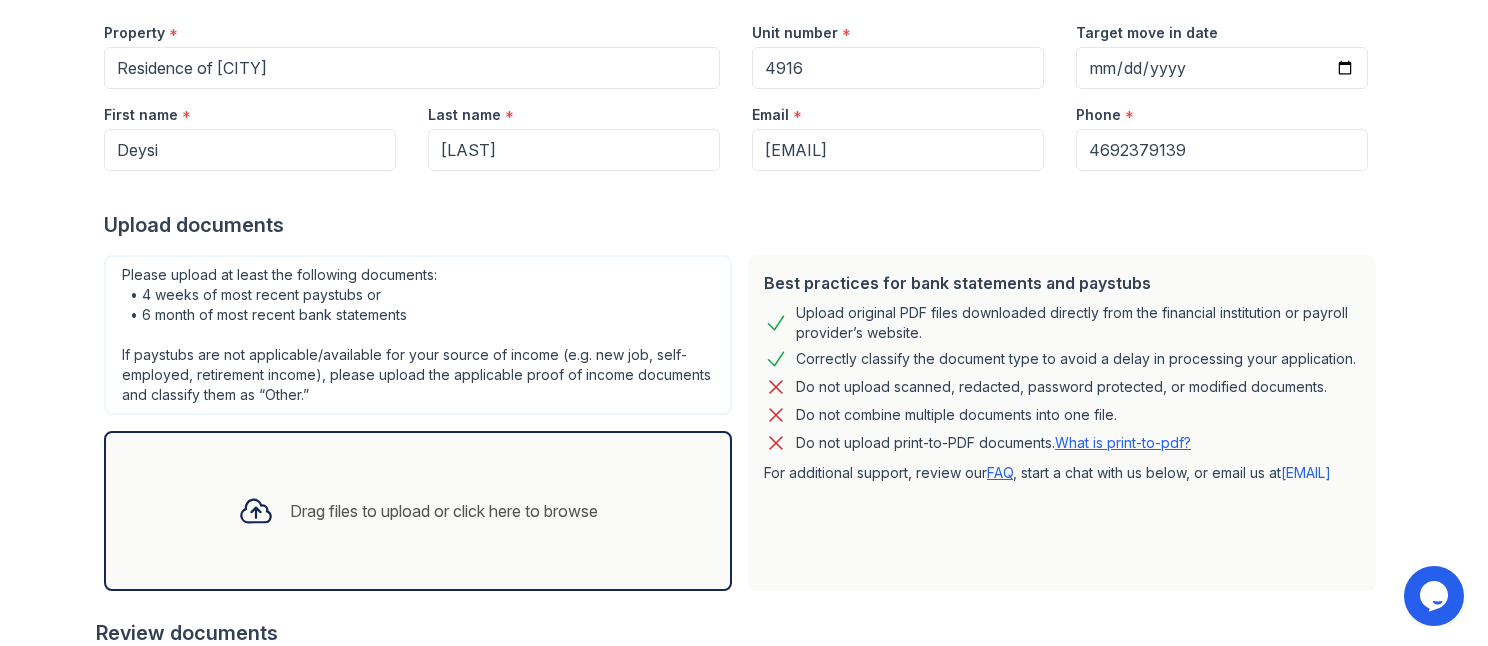 click on "Drag files to upload or click here to browse" at bounding box center [444, 511] 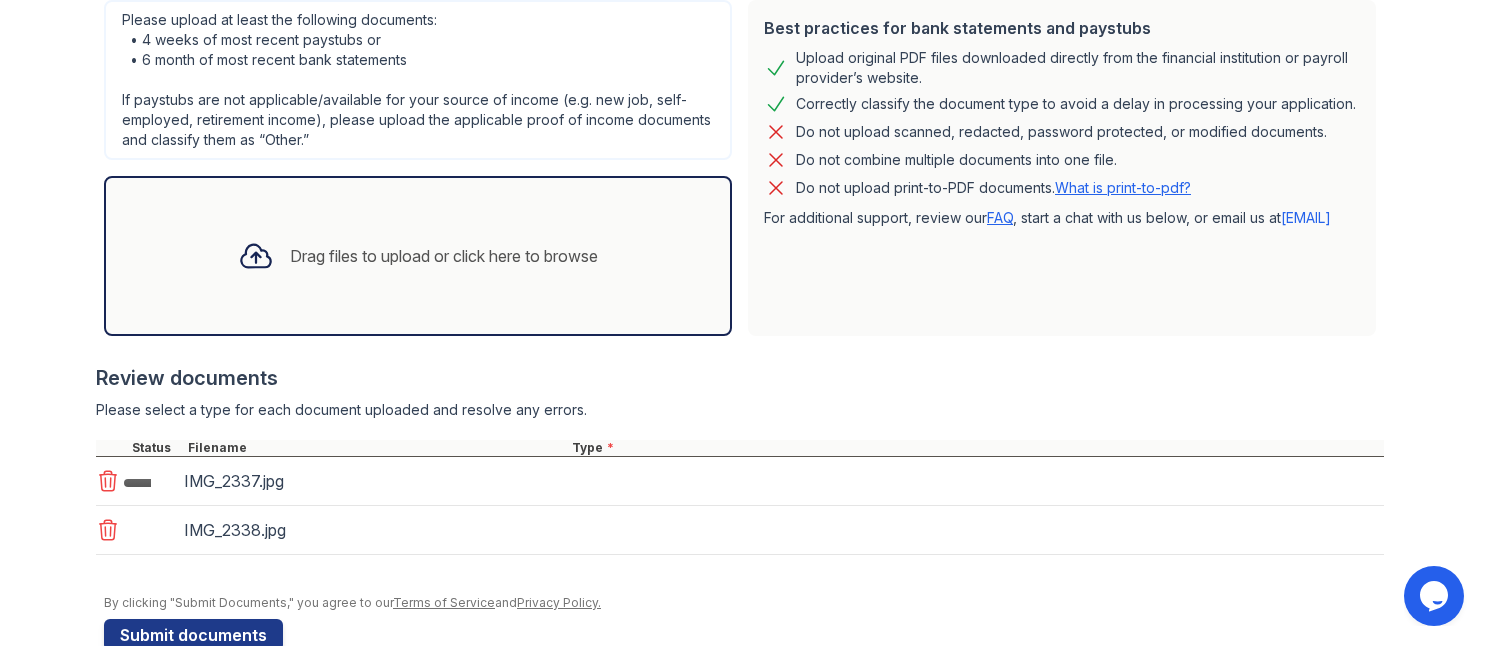 scroll, scrollTop: 460, scrollLeft: 0, axis: vertical 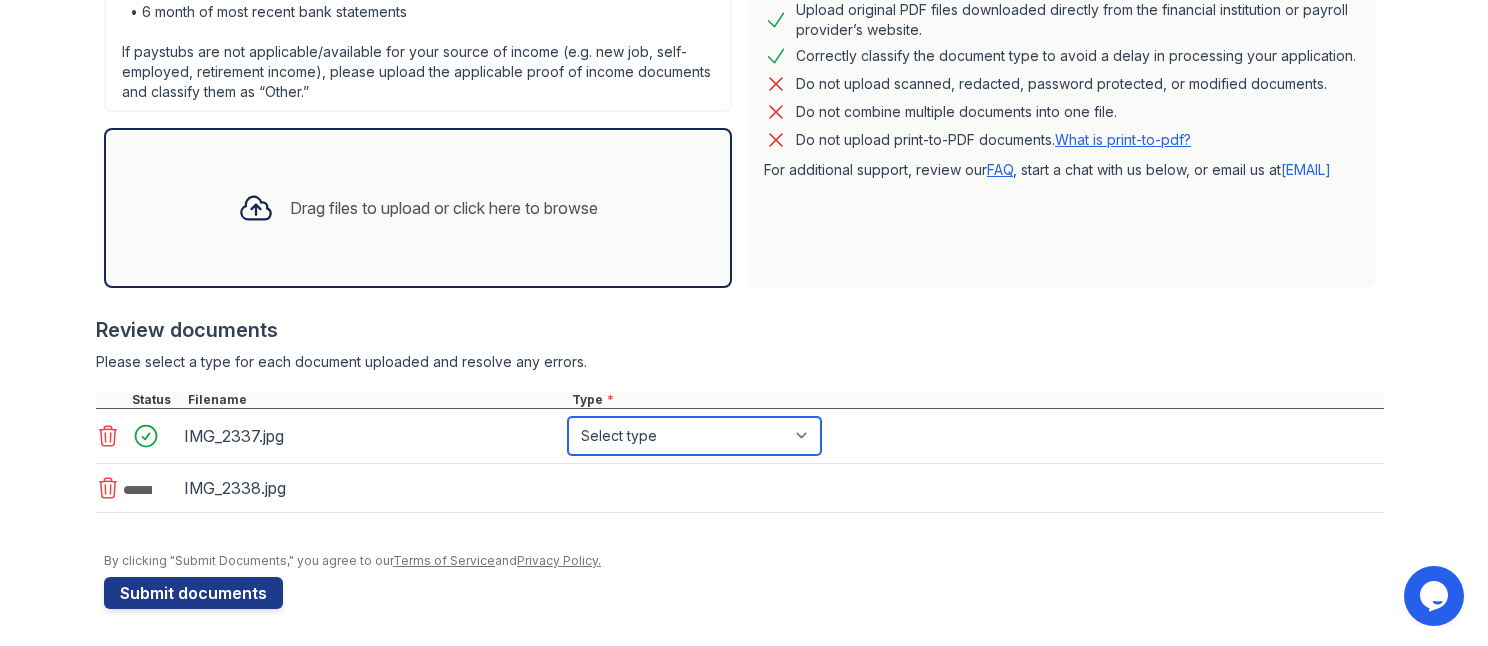 click on "Select type
Paystub
Bank Statement
Offer Letter
Tax Documents
Benefit Award Letter
Investment Account Statement
Other" at bounding box center (694, 436) 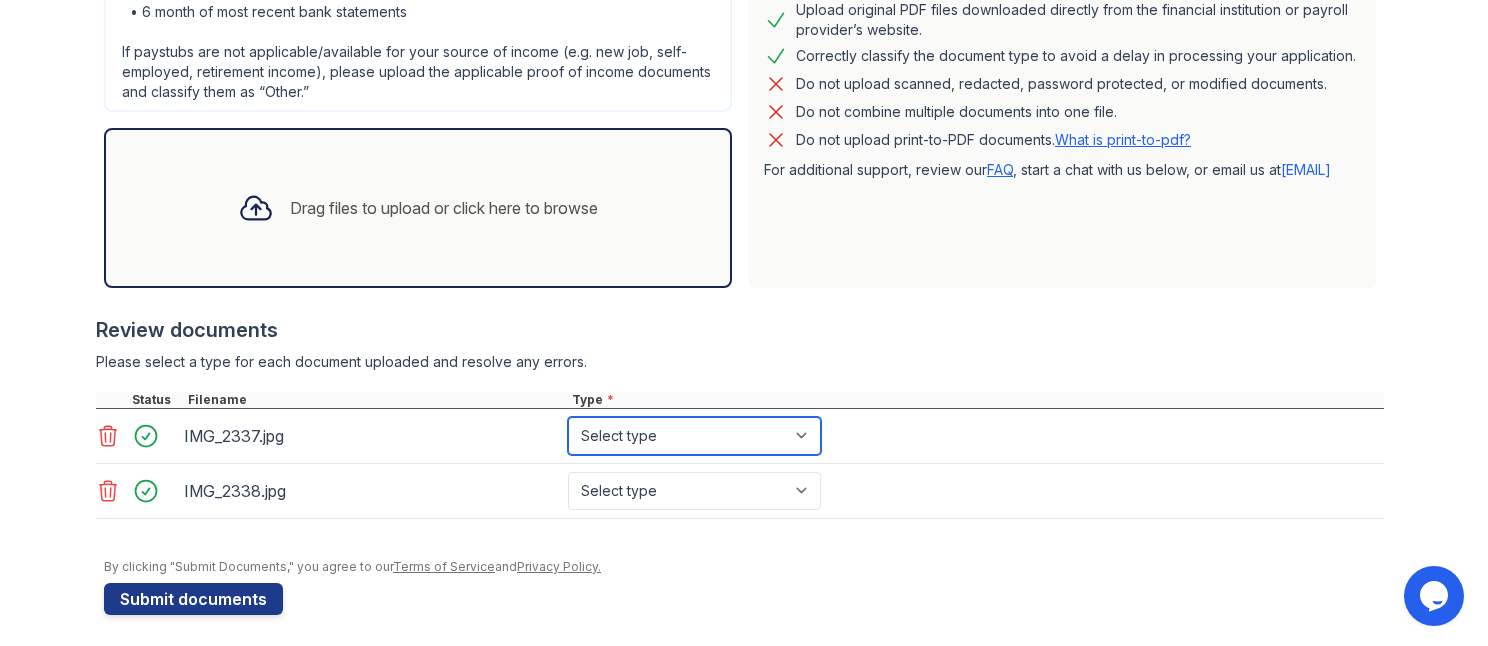 select on "other" 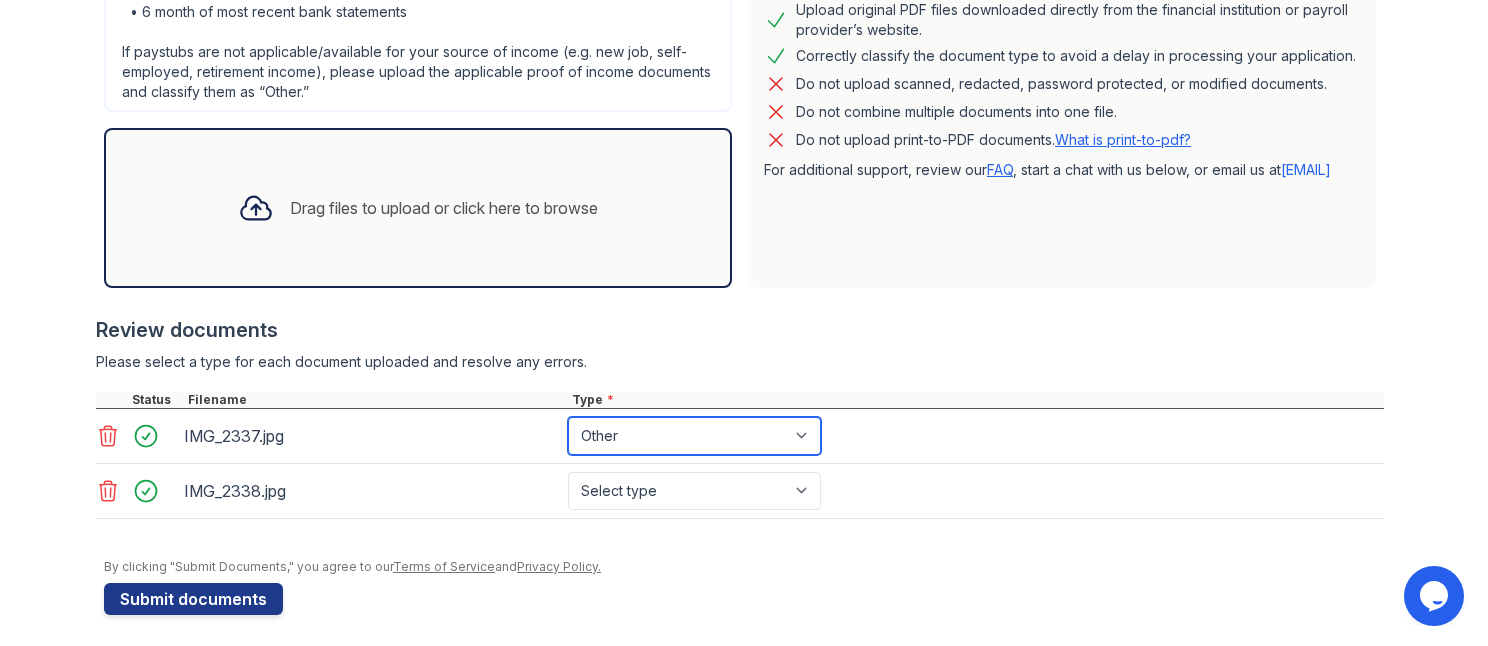 click on "Select type
Paystub
Bank Statement
Offer Letter
Tax Documents
Benefit Award Letter
Investment Account Statement
Other" at bounding box center (694, 436) 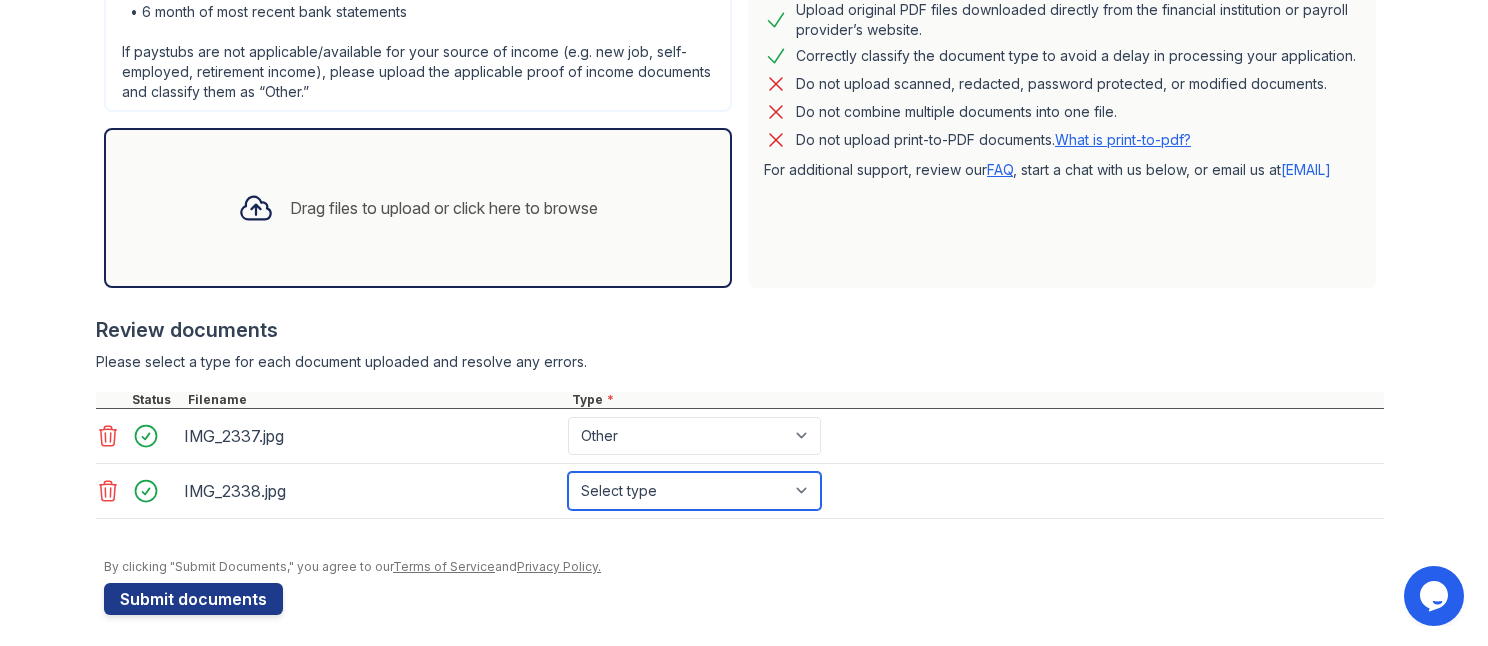 click on "Select type
Paystub
Bank Statement
Offer Letter
Tax Documents
Benefit Award Letter
Investment Account Statement
Other" at bounding box center [694, 491] 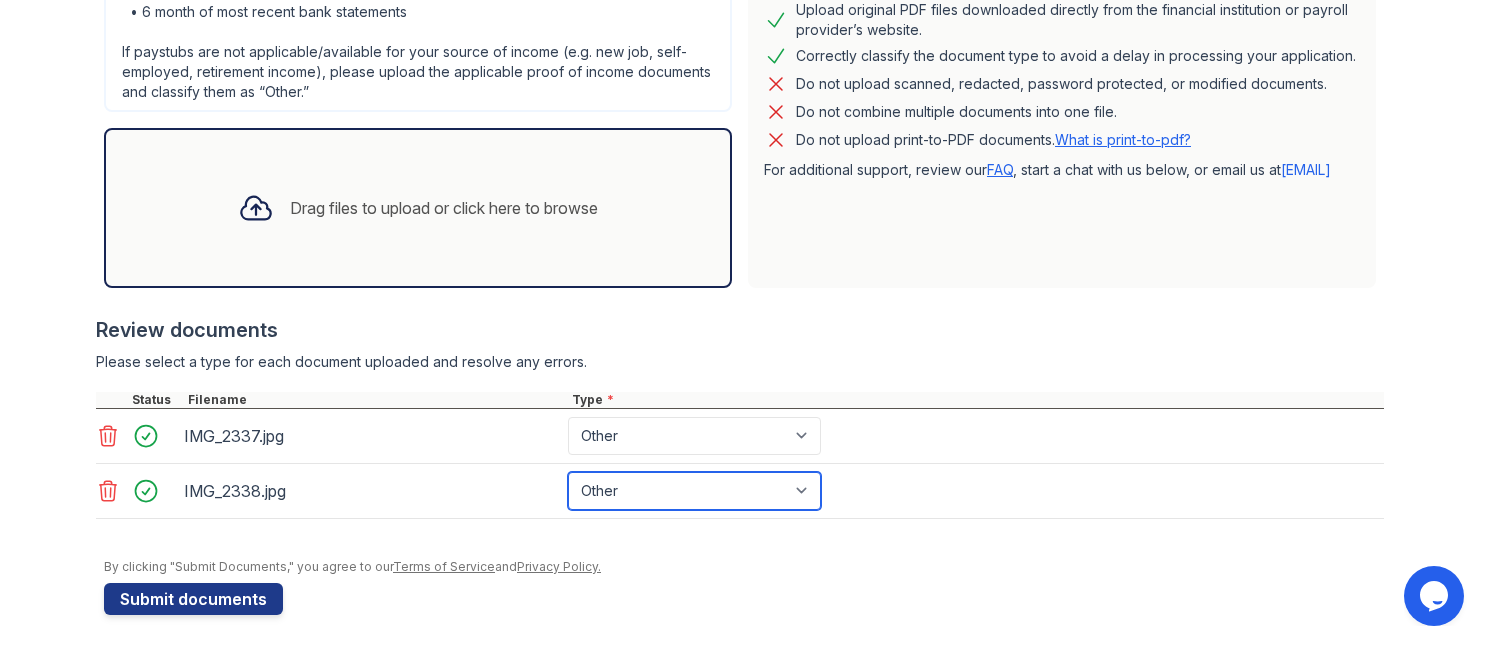 click on "Select type
Paystub
Bank Statement
Offer Letter
Tax Documents
Benefit Award Letter
Investment Account Statement
Other" at bounding box center [694, 491] 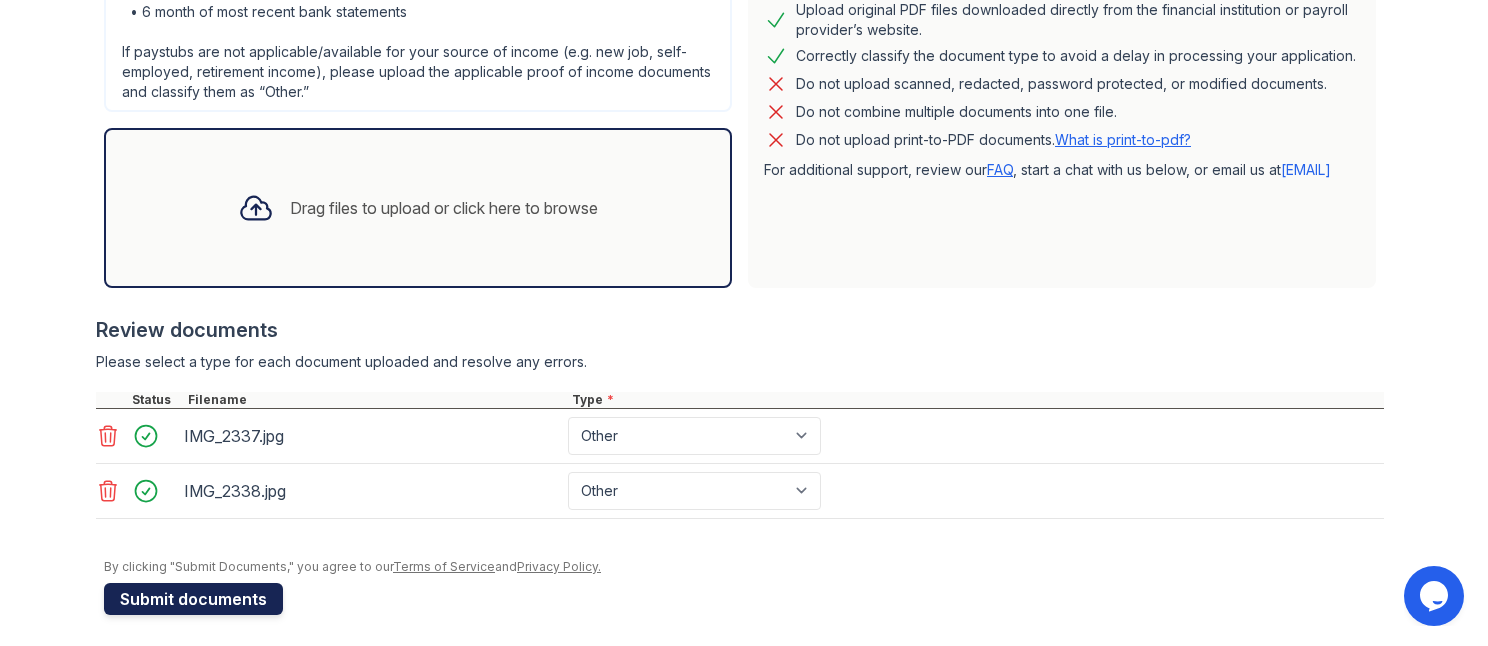 click on "Submit documents" at bounding box center [193, 599] 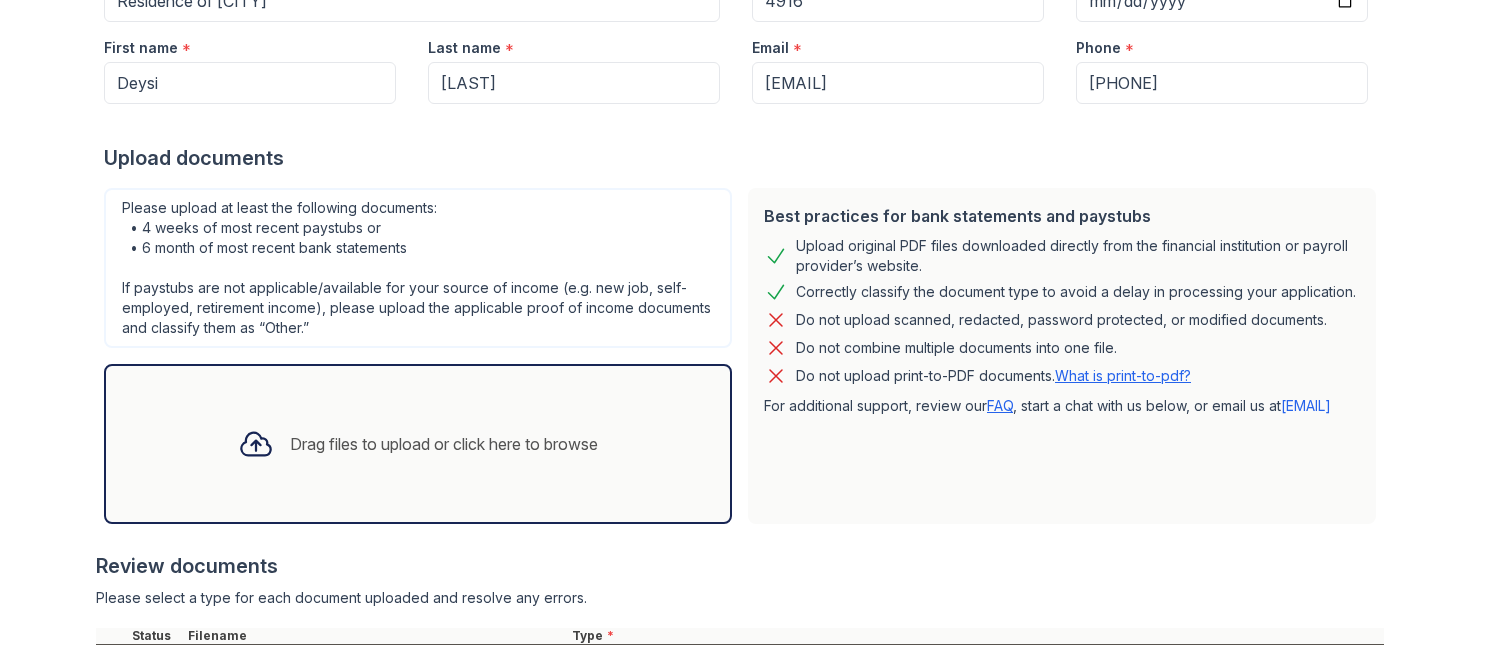 scroll, scrollTop: 439, scrollLeft: 0, axis: vertical 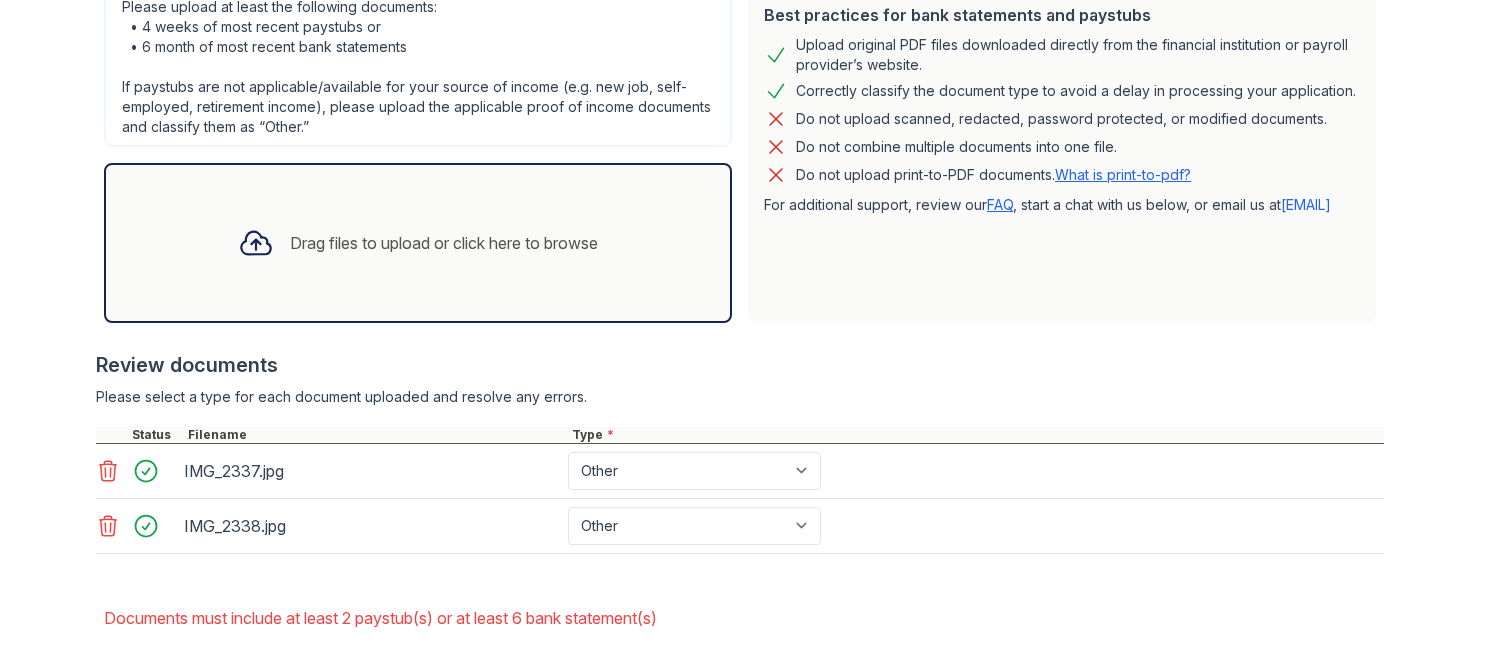 click on "Drag files to upload or click here to browse" at bounding box center (418, 243) 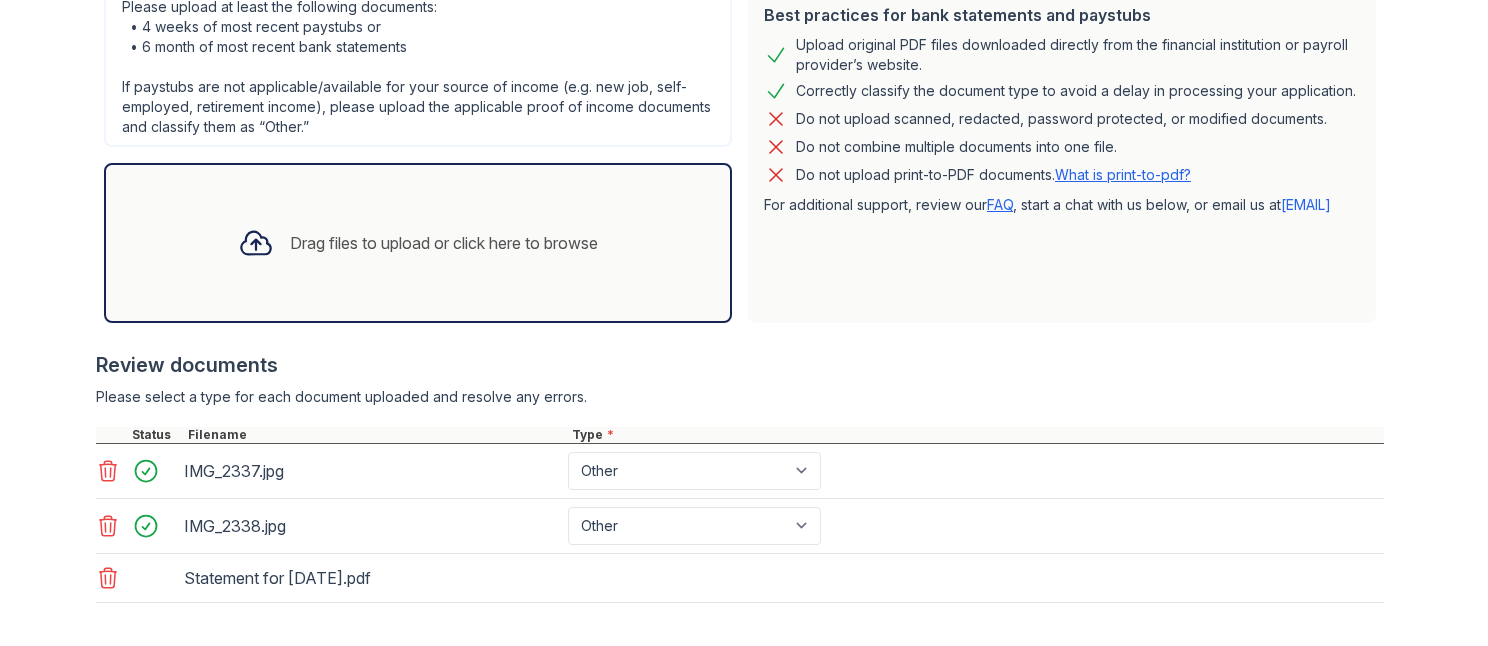 click on "Drag files to upload or click here to browse" at bounding box center [418, 243] 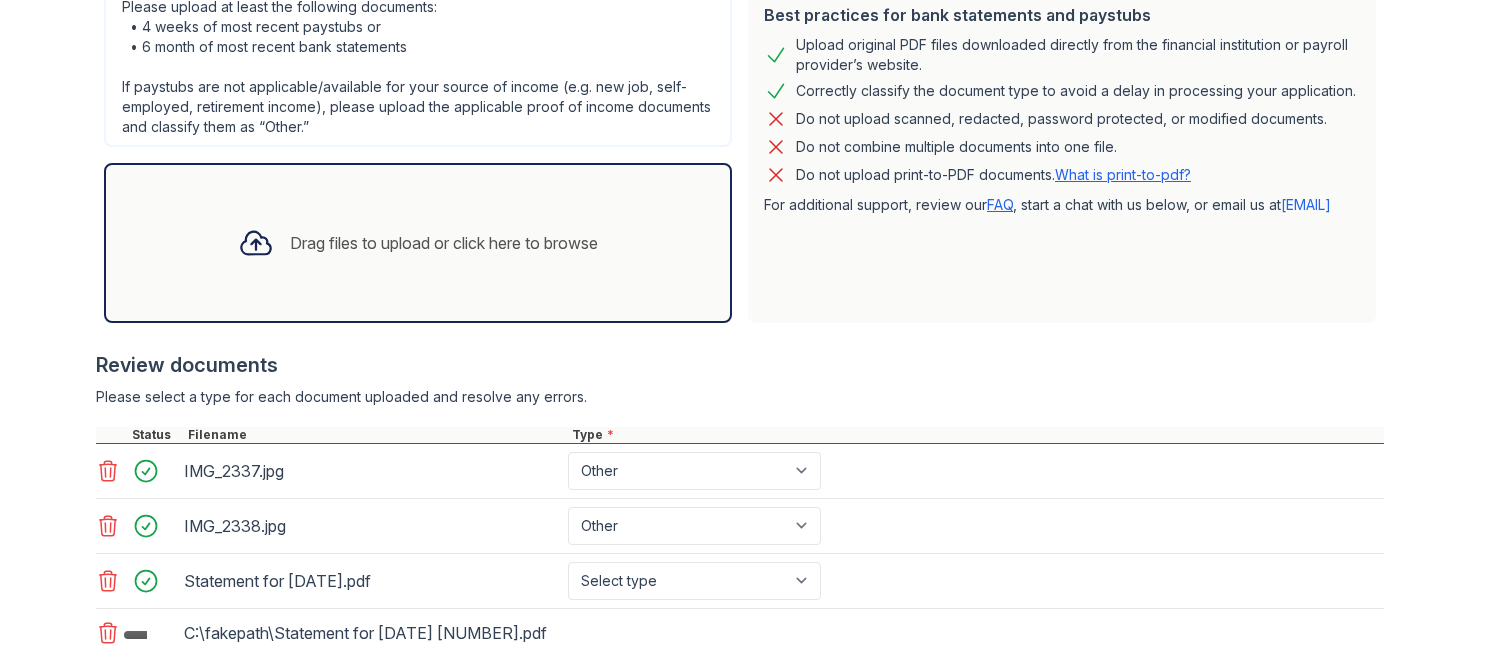 click on "Drag files to upload or click here to browse" at bounding box center (418, 243) 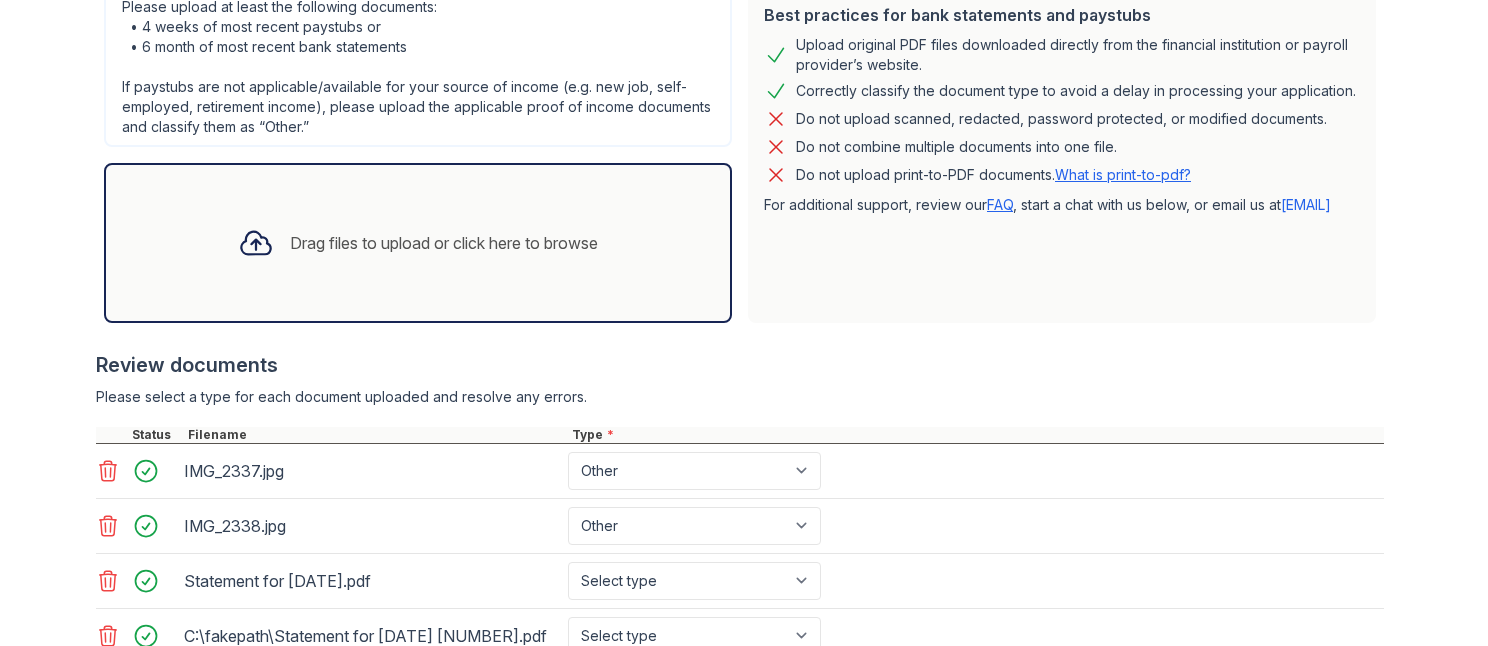 click on "Drag files to upload or click here to browse" at bounding box center [418, 243] 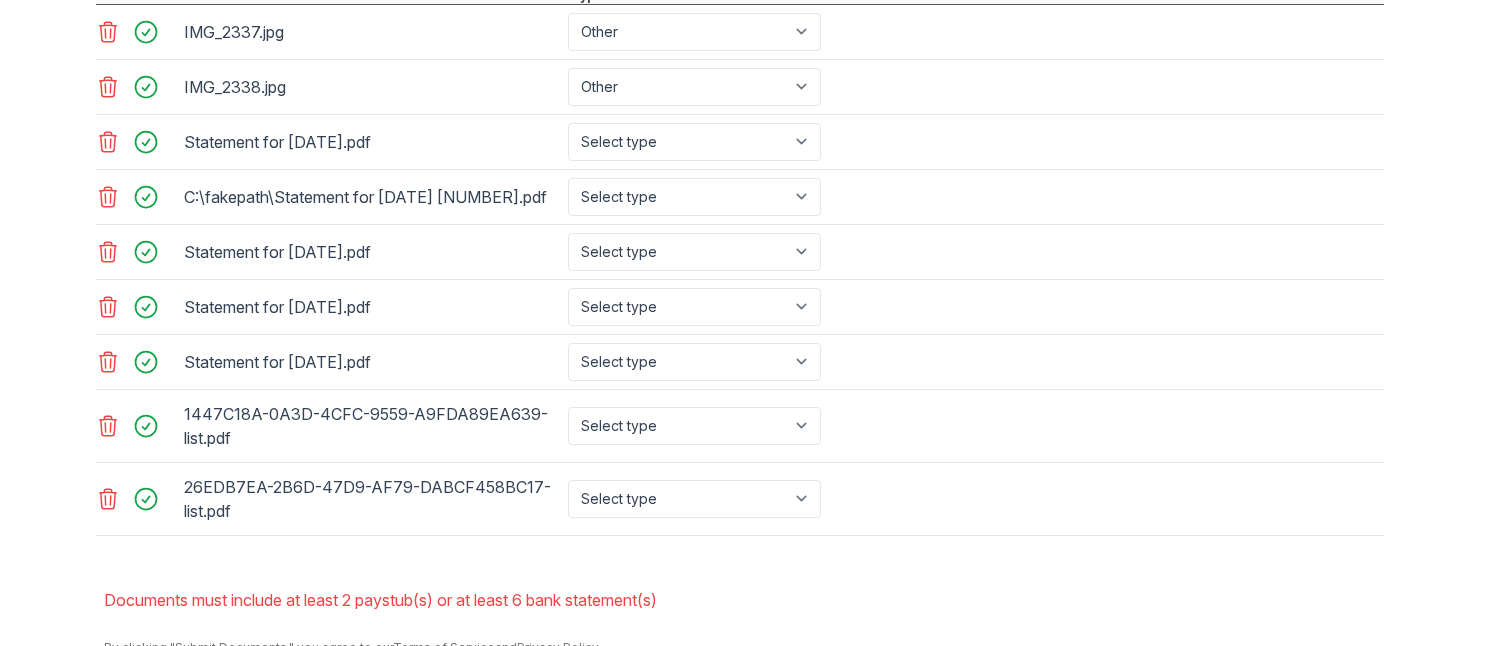 scroll, scrollTop: 1044, scrollLeft: 0, axis: vertical 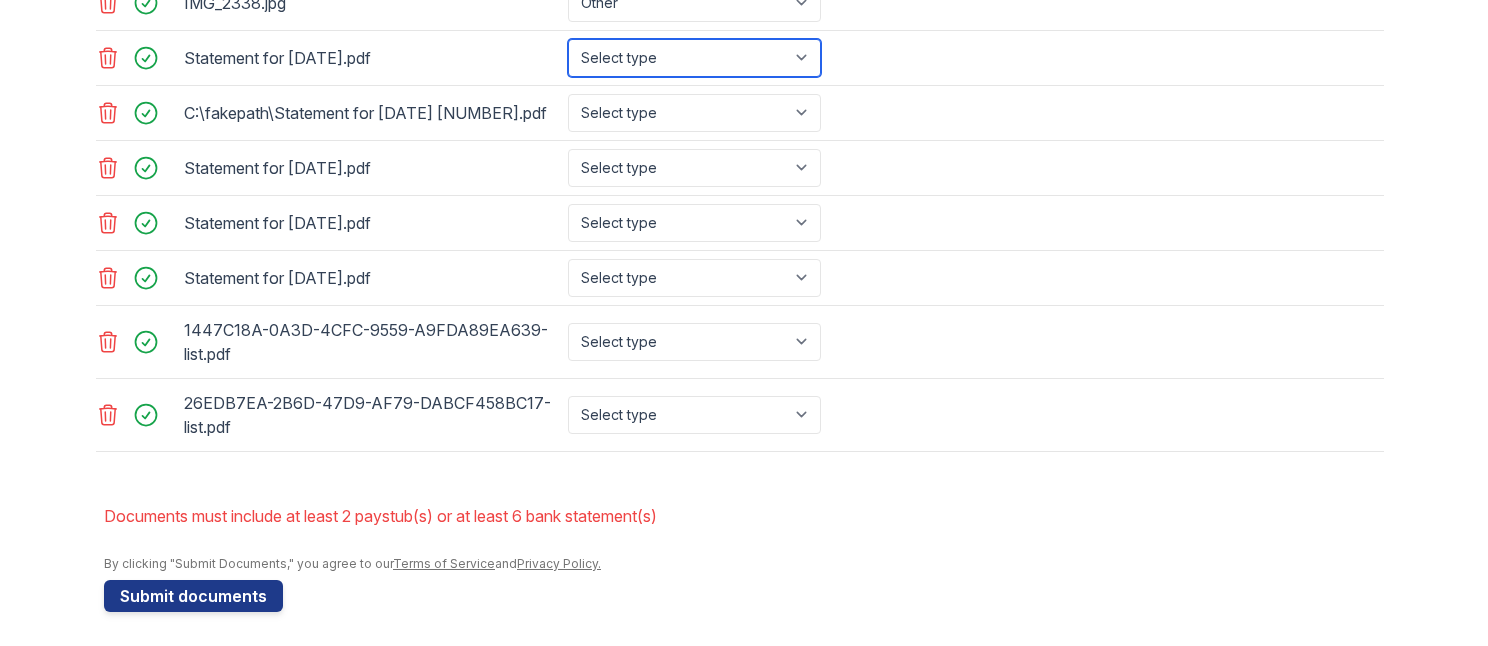 click on "Select type
Paystub
Bank Statement
Offer Letter
Tax Documents
Benefit Award Letter
Investment Account Statement
Other" at bounding box center (694, 58) 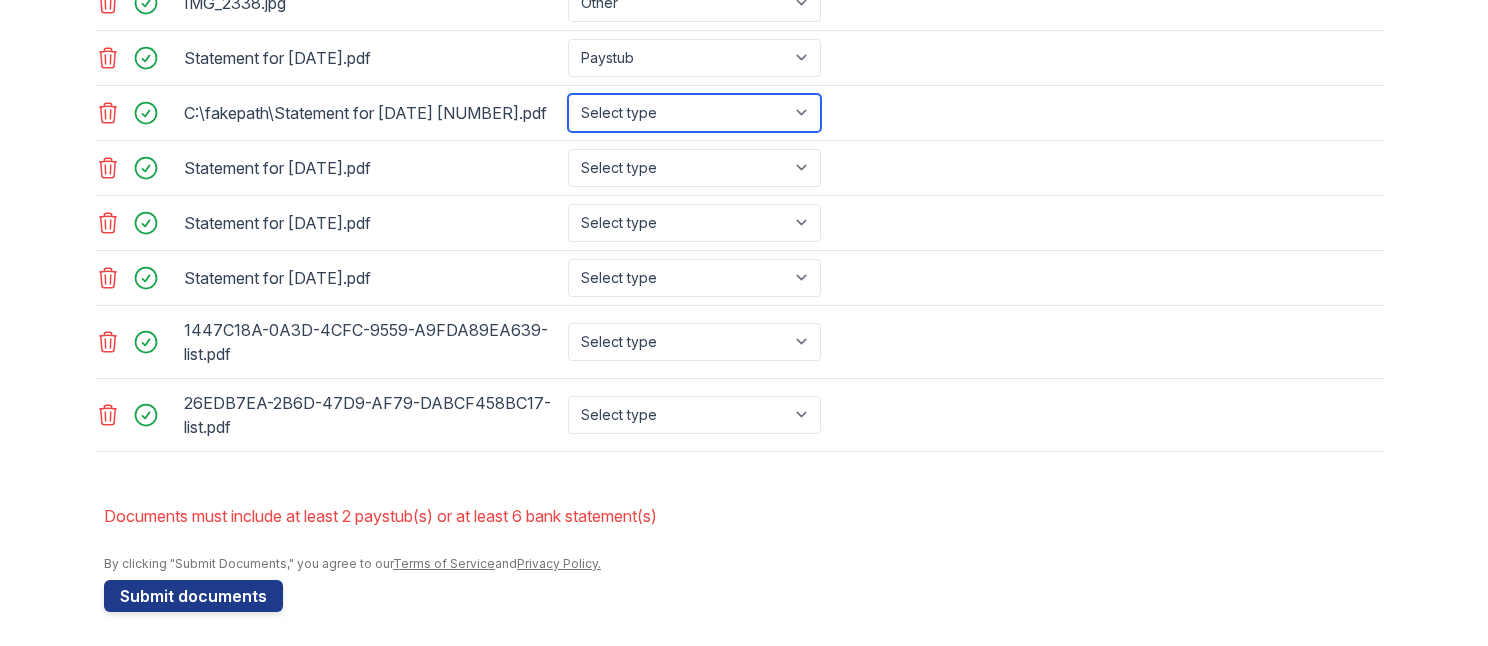 click on "Select type
Paystub
Bank Statement
Offer Letter
Tax Documents
Benefit Award Letter
Investment Account Statement
Other" at bounding box center (694, 113) 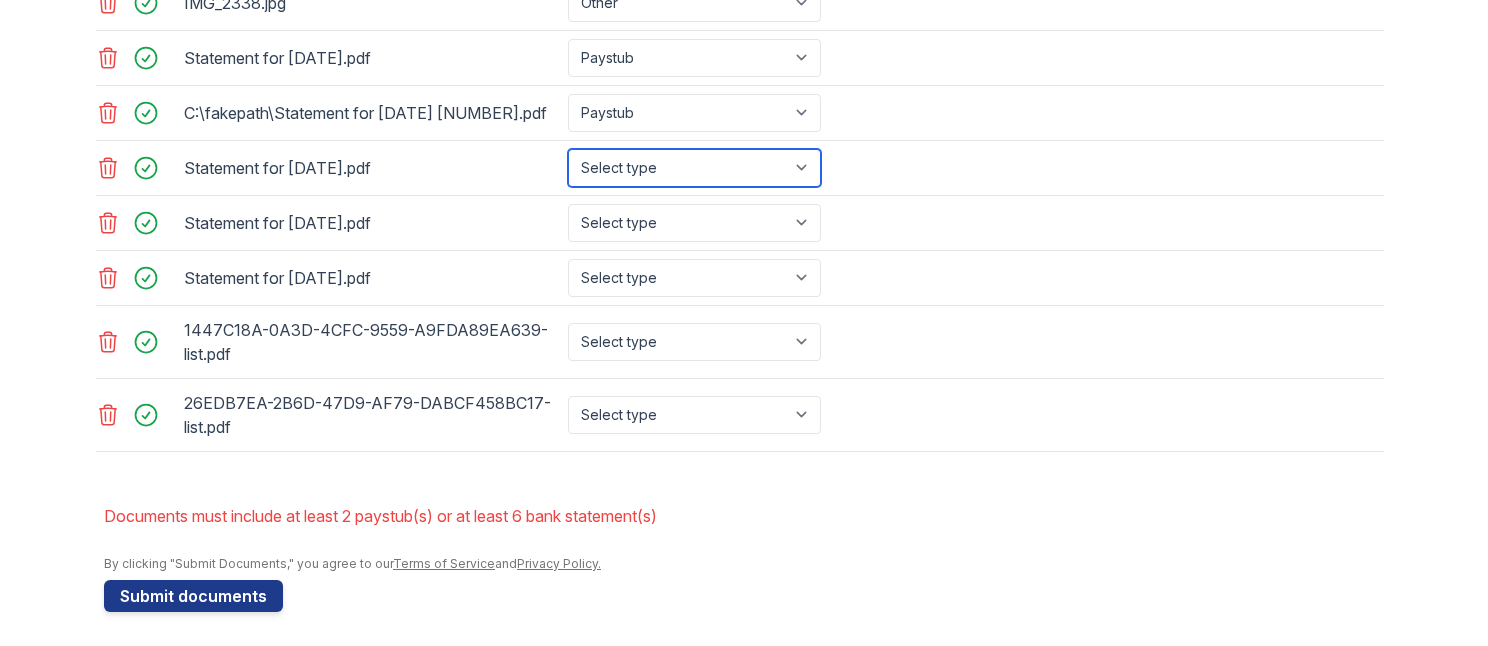 click on "Select type
Paystub
Bank Statement
Offer Letter
Tax Documents
Benefit Award Letter
Investment Account Statement
Other" at bounding box center [694, 168] 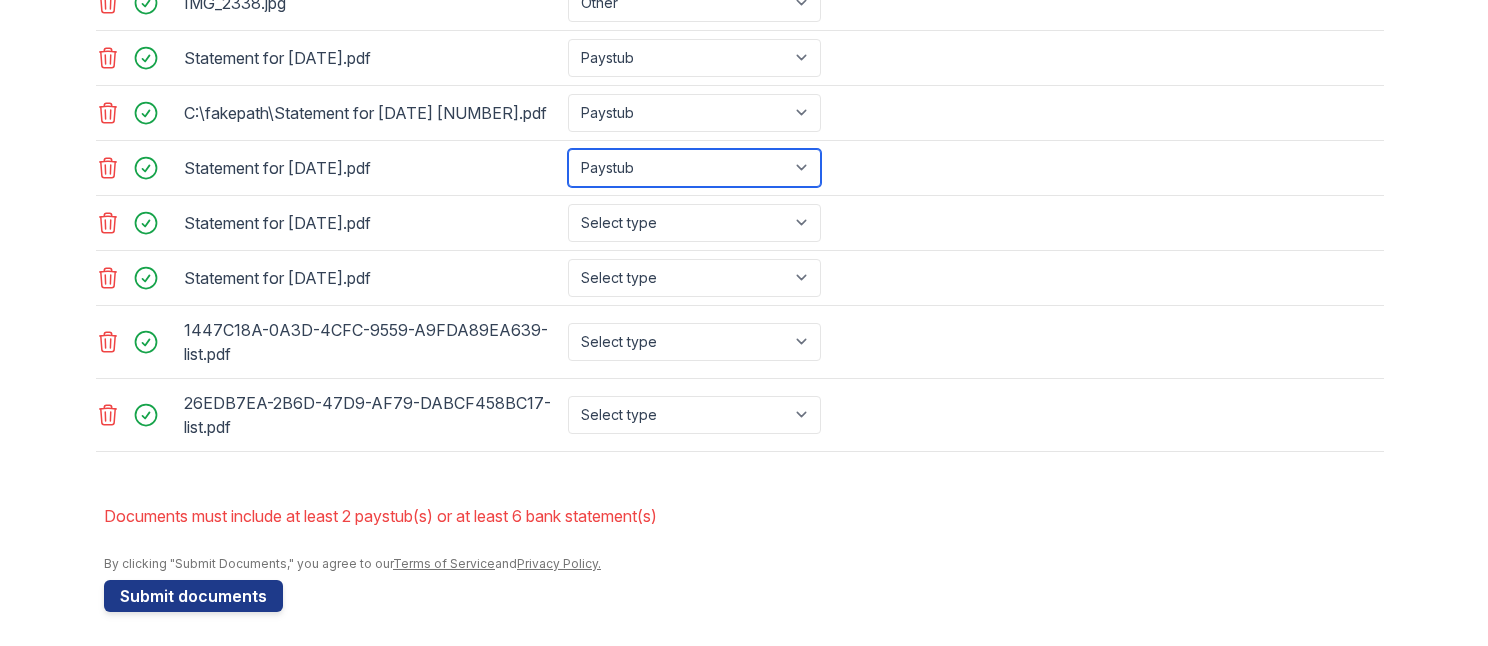 click on "Select type
Paystub
Bank Statement
Offer Letter
Tax Documents
Benefit Award Letter
Investment Account Statement
Other" at bounding box center (694, 168) 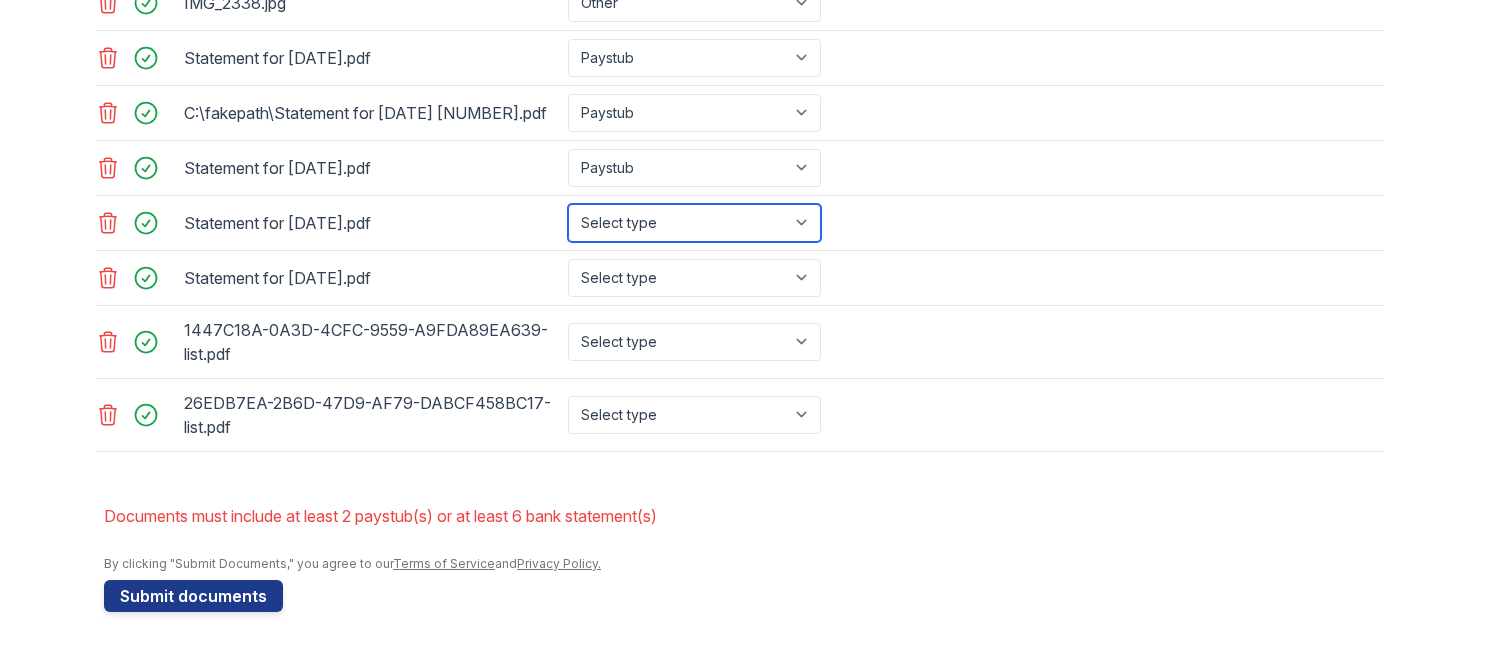 click on "Select type
Paystub
Bank Statement
Offer Letter
Tax Documents
Benefit Award Letter
Investment Account Statement
Other" at bounding box center (694, 223) 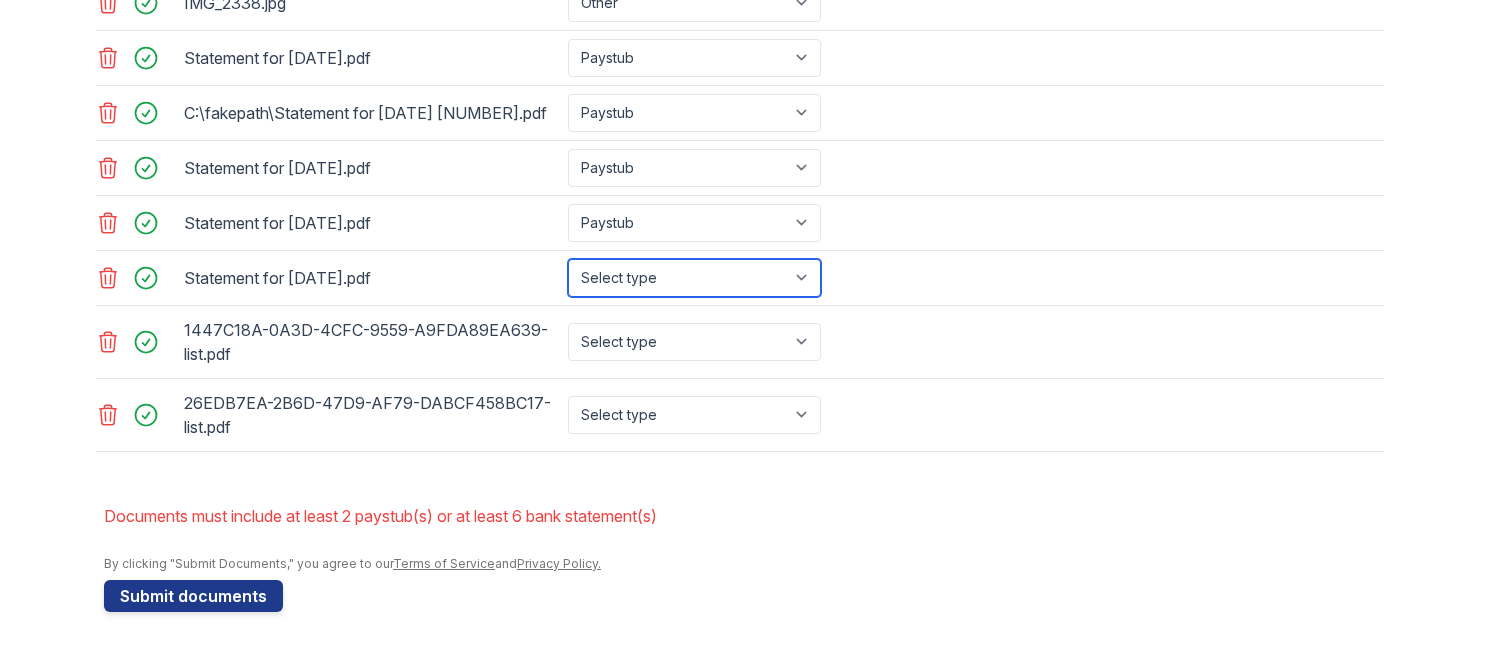 click on "Select type
Paystub
Bank Statement
Offer Letter
Tax Documents
Benefit Award Letter
Investment Account Statement
Other" at bounding box center (694, 278) 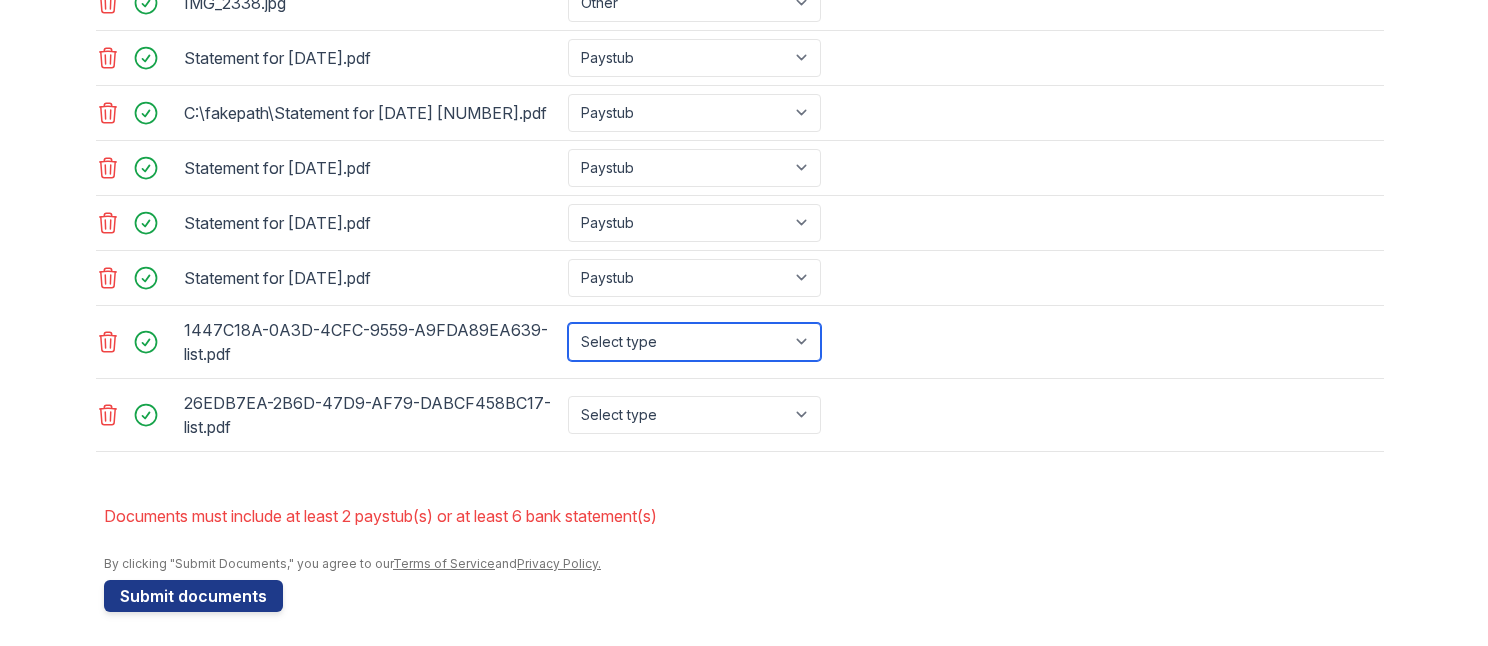 click on "Select type
Paystub
Bank Statement
Offer Letter
Tax Documents
Benefit Award Letter
Investment Account Statement
Other" at bounding box center [694, 342] 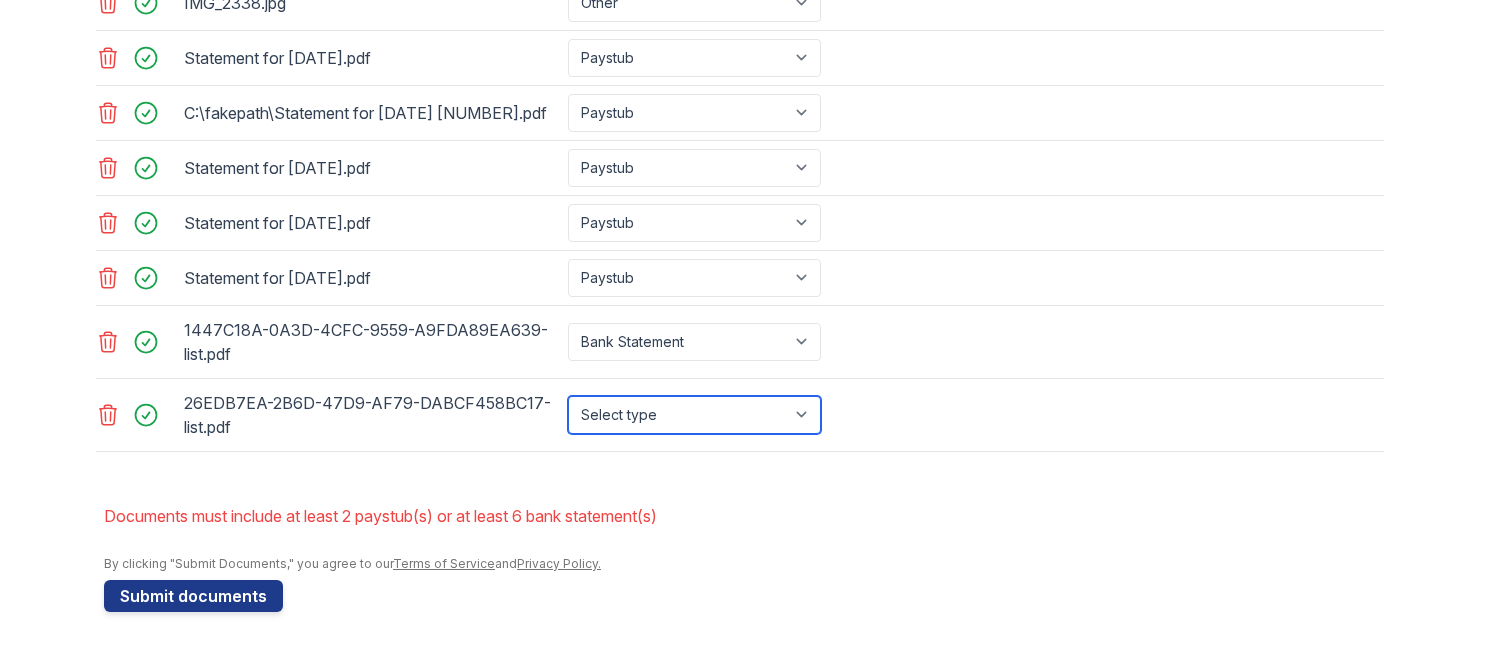 click on "Select type
Paystub
Bank Statement
Offer Letter
Tax Documents
Benefit Award Letter
Investment Account Statement
Other" at bounding box center (694, 415) 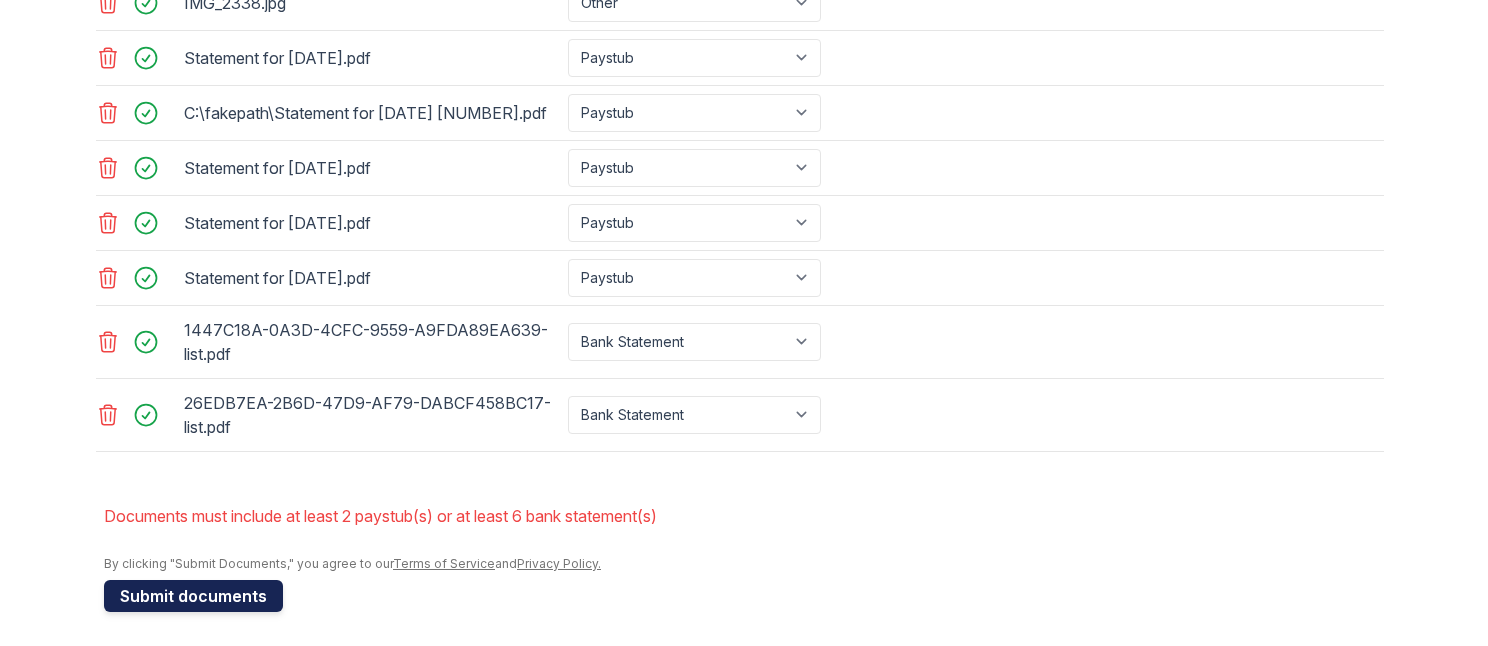 click on "Submit documents" at bounding box center (193, 596) 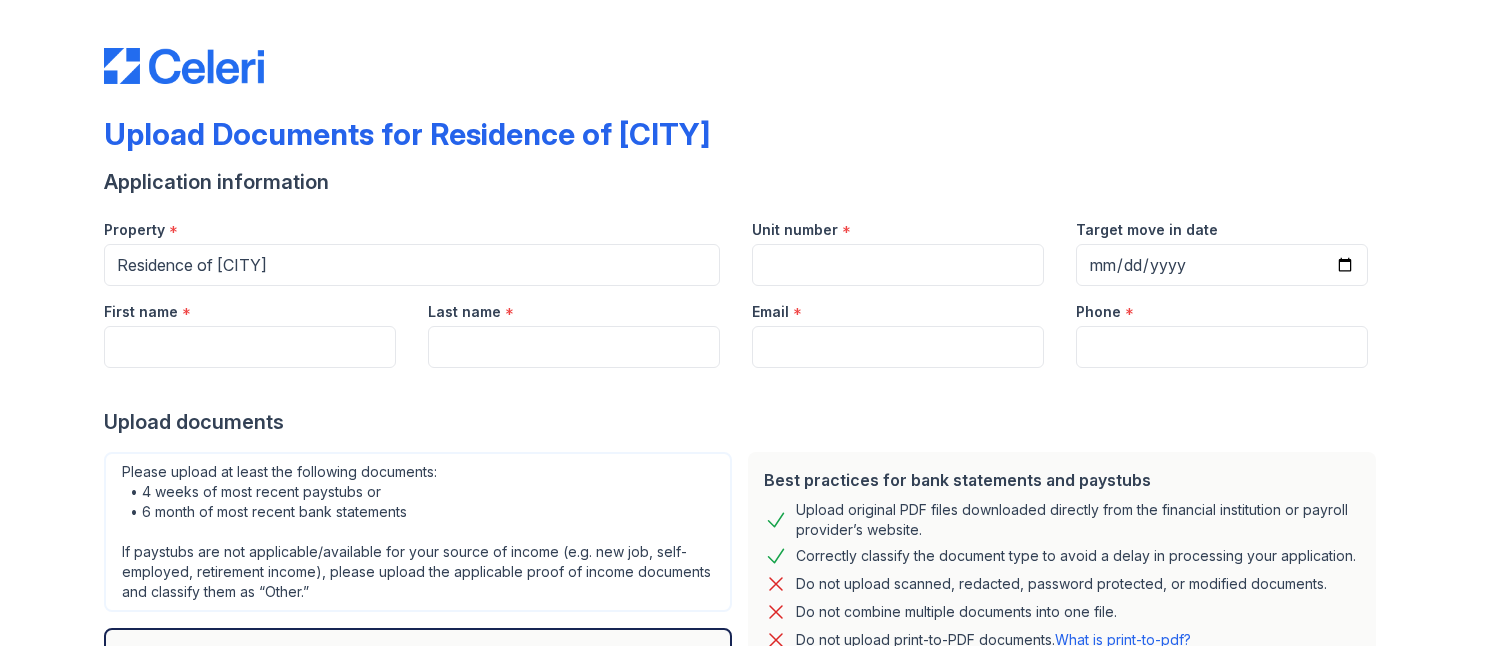 scroll, scrollTop: 0, scrollLeft: 0, axis: both 